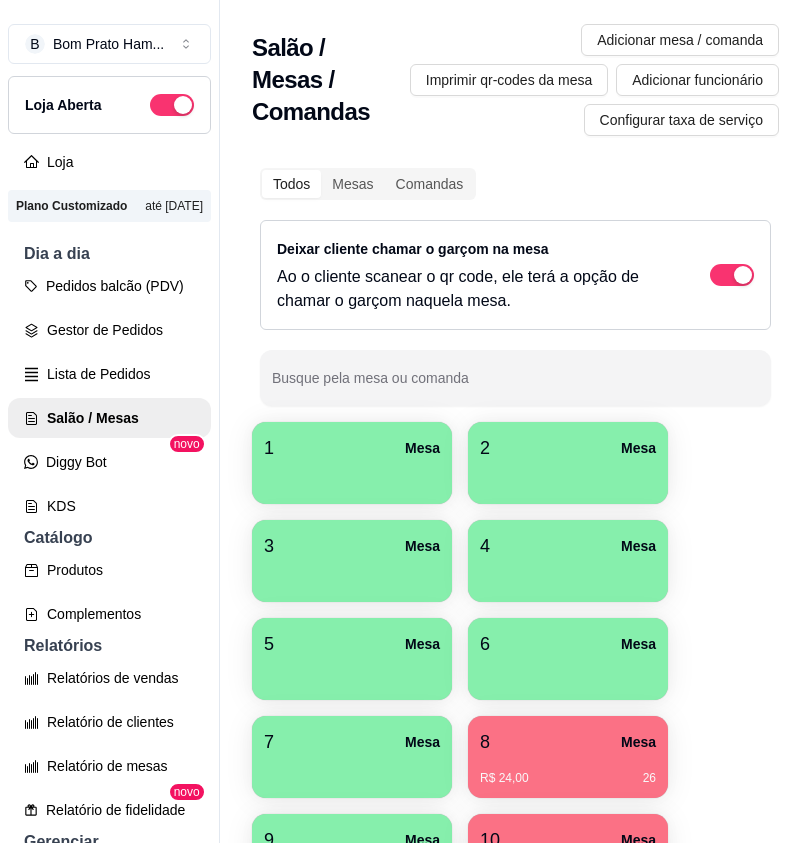 scroll, scrollTop: 0, scrollLeft: 0, axis: both 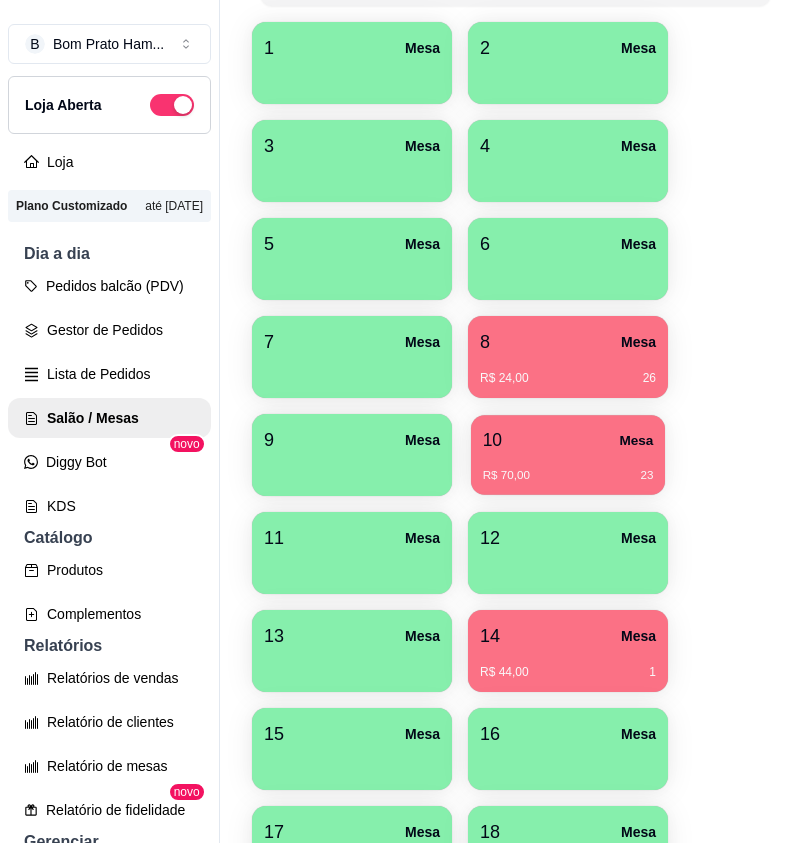 click on "10 Mesa" at bounding box center [568, 440] 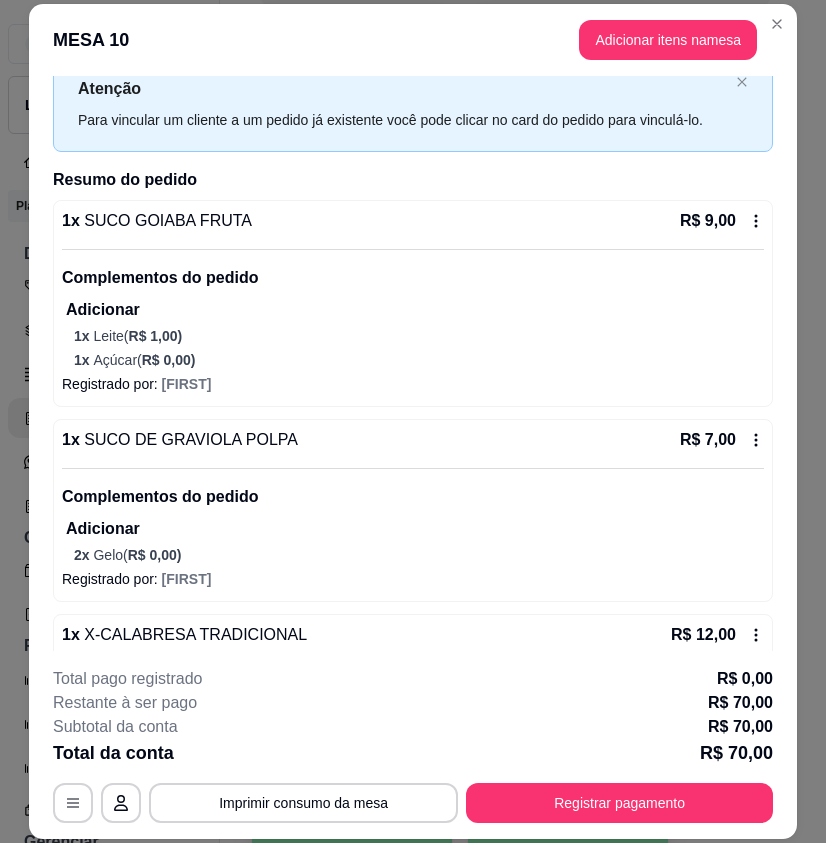 scroll, scrollTop: 53, scrollLeft: 0, axis: vertical 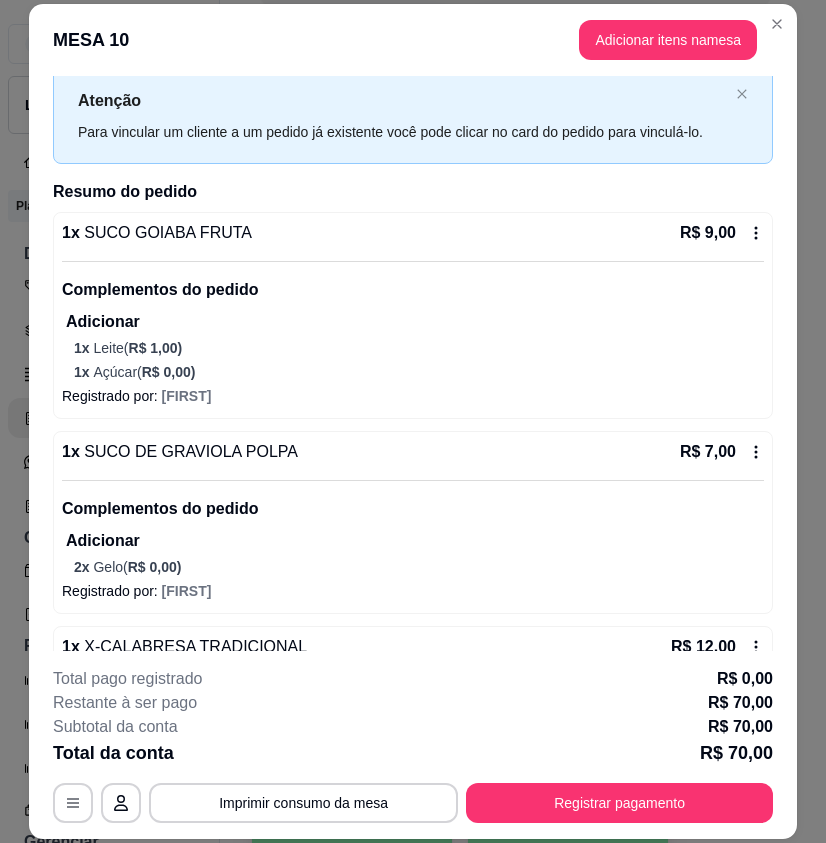 click 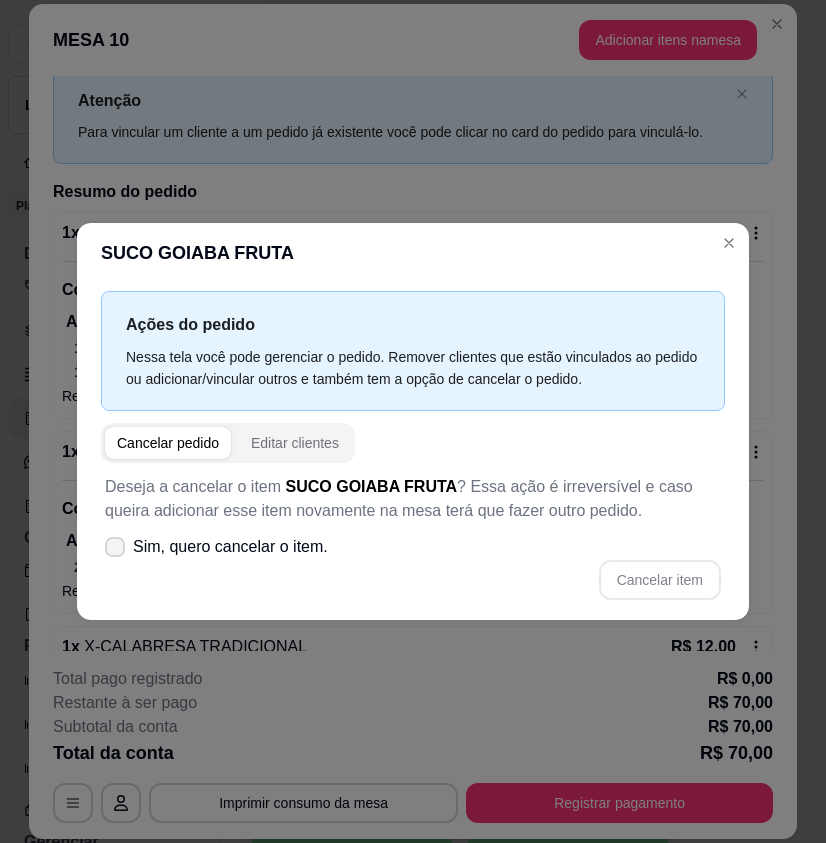 click at bounding box center [115, 547] 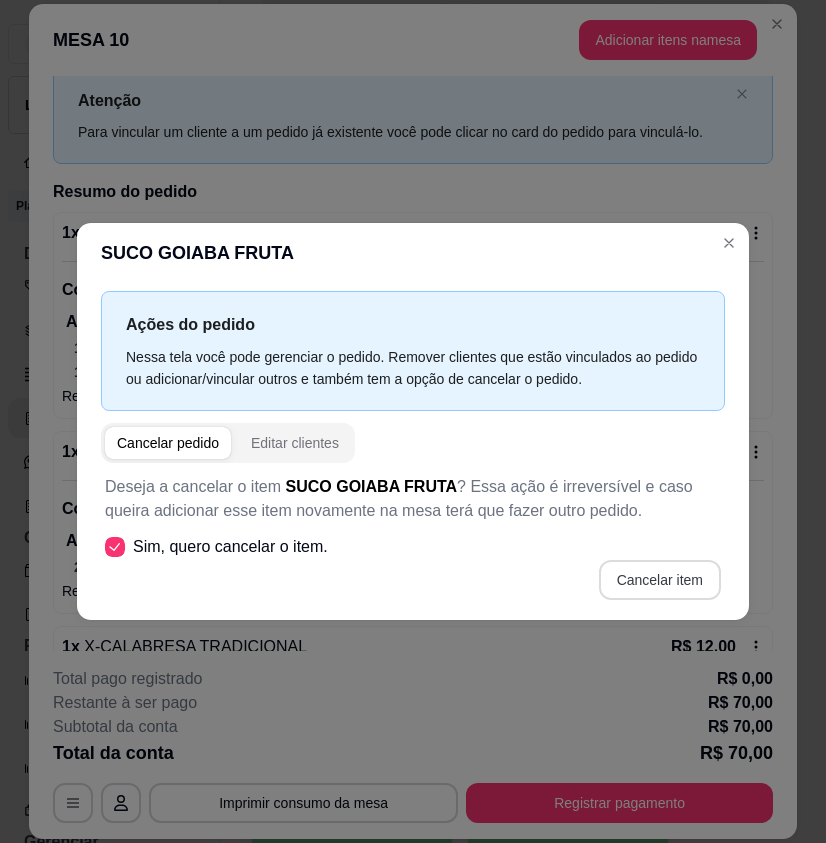 click on "Cancelar item" at bounding box center (660, 580) 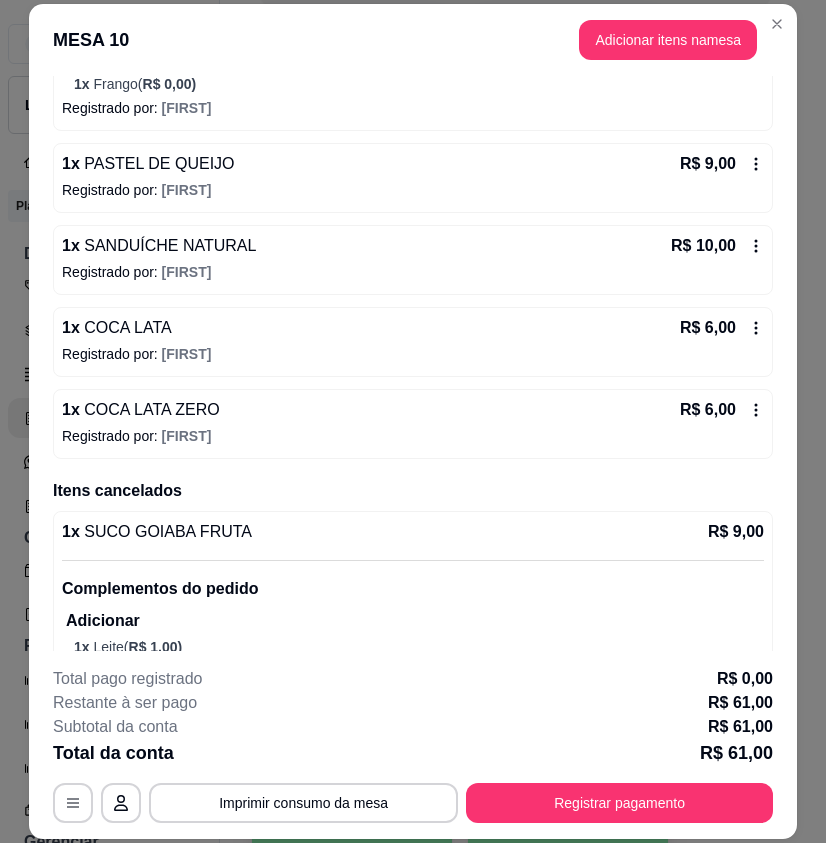 scroll, scrollTop: 685, scrollLeft: 0, axis: vertical 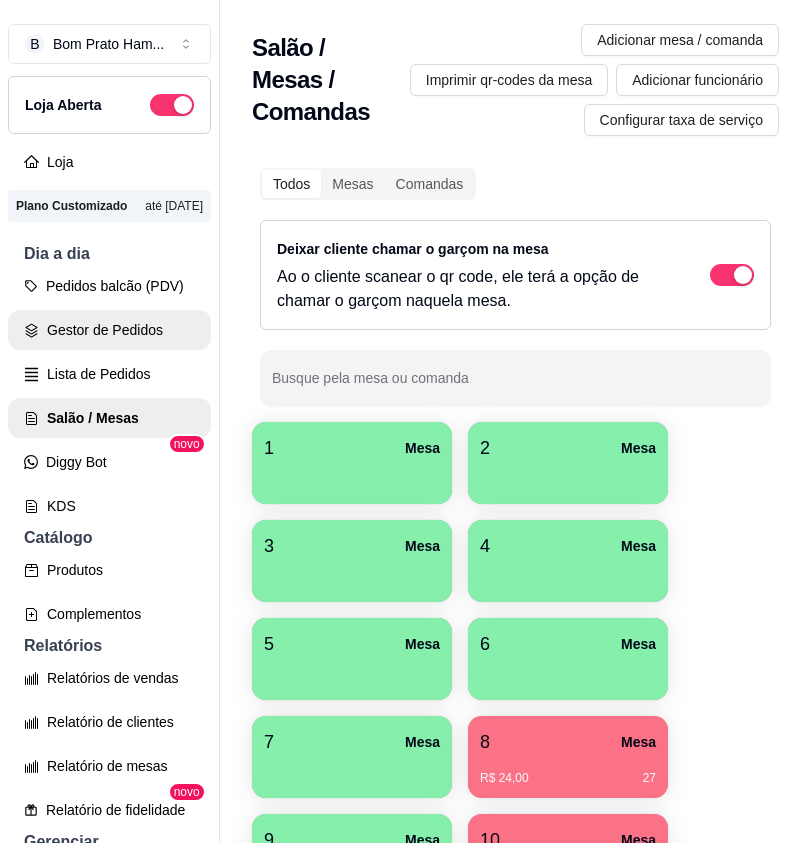 click on "Gestor de Pedidos" at bounding box center (109, 330) 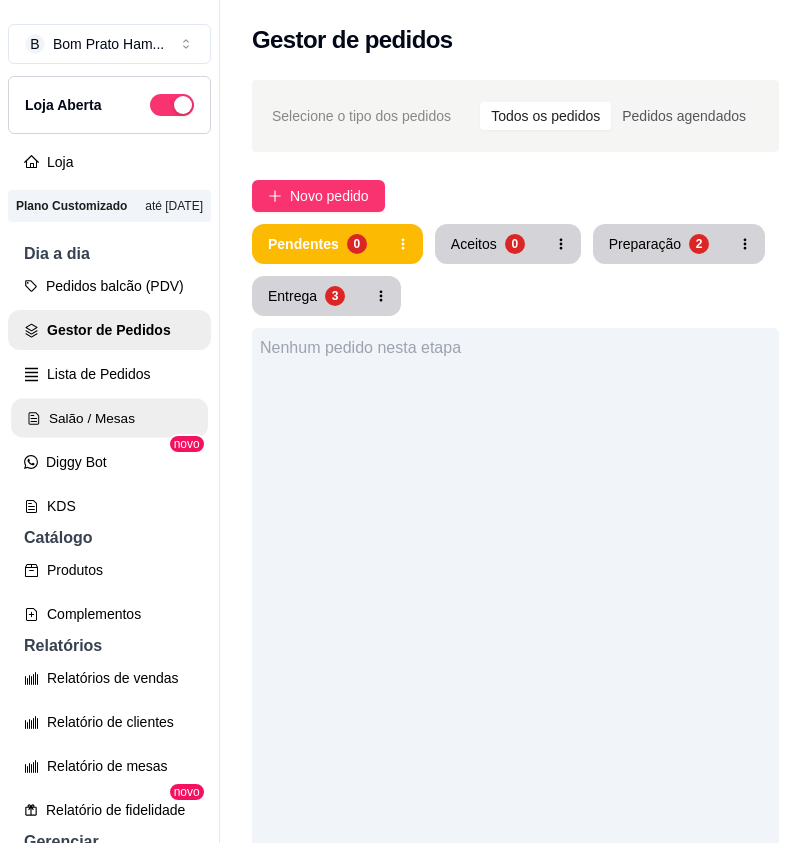 click on "Salão / Mesas" at bounding box center (109, 418) 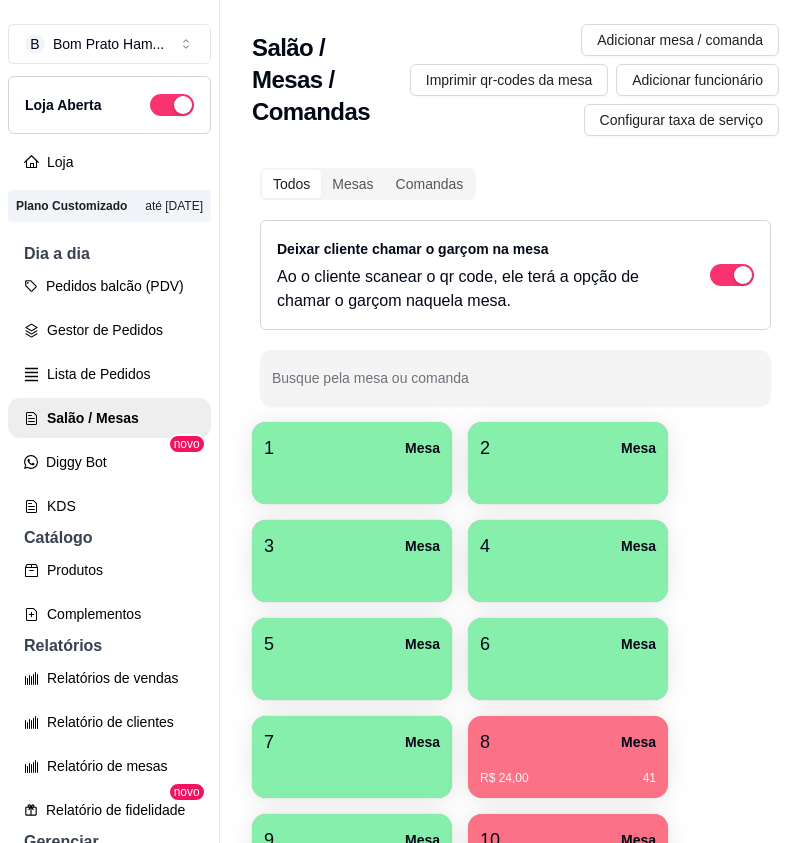 click on "8 Mesa" at bounding box center (568, 742) 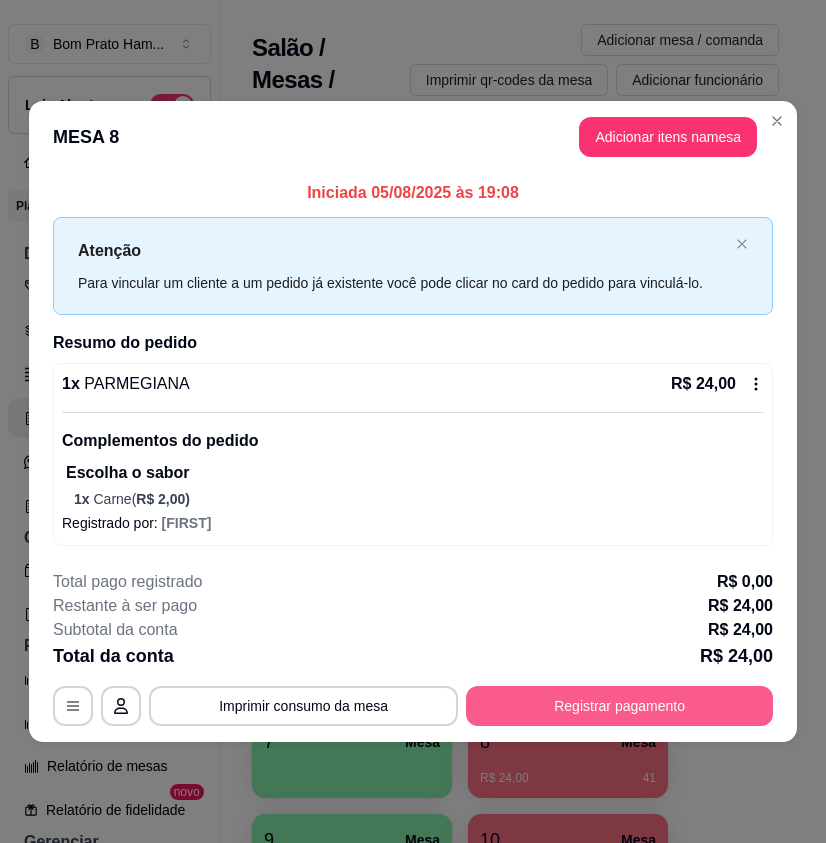 click on "Registrar pagamento" at bounding box center [619, 706] 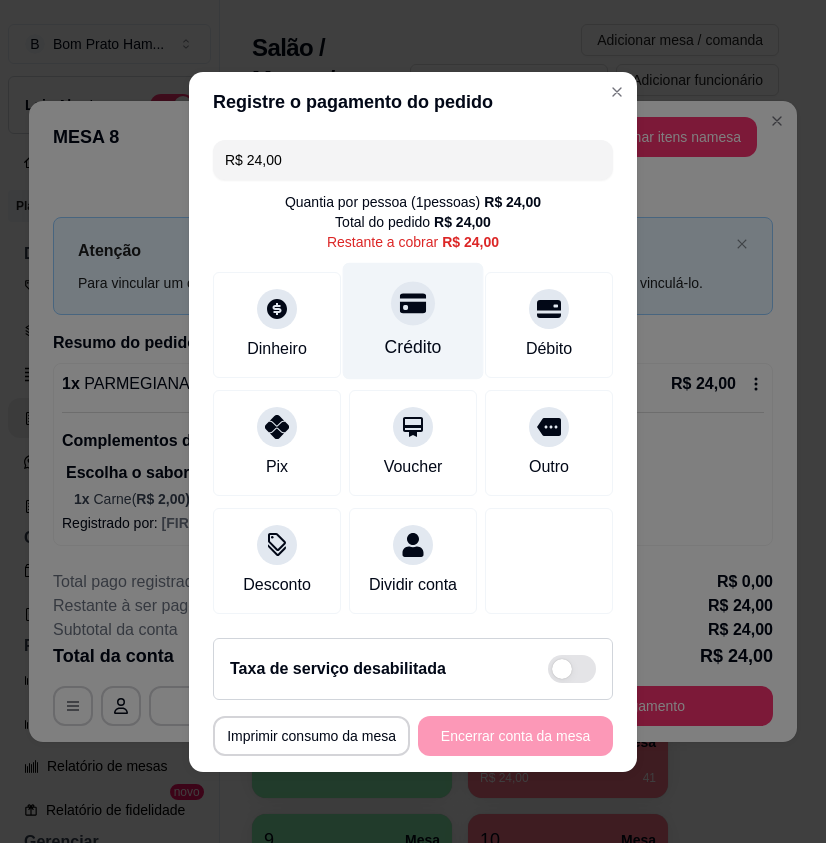 click on "Crédito" at bounding box center (413, 347) 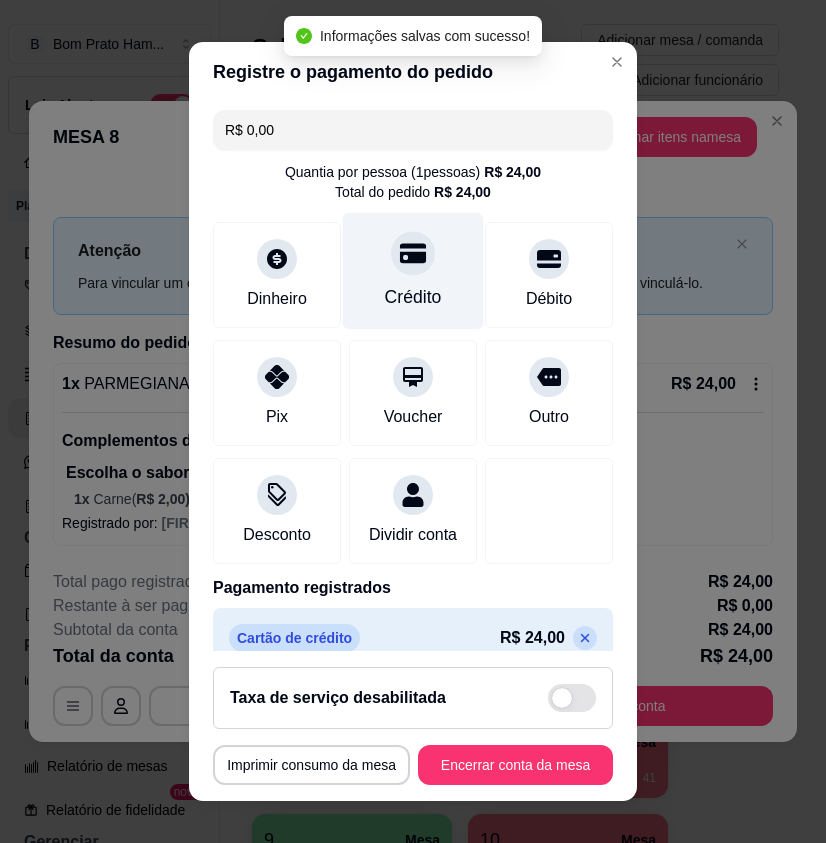type on "R$ 0,00" 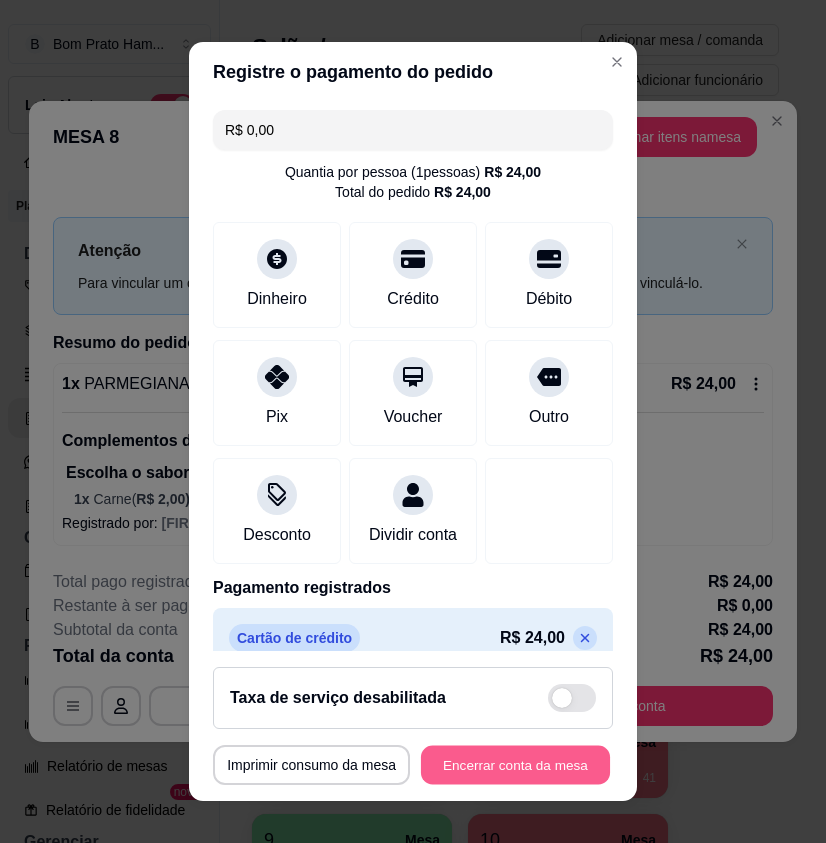 click on "Encerrar conta da mesa" at bounding box center [515, 764] 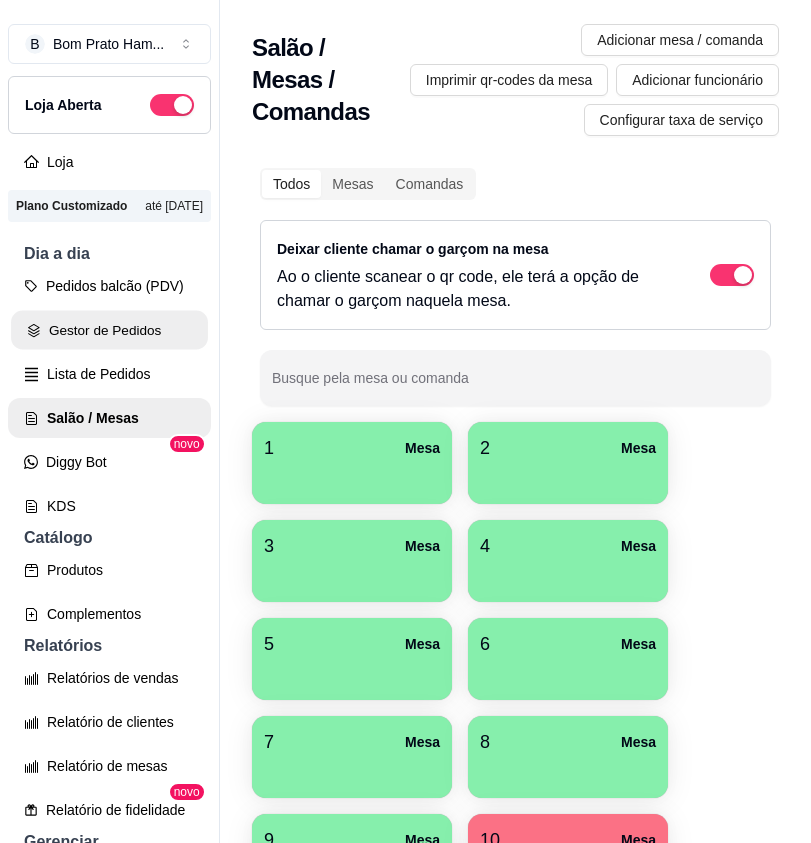click on "Gestor de Pedidos" at bounding box center [109, 330] 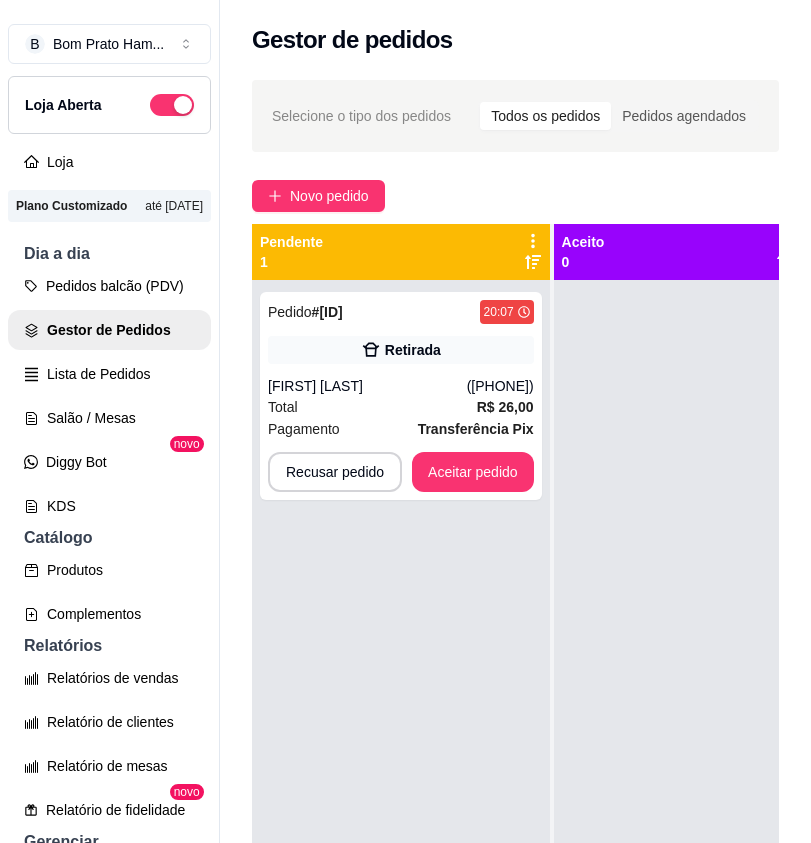 click on "Ayslla Letícia" at bounding box center [367, 386] 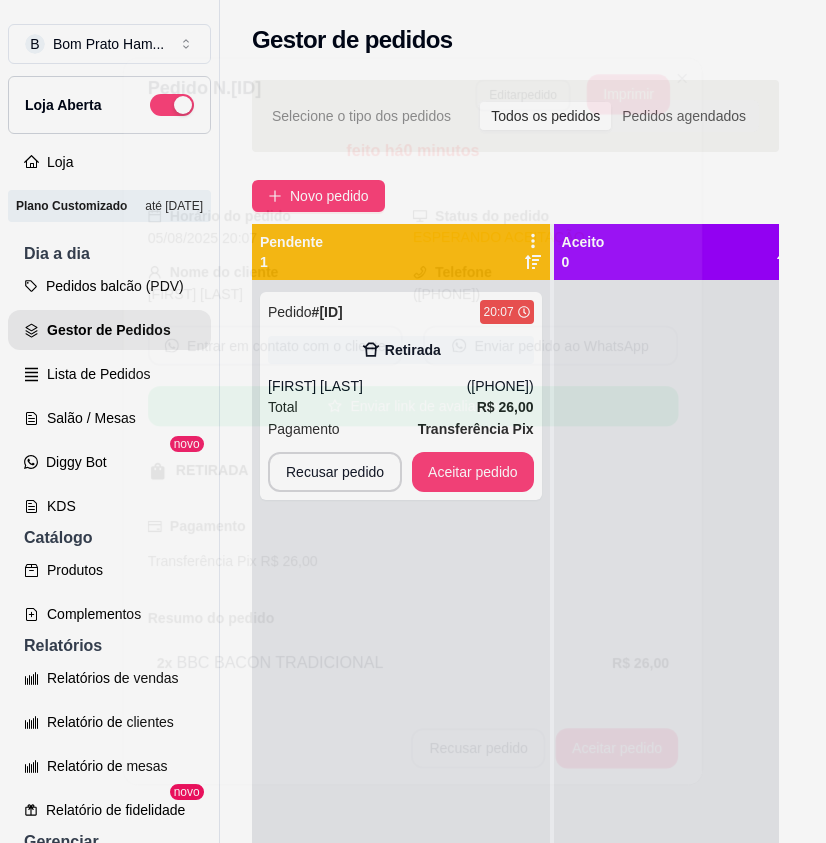 scroll, scrollTop: 58, scrollLeft: 0, axis: vertical 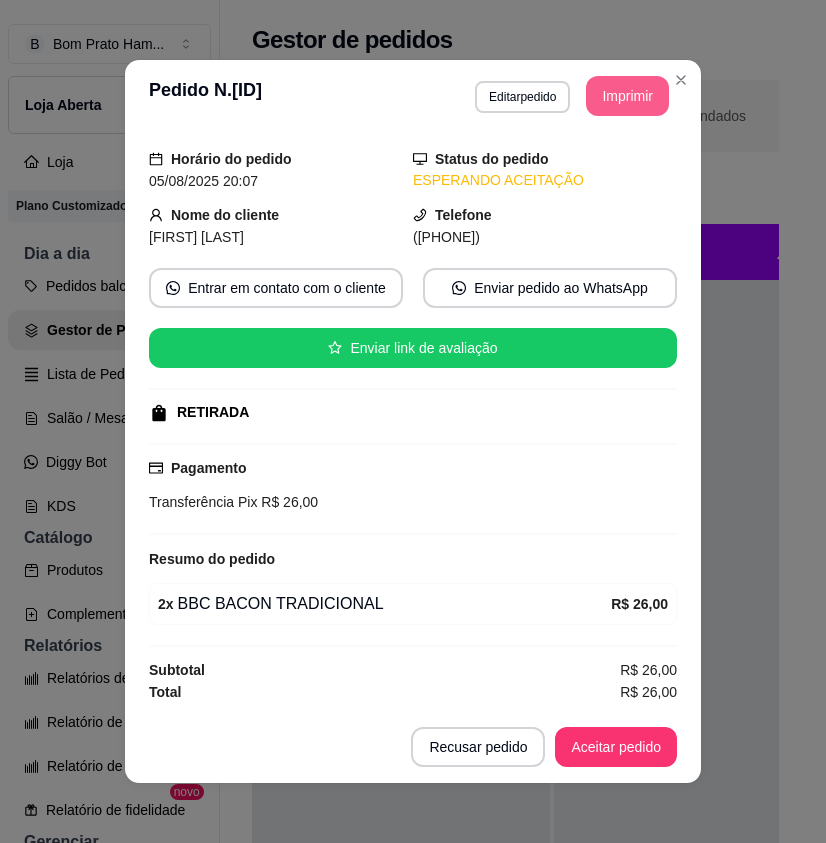 click on "Imprimir" at bounding box center [627, 96] 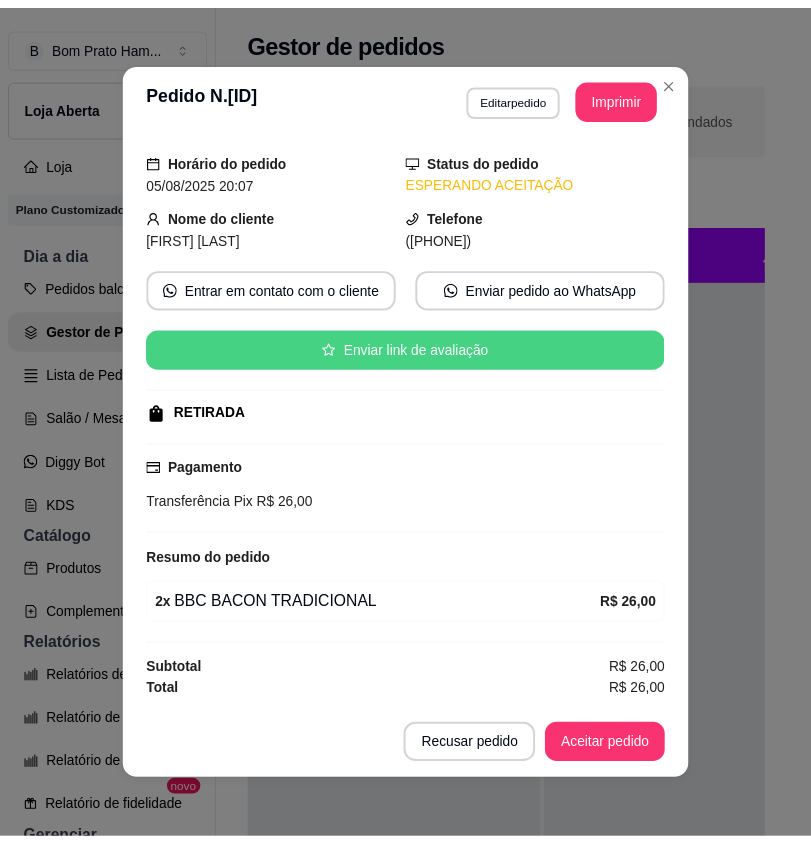 scroll, scrollTop: 0, scrollLeft: 0, axis: both 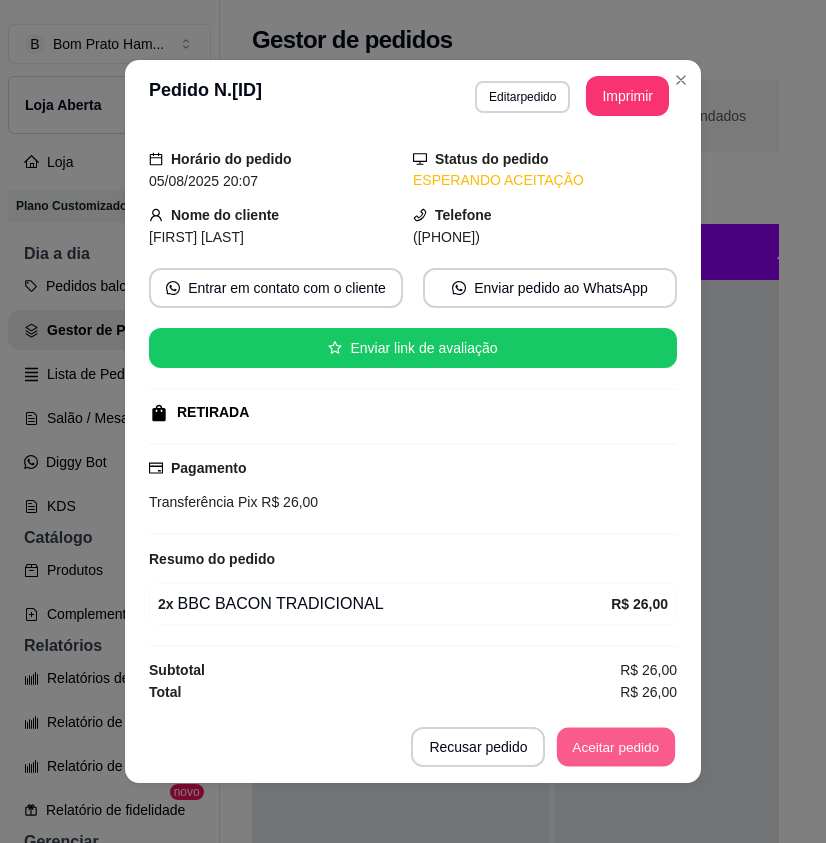 click on "Aceitar pedido" at bounding box center [616, 747] 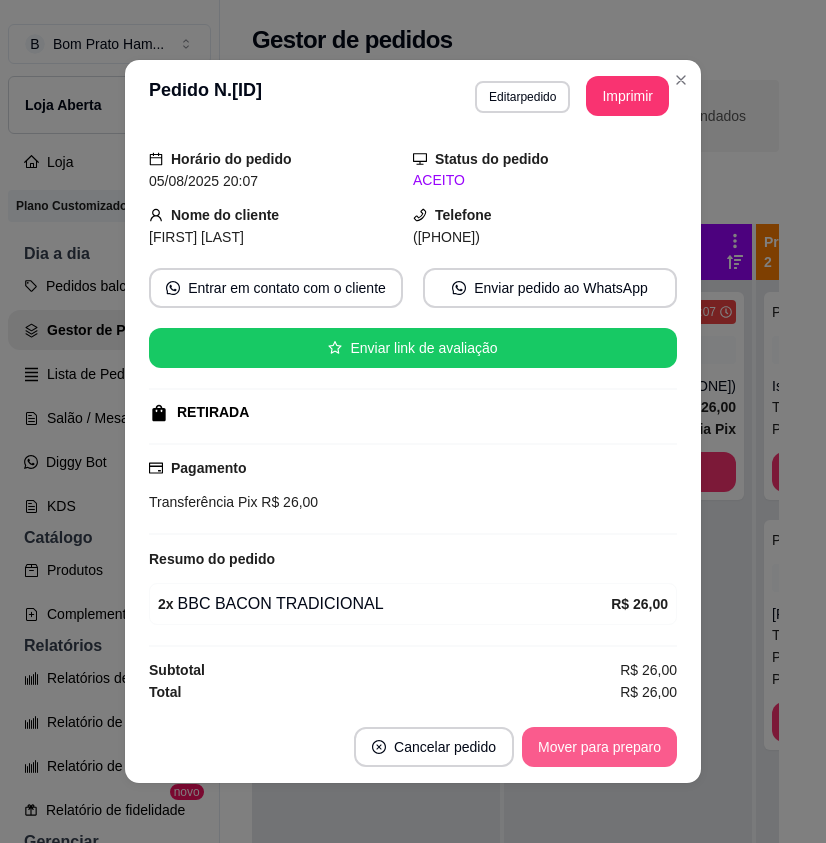 click on "Mover para preparo" at bounding box center (599, 747) 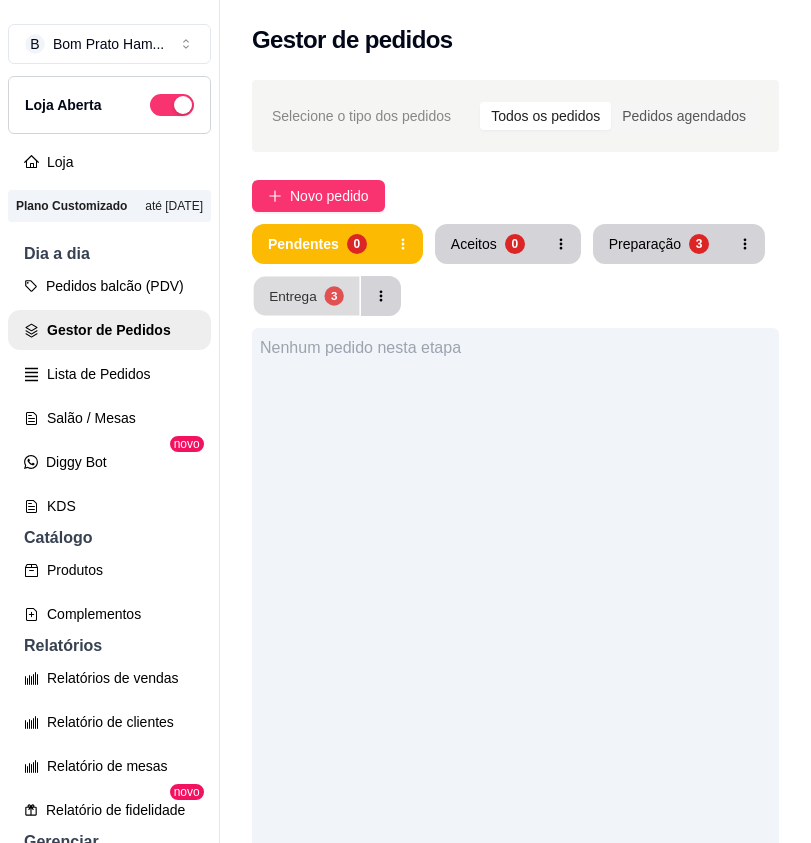 click on "Entrega 3" at bounding box center [307, 296] 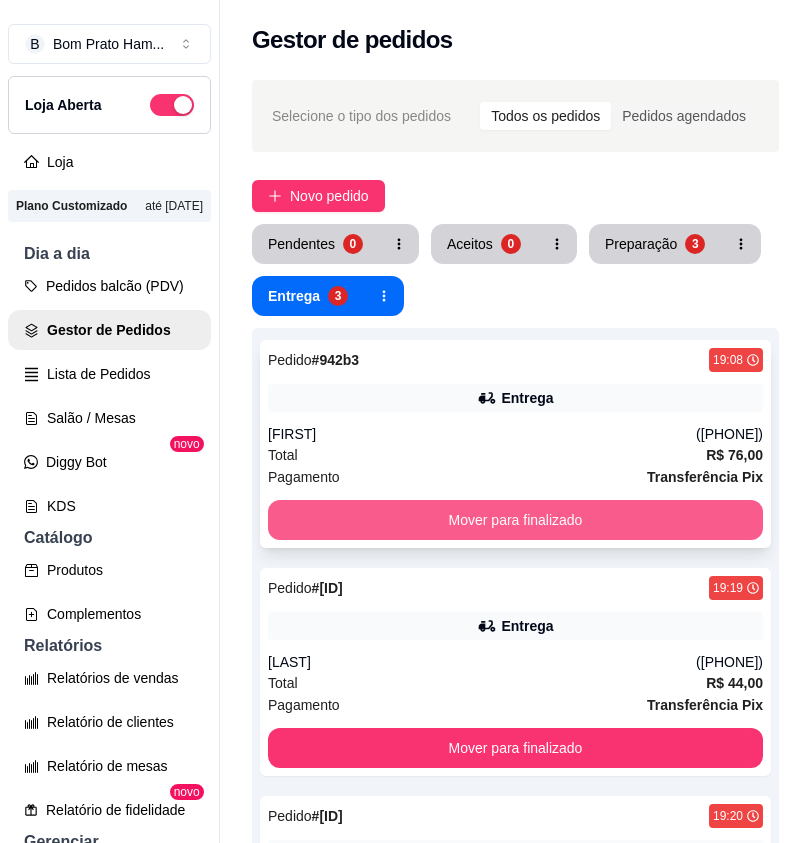 click on "Mover para finalizado" at bounding box center (515, 520) 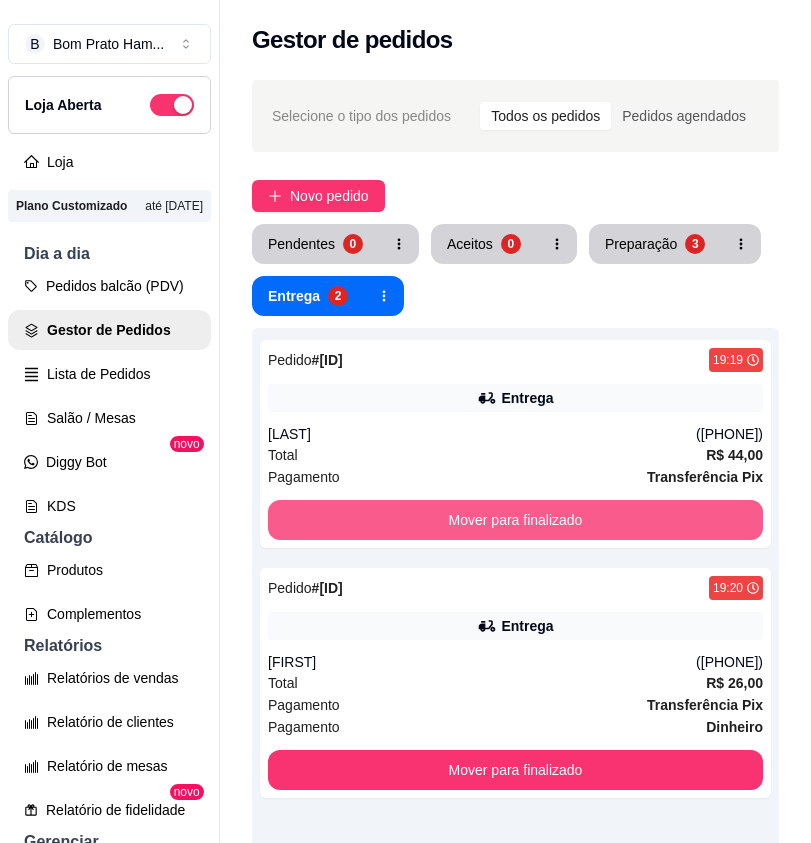 click on "Mover para finalizado" at bounding box center [515, 520] 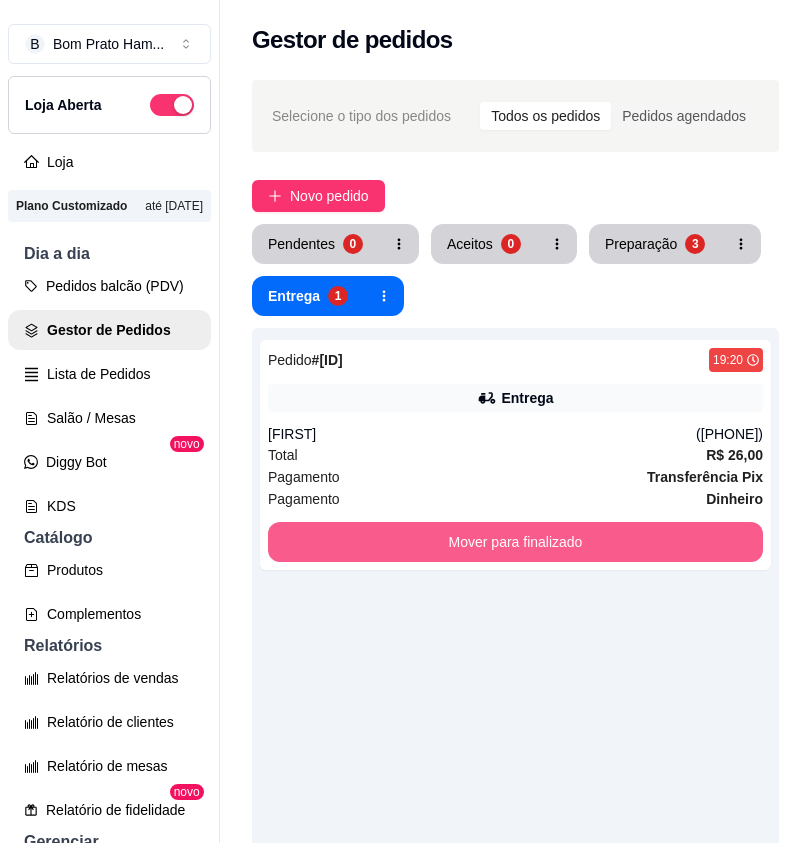 click on "Mover para finalizado" at bounding box center [515, 542] 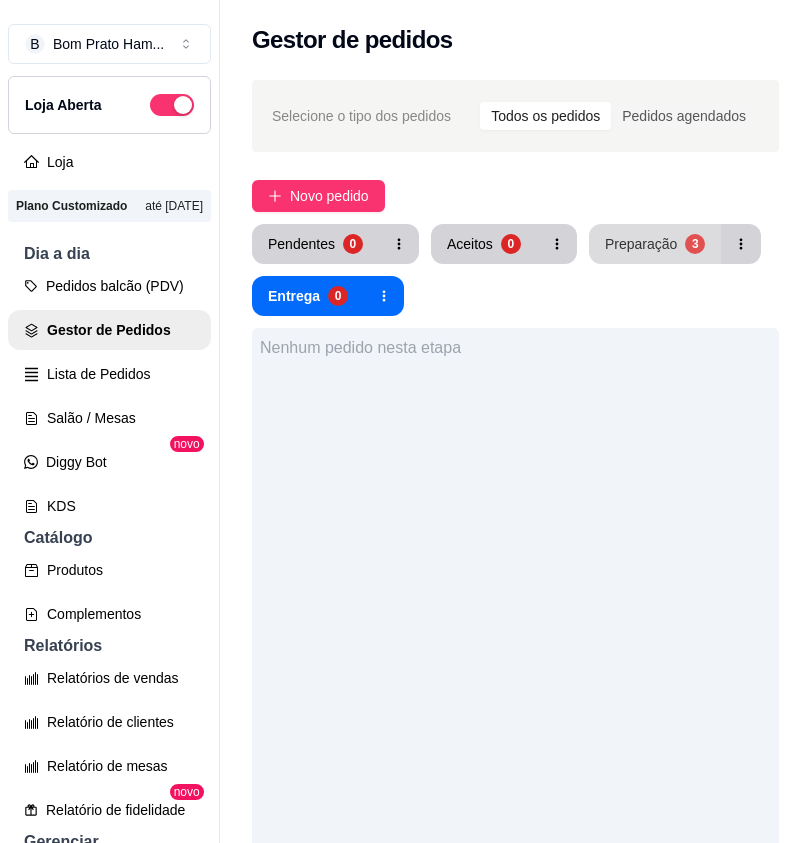 click on "Preparação" at bounding box center (641, 244) 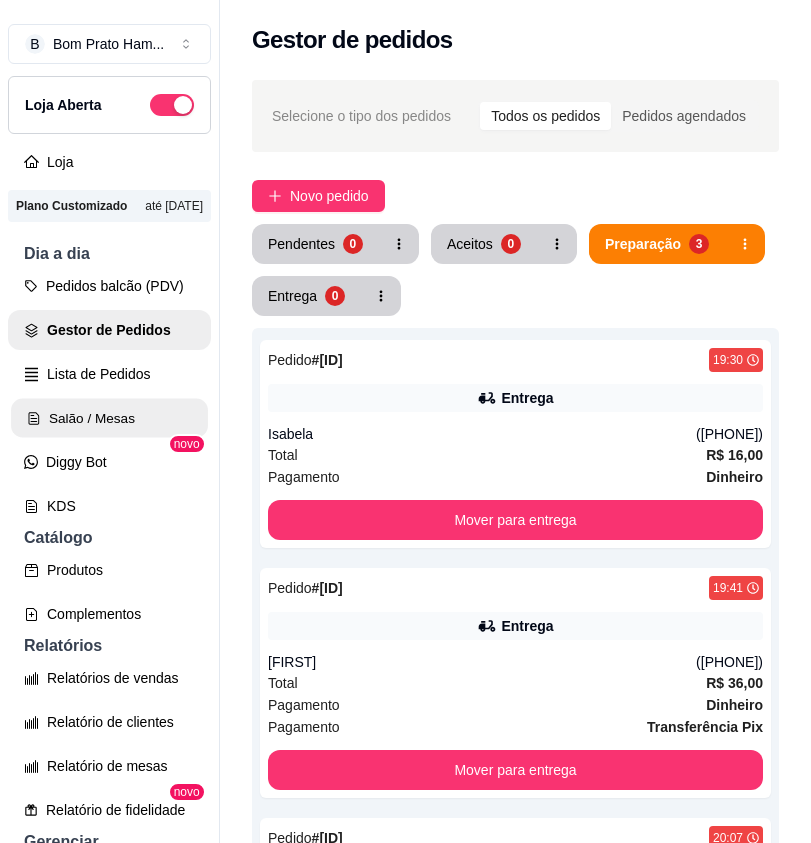 click on "Salão / Mesas" at bounding box center (109, 418) 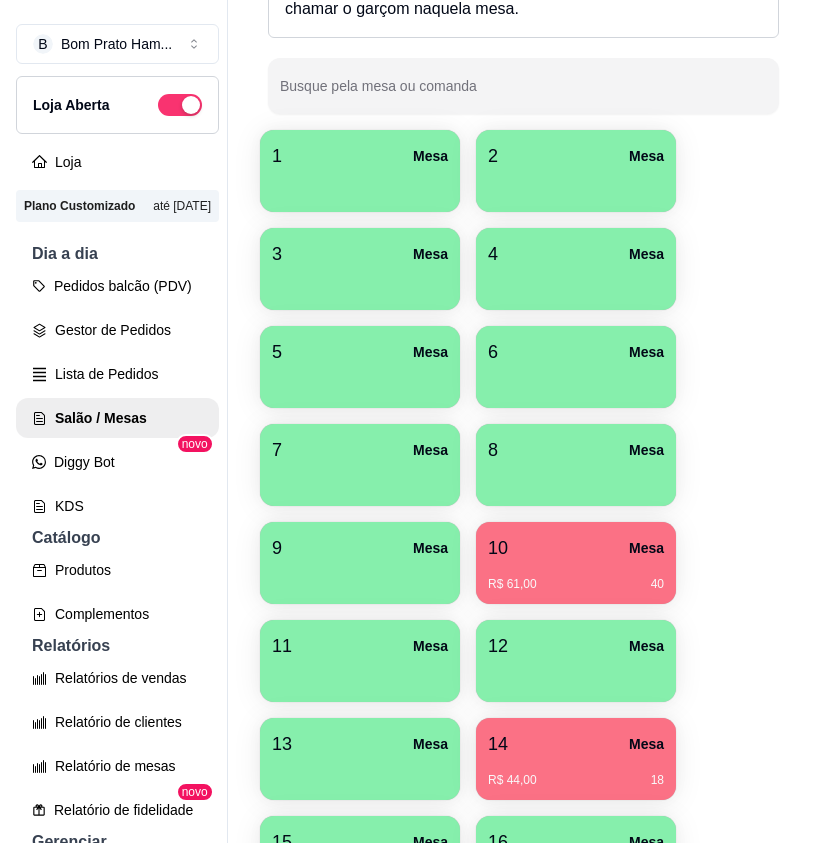 scroll, scrollTop: 300, scrollLeft: 0, axis: vertical 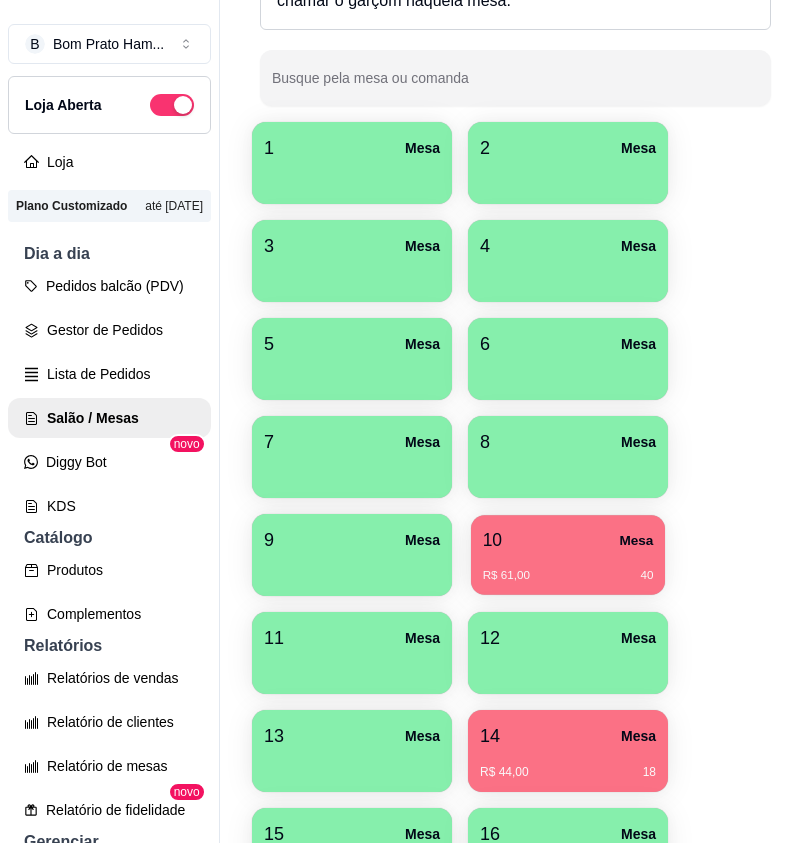 click on "10 Mesa R$ 61,00 40" at bounding box center [568, 555] 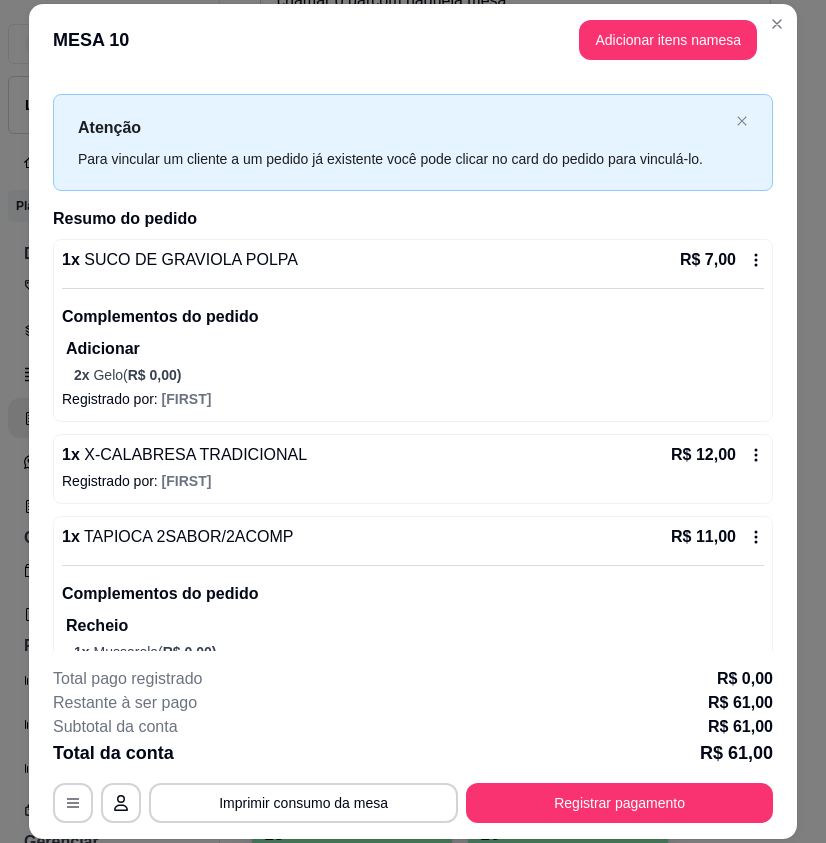 scroll, scrollTop: 0, scrollLeft: 0, axis: both 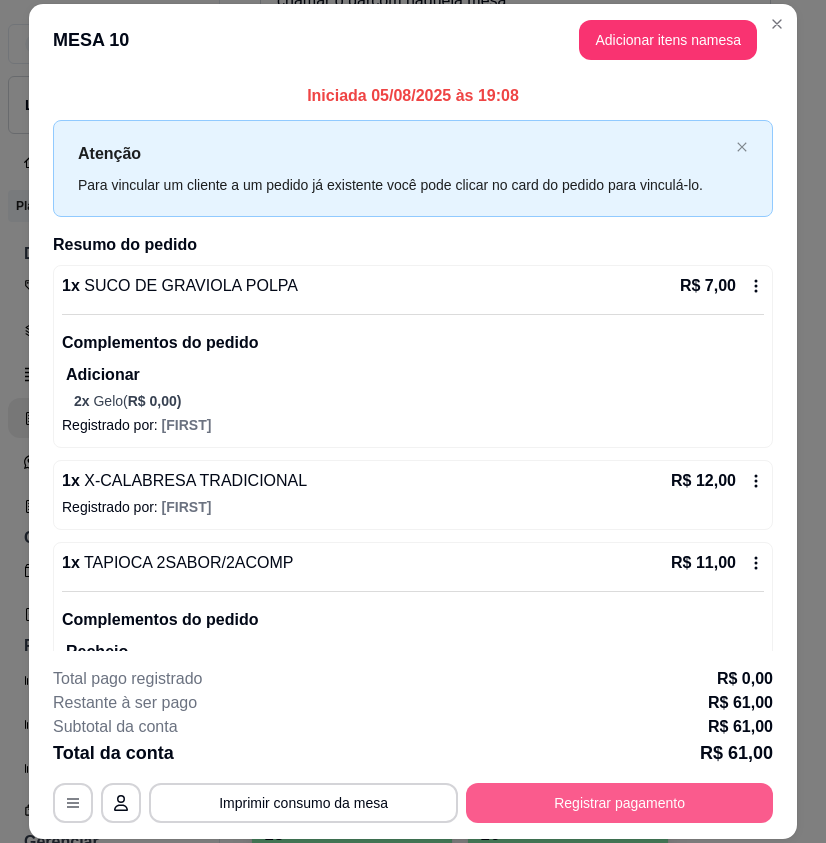 click on "Registrar pagamento" at bounding box center (619, 803) 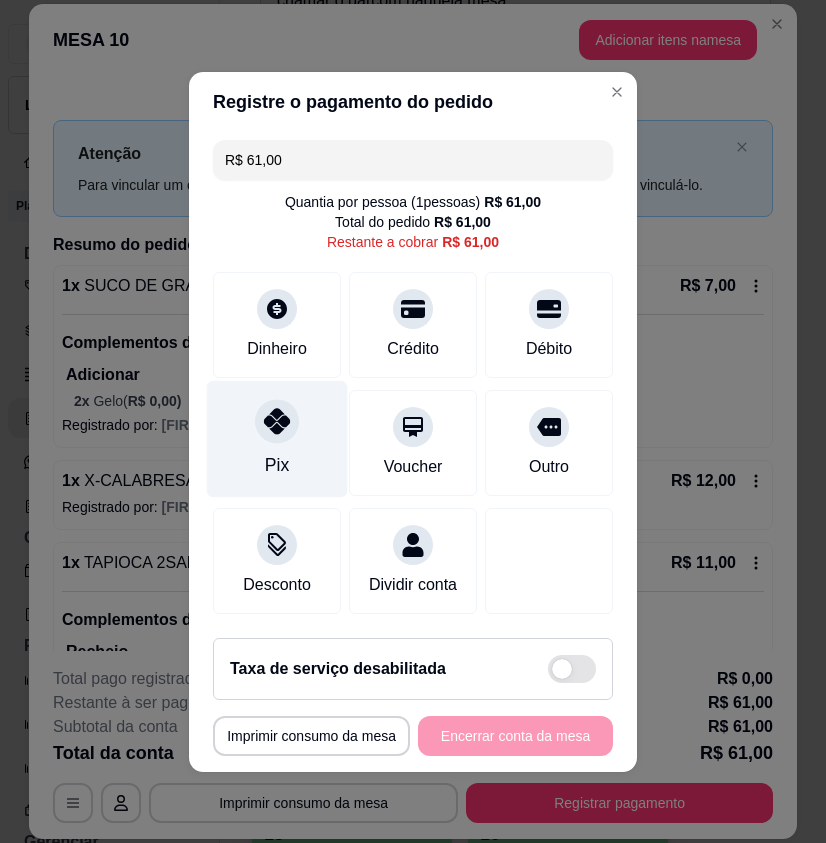 click at bounding box center [277, 421] 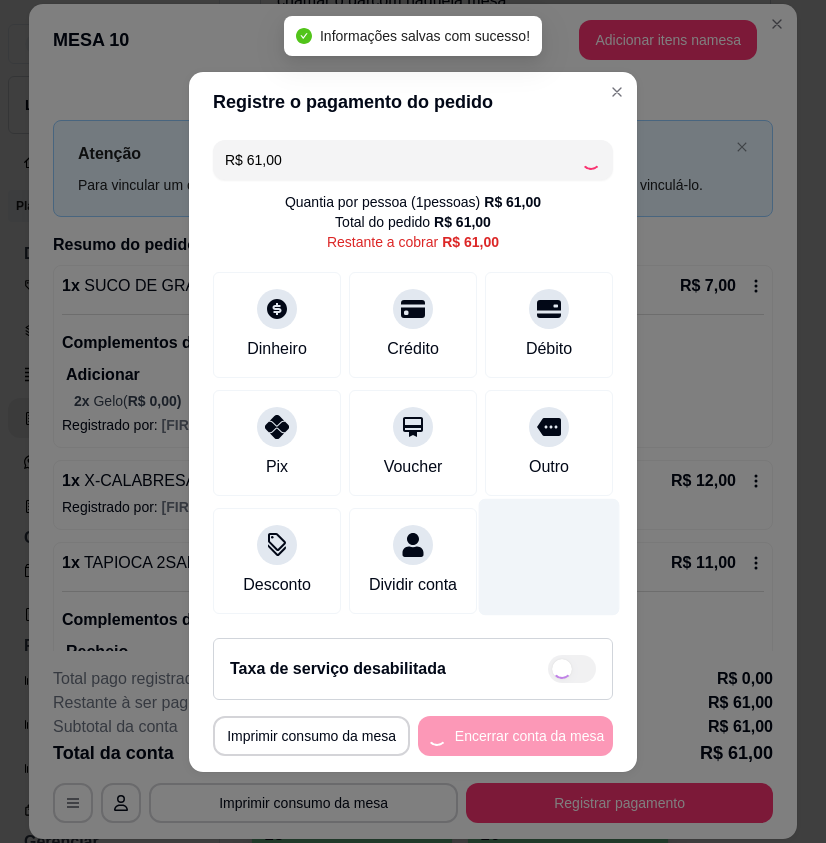 type on "R$ 0,00" 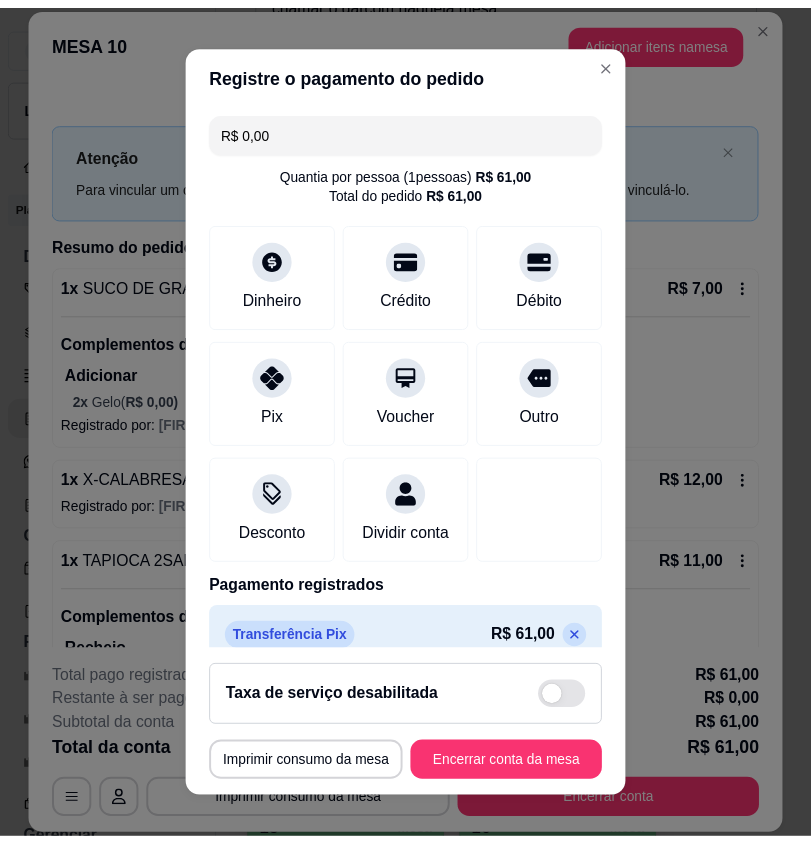 scroll, scrollTop: 49, scrollLeft: 0, axis: vertical 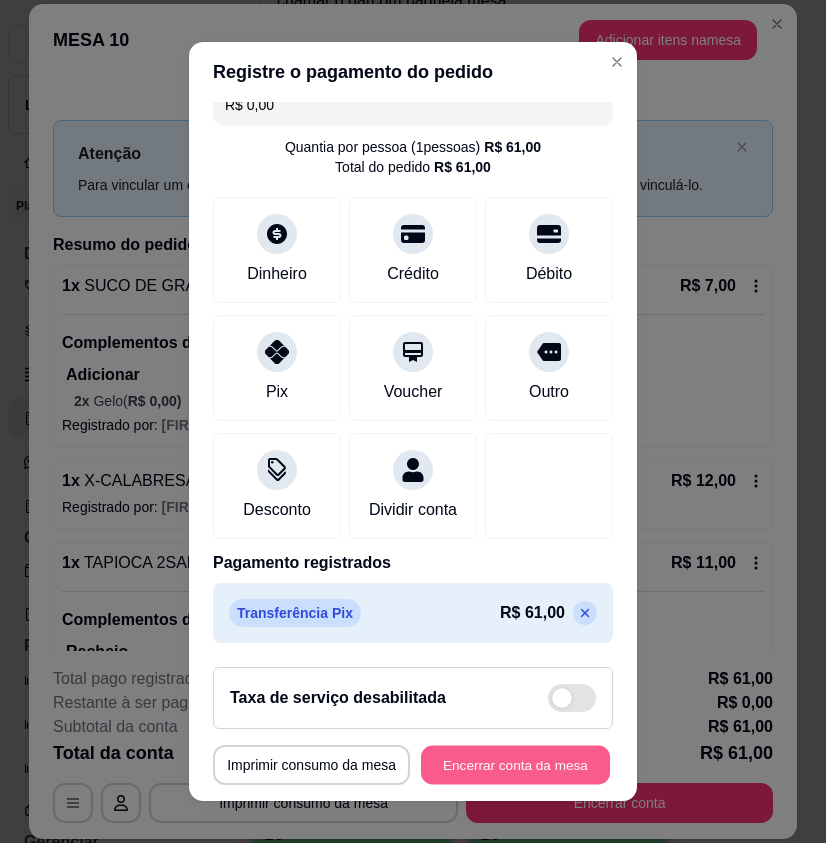 click on "Encerrar conta da mesa" at bounding box center (515, 764) 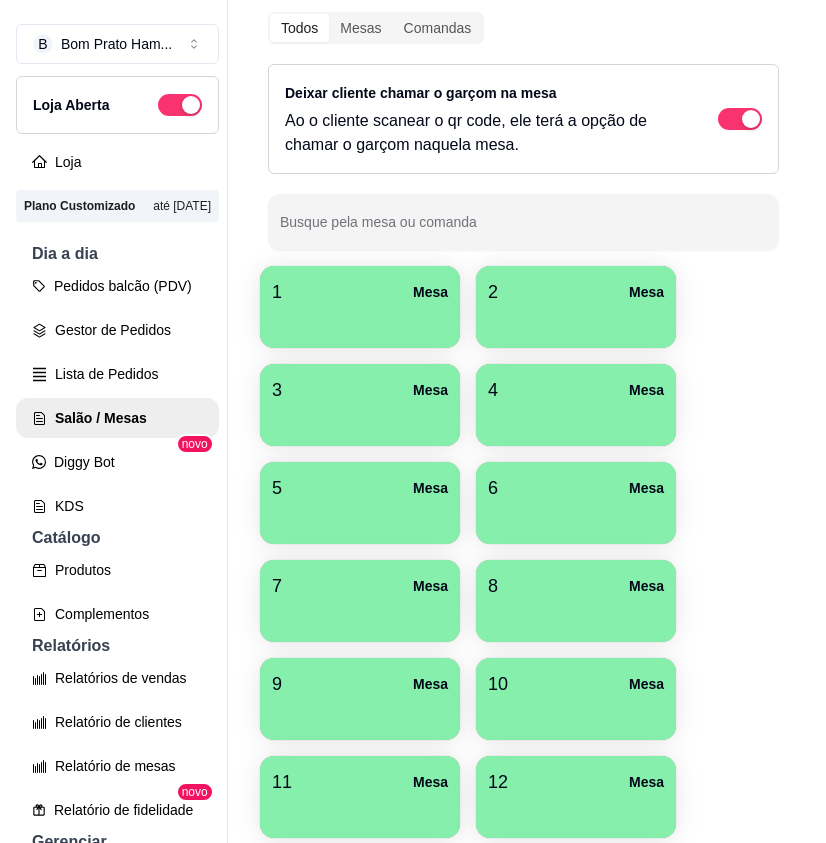 scroll, scrollTop: 0, scrollLeft: 0, axis: both 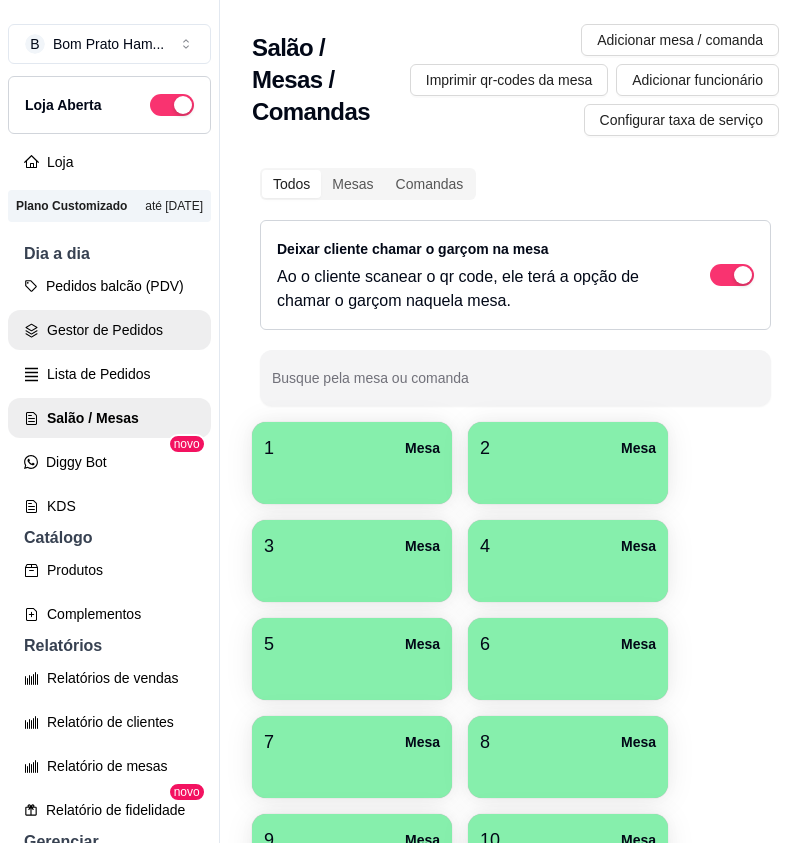 click on "Gestor de Pedidos" at bounding box center [109, 330] 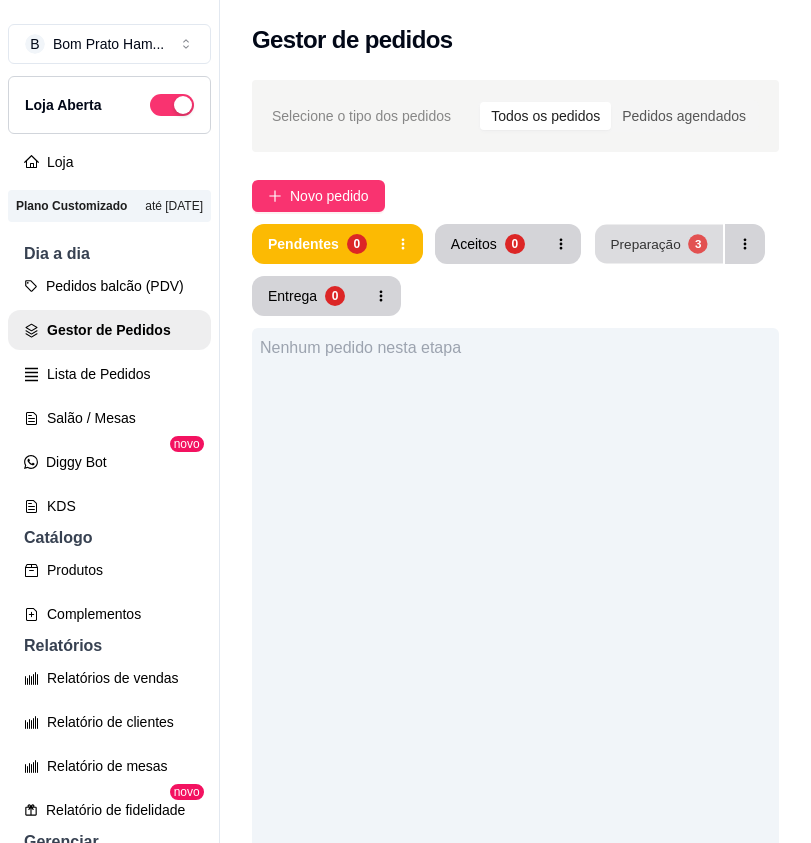 click on "Preparação" at bounding box center (645, 243) 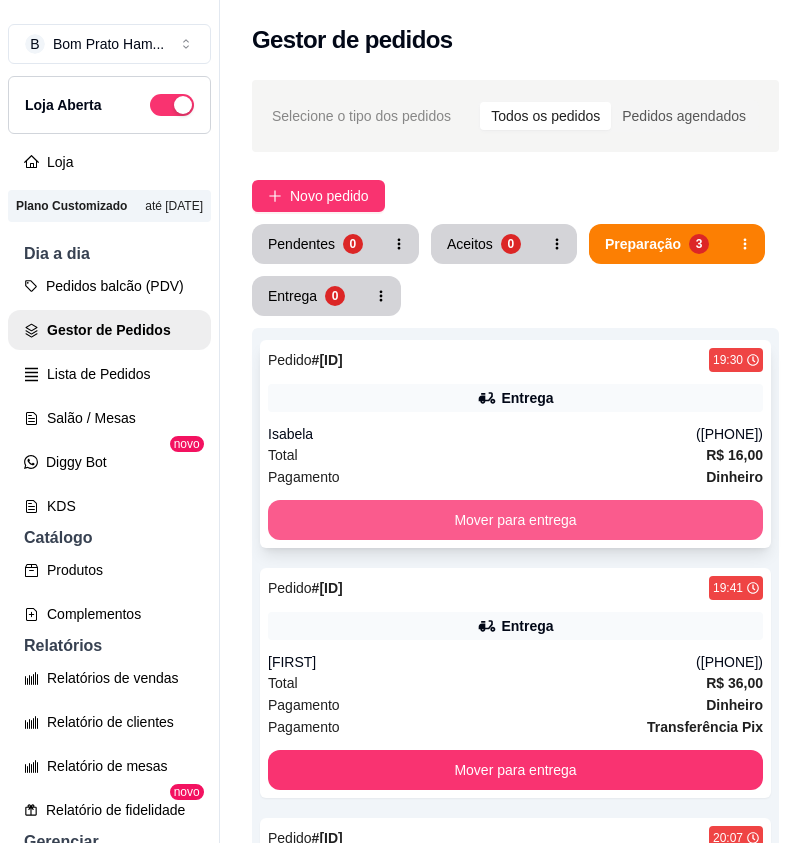 click on "Mover para entrega" at bounding box center [515, 520] 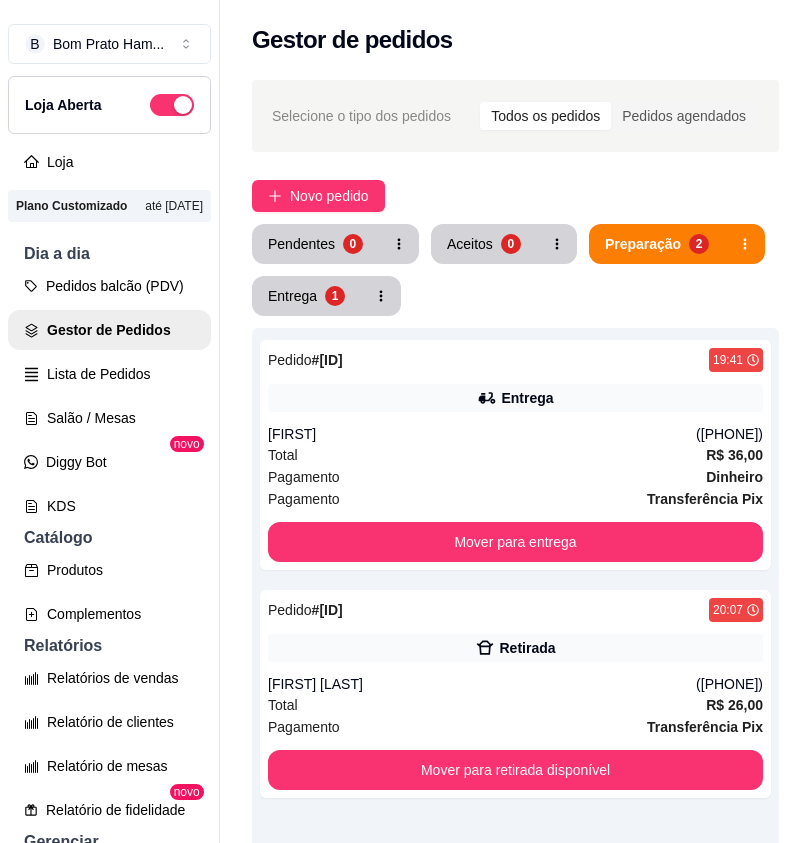 click on "Pedido  # e37cd 19:41 Entrega Anderson (84) 9645-9405 Total R$ 36,00 Pagamento Dinheiro Pagamento Transferência Pix Mover para entrega" at bounding box center [515, 455] 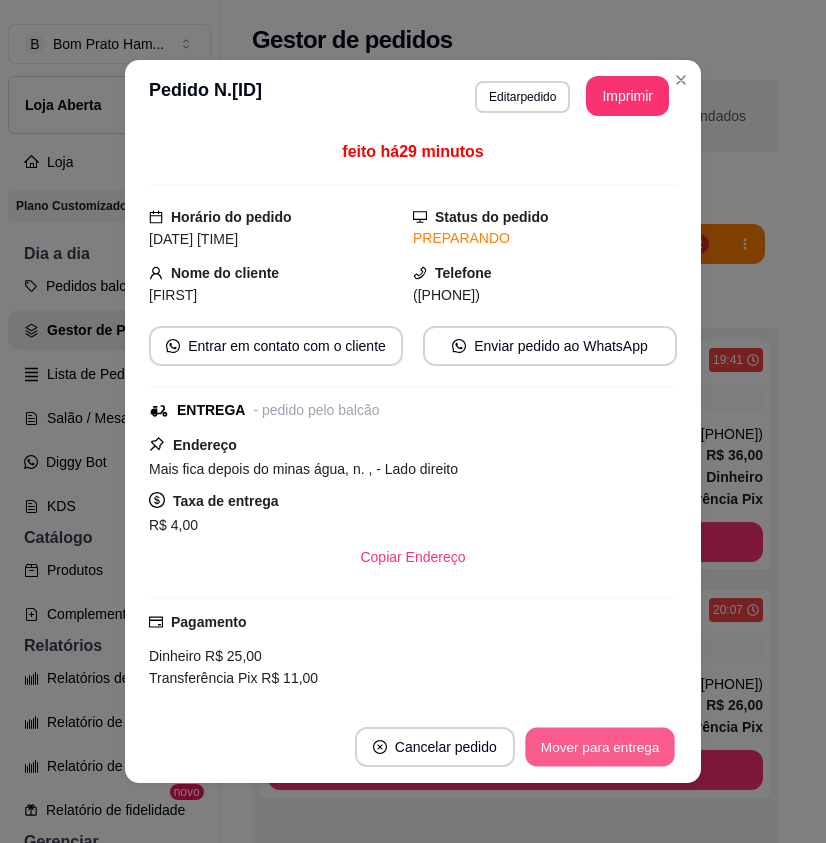 click on "Mover para entrega" at bounding box center (600, 747) 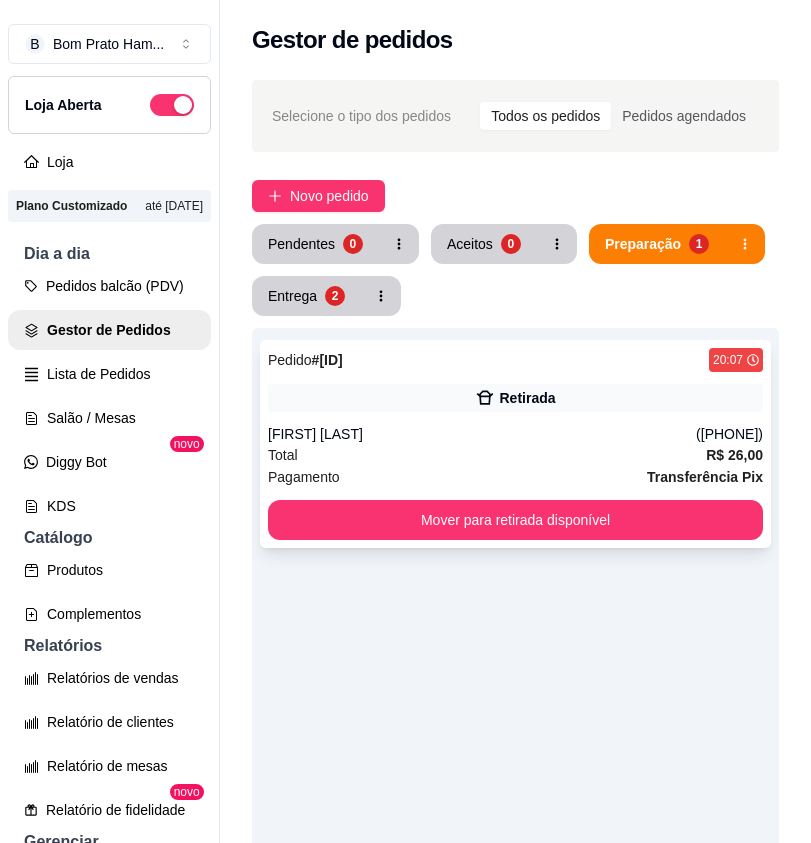 click on "Retirada" at bounding box center (527, 398) 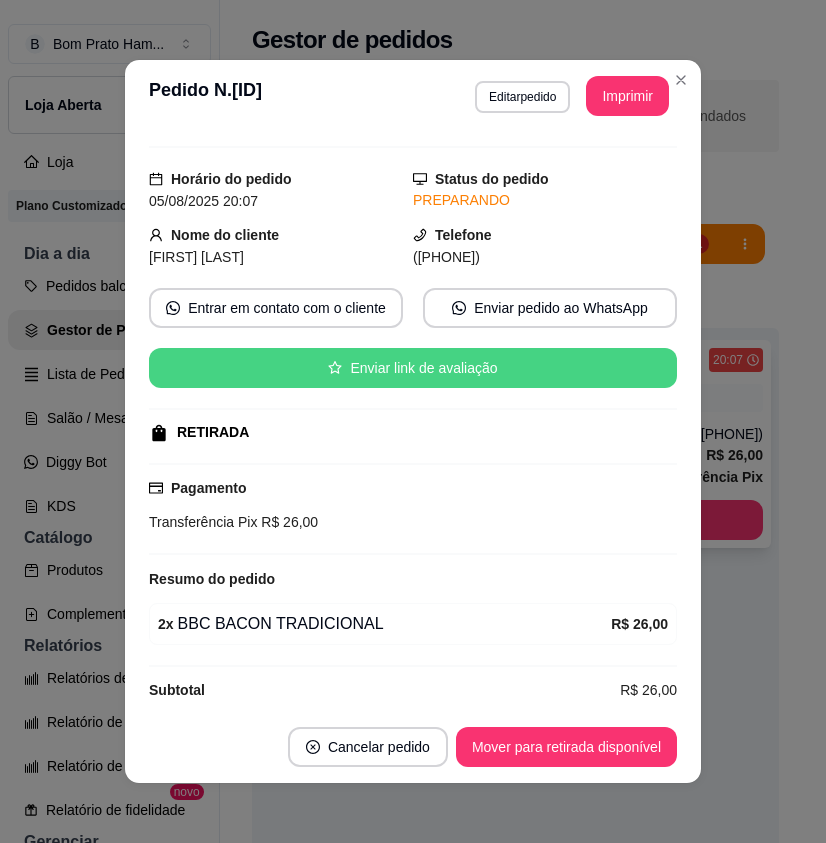 scroll, scrollTop: 58, scrollLeft: 0, axis: vertical 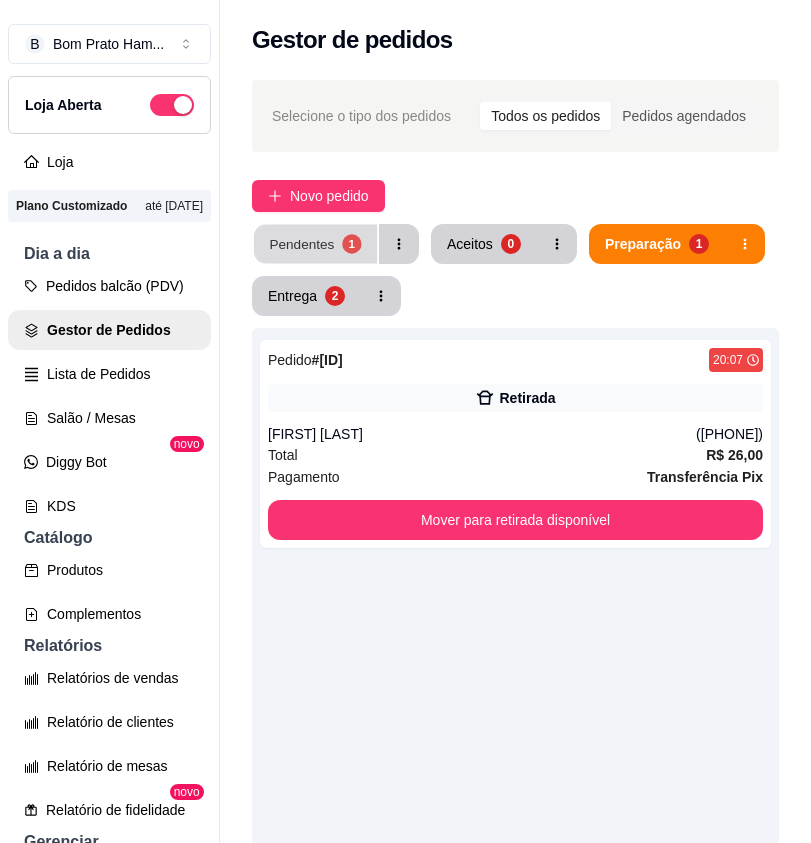 click on "1" at bounding box center (351, 243) 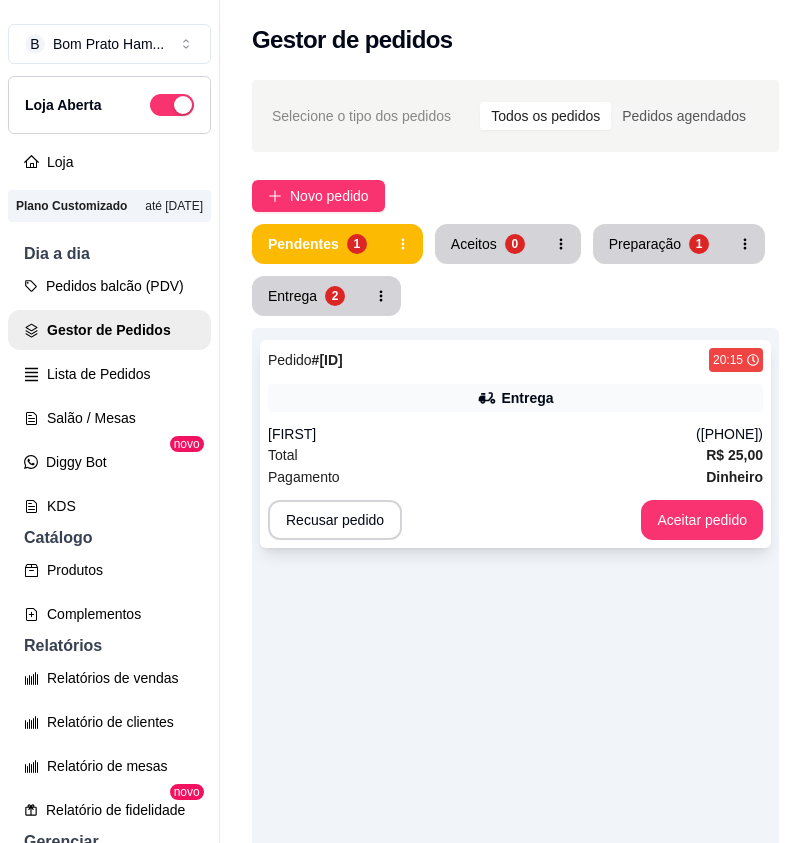 click on "Raquel" at bounding box center [482, 434] 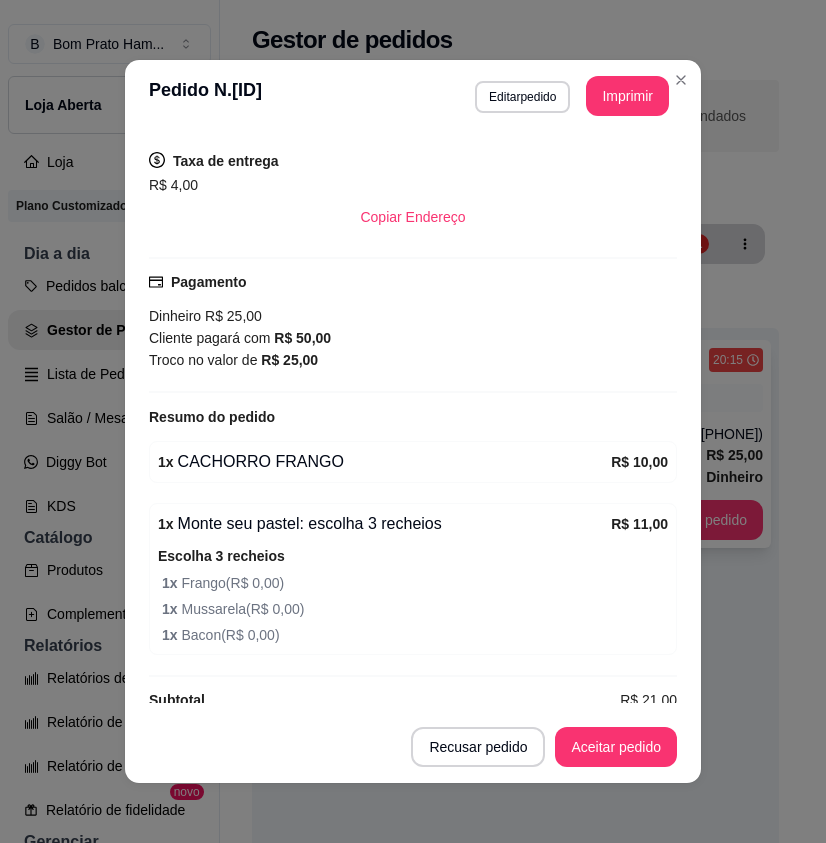 scroll, scrollTop: 454, scrollLeft: 0, axis: vertical 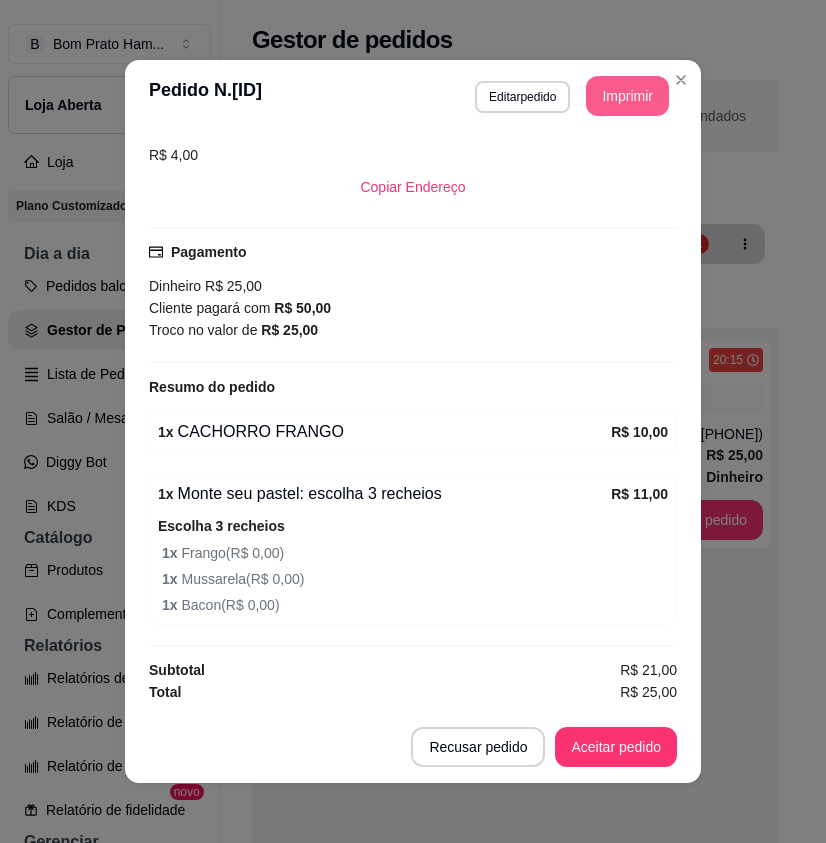 click on "Imprimir" at bounding box center (627, 96) 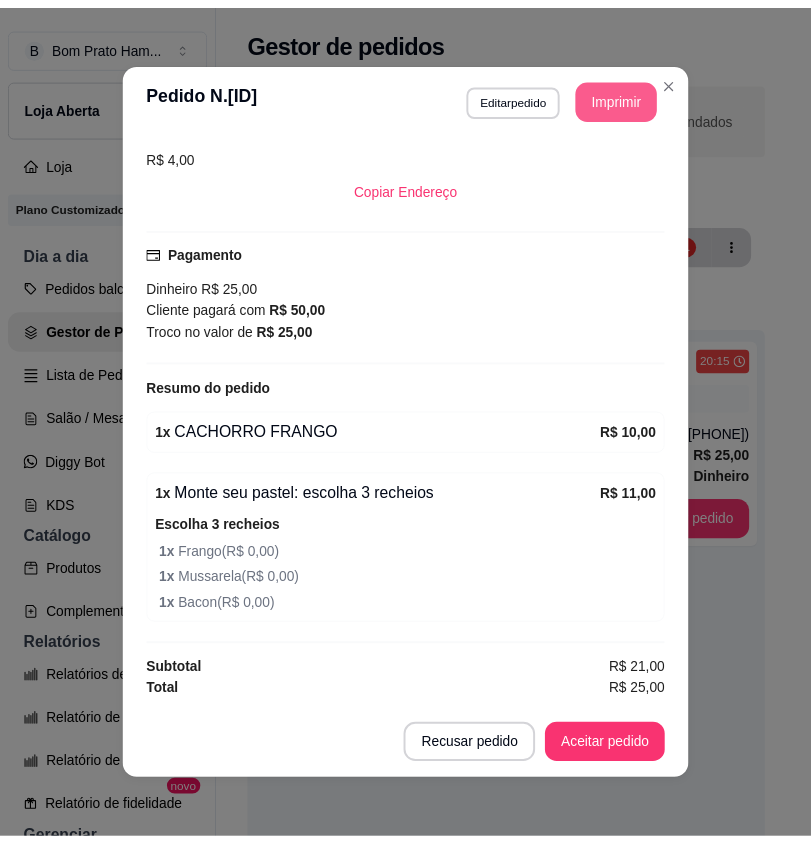 scroll, scrollTop: 0, scrollLeft: 0, axis: both 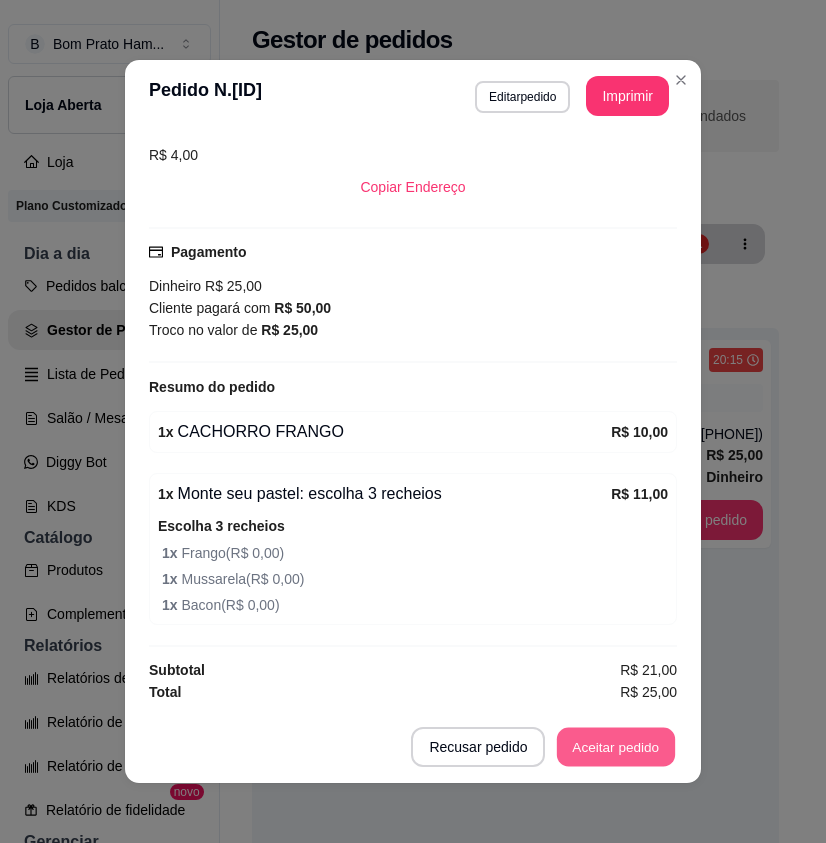 click on "Aceitar pedido" at bounding box center [616, 747] 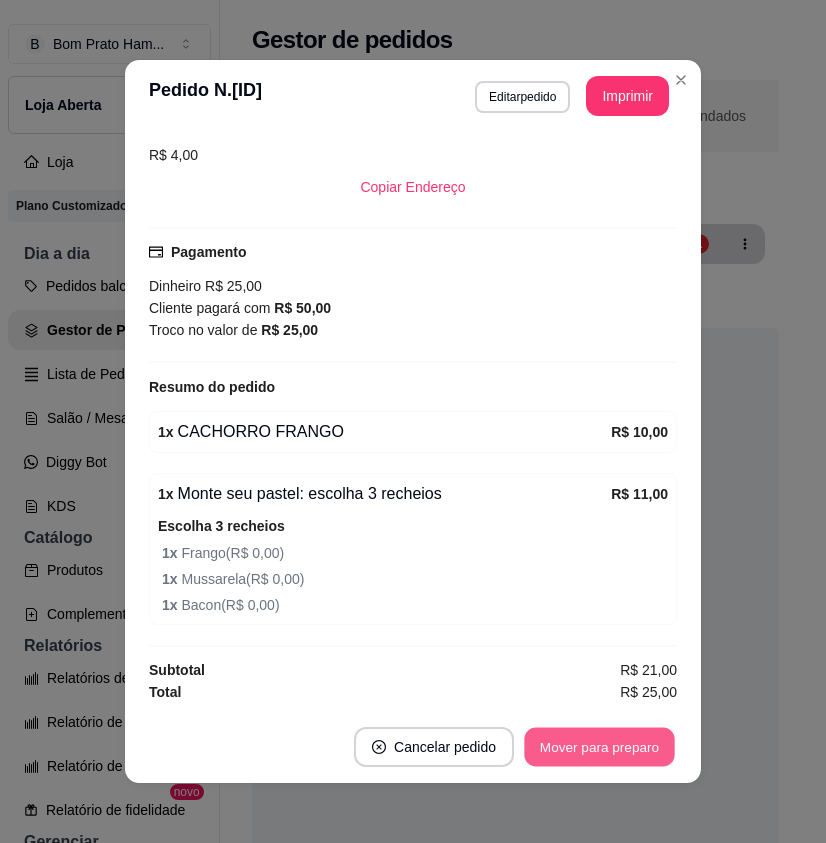 click on "Mover para preparo" at bounding box center [599, 747] 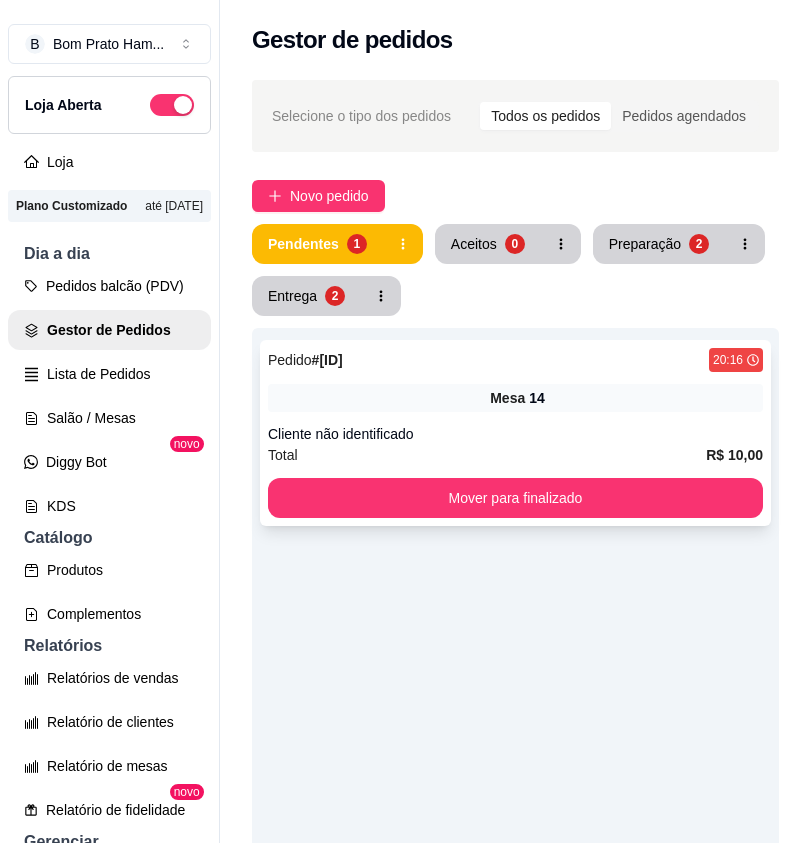 click on "Pedido  # e81a8 20:16 Mesa 14 Cliente não identificado Total R$ 10,00 Mover para finalizado" at bounding box center [515, 433] 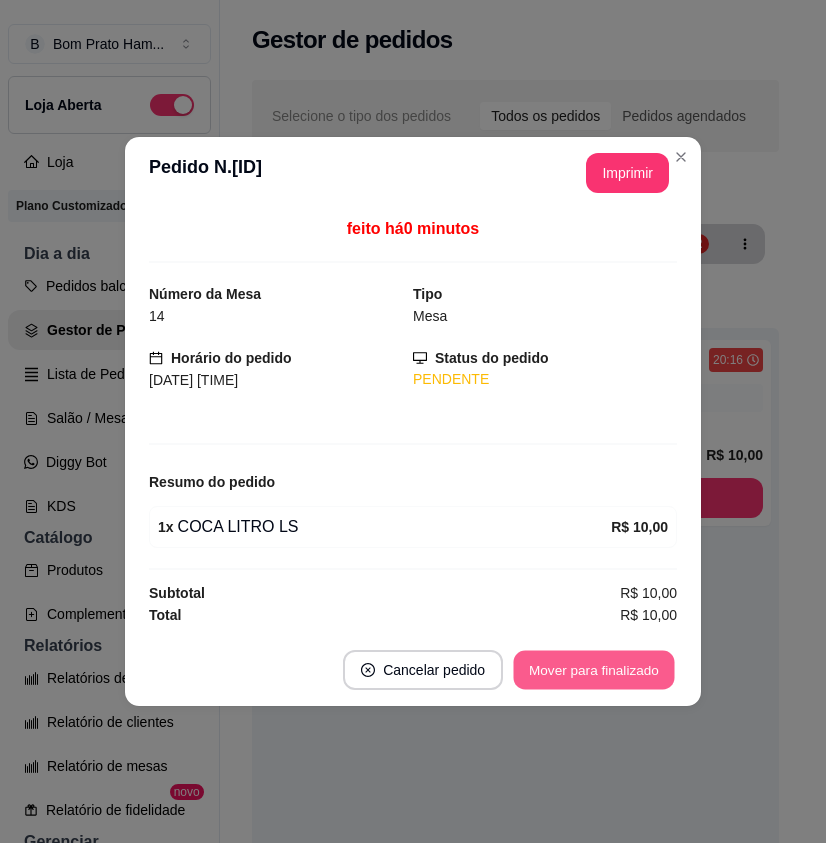 click on "Mover para finalizado" at bounding box center (594, 670) 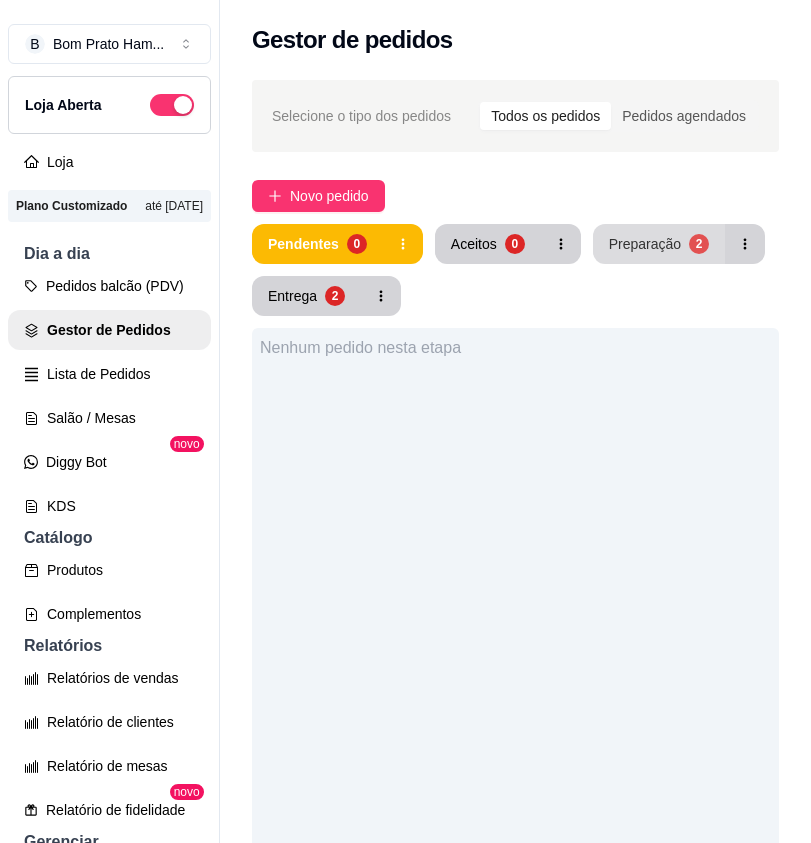 click on "Preparação" at bounding box center (645, 244) 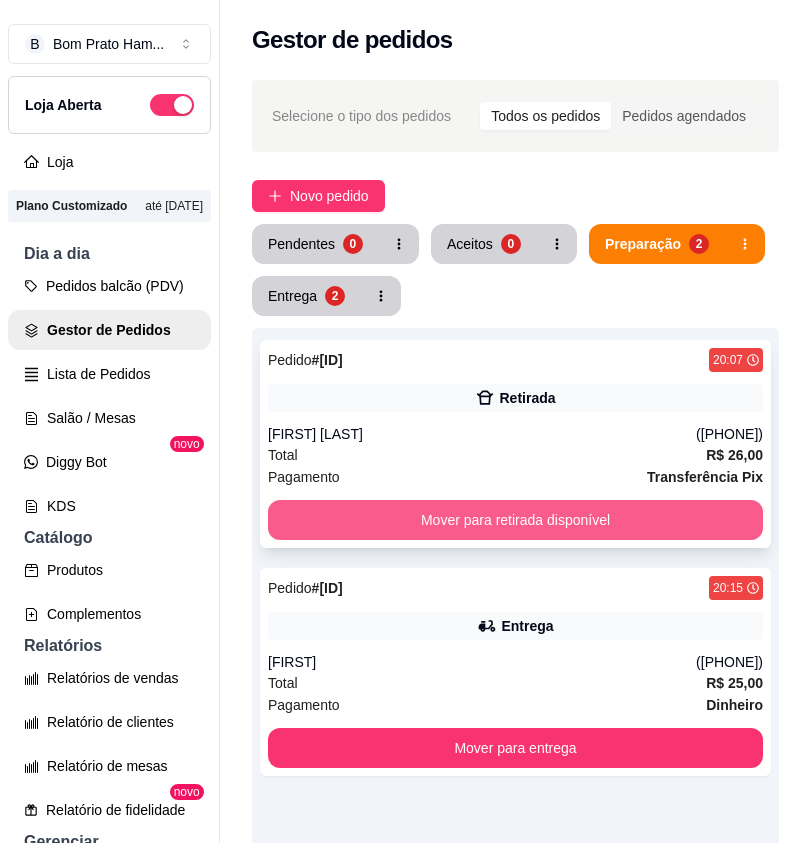 click on "Mover para retirada disponível" at bounding box center (515, 520) 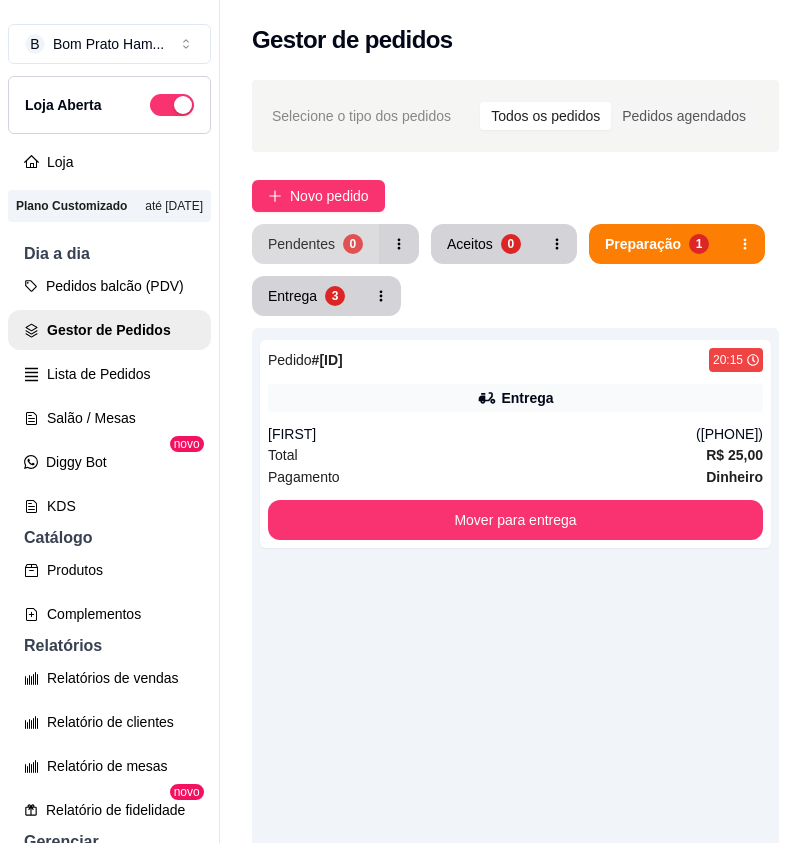 click on "Pendentes 0" at bounding box center (315, 244) 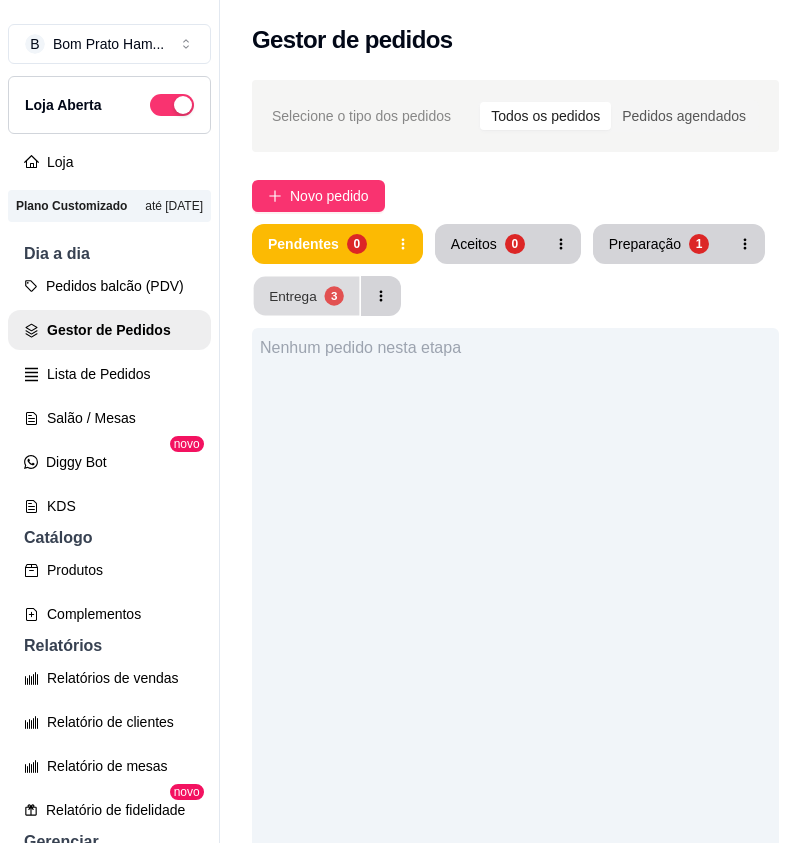 click on "Entrega 3" at bounding box center [307, 296] 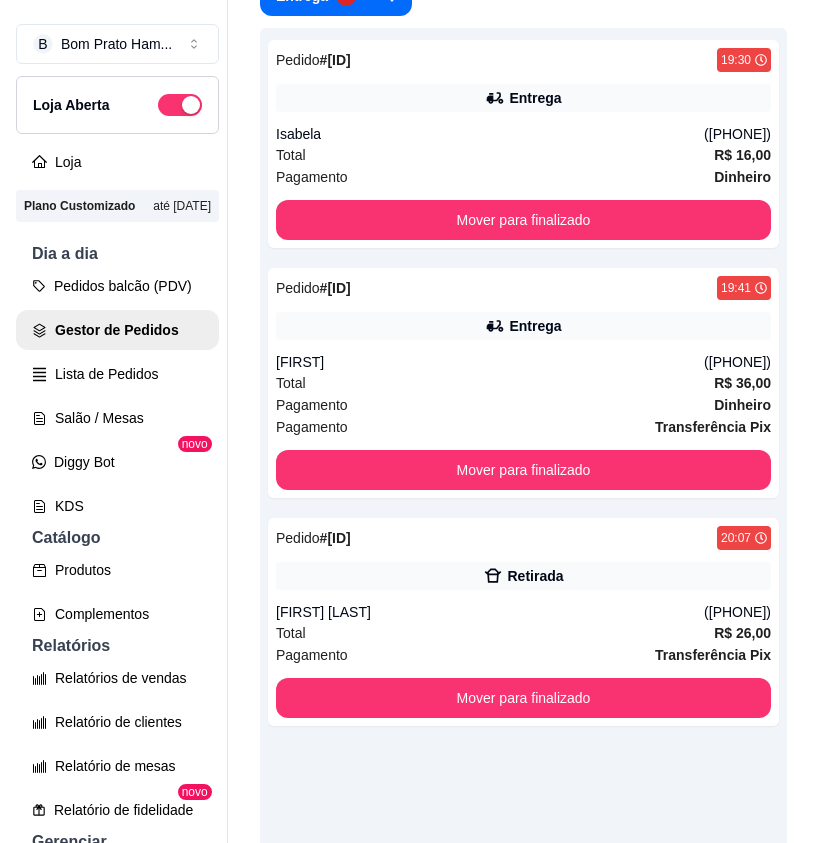 scroll, scrollTop: 0, scrollLeft: 0, axis: both 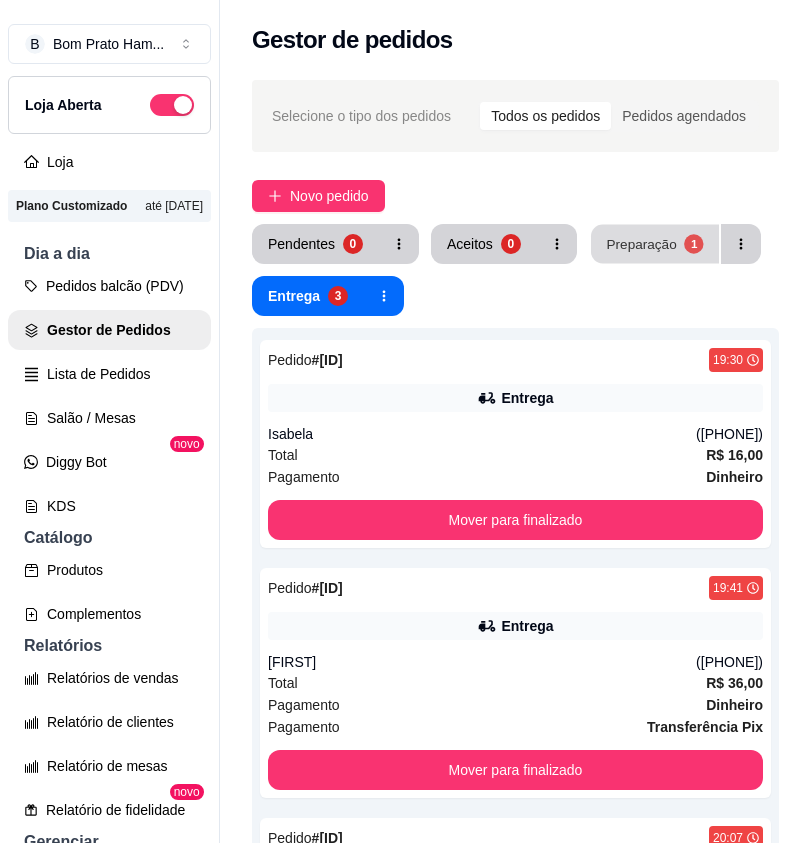 click on "Preparação" at bounding box center [641, 243] 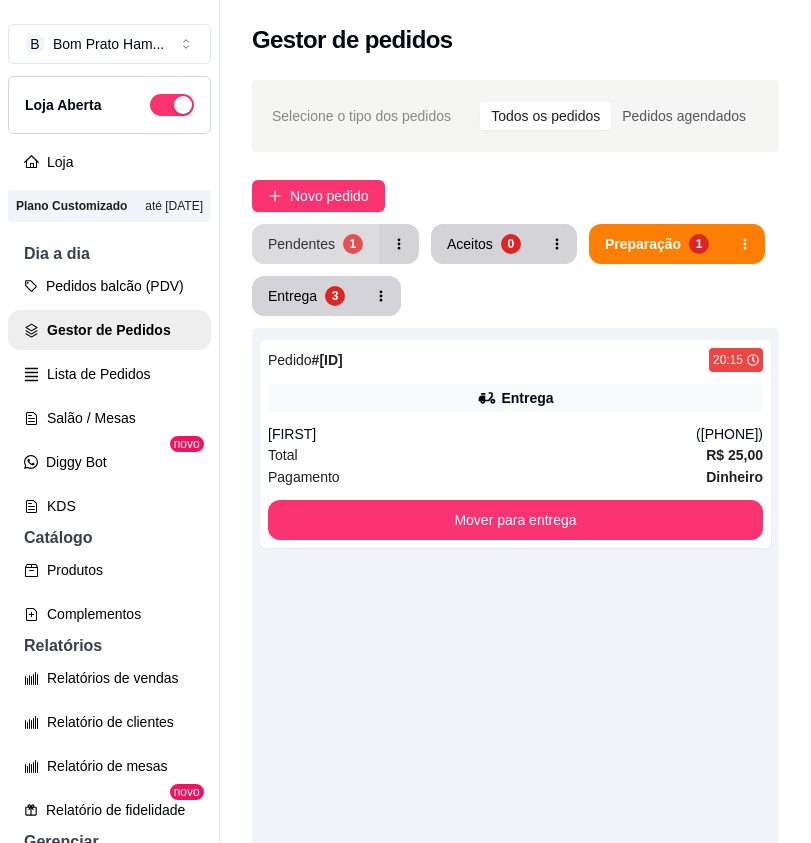 click on "Pendentes 1" at bounding box center [315, 244] 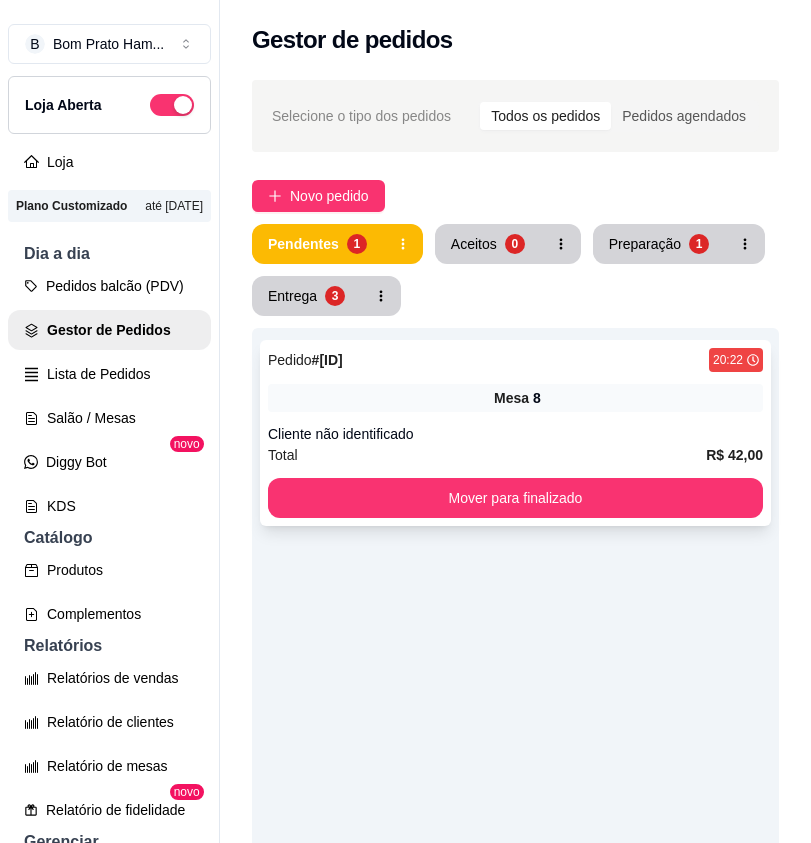 click on "Mesa 8" at bounding box center (515, 398) 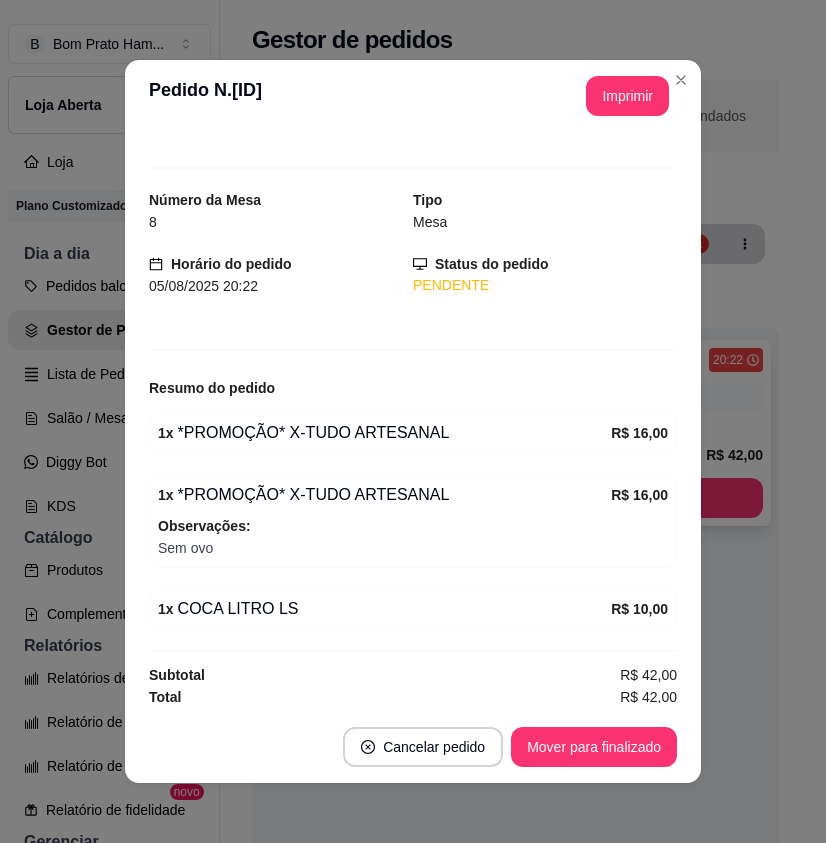 scroll, scrollTop: 22, scrollLeft: 0, axis: vertical 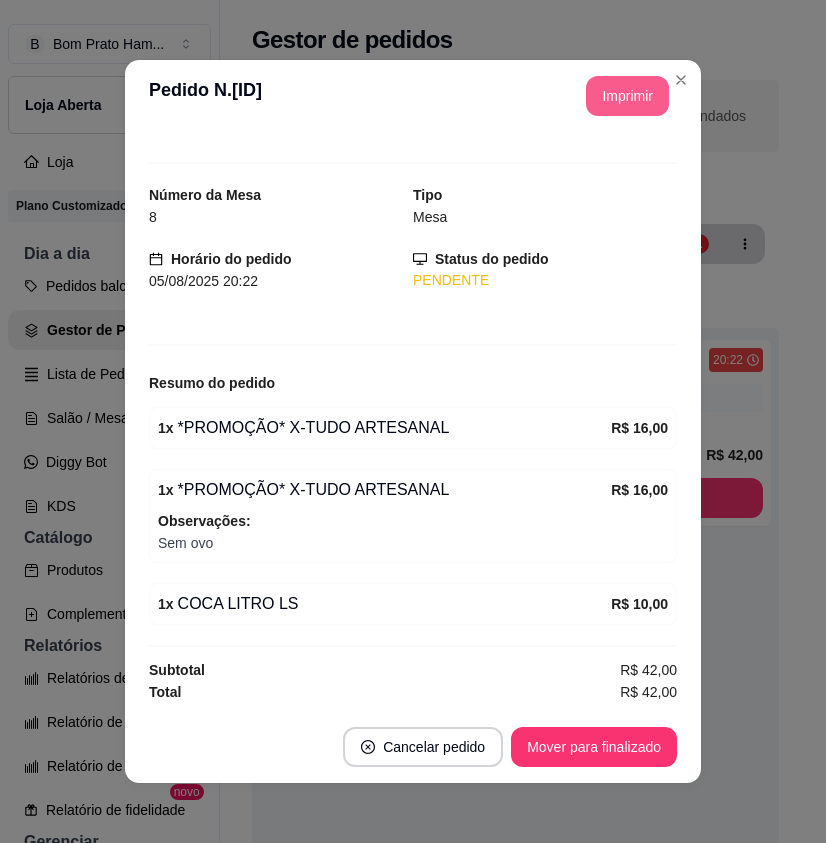 click on "Imprimir" at bounding box center (627, 96) 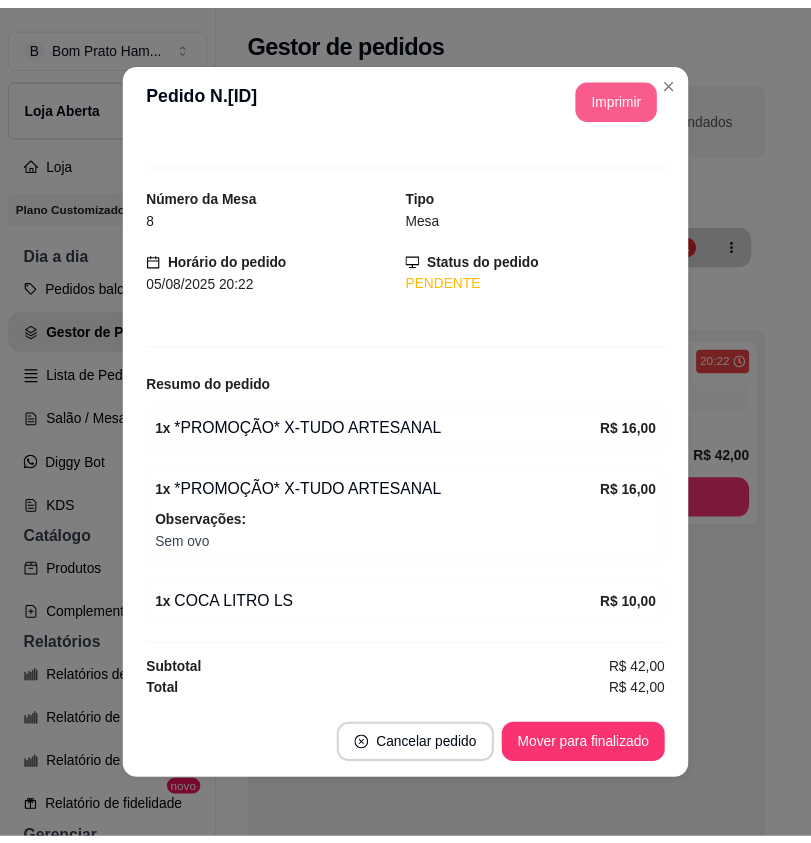 scroll, scrollTop: 0, scrollLeft: 0, axis: both 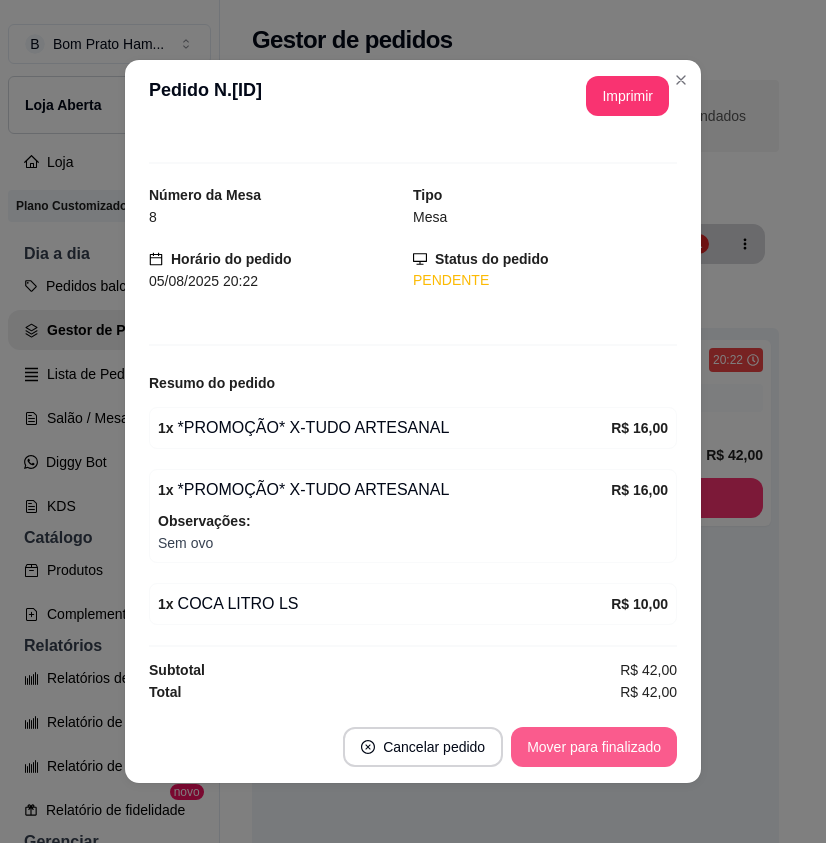click on "Mover para finalizado" at bounding box center [594, 747] 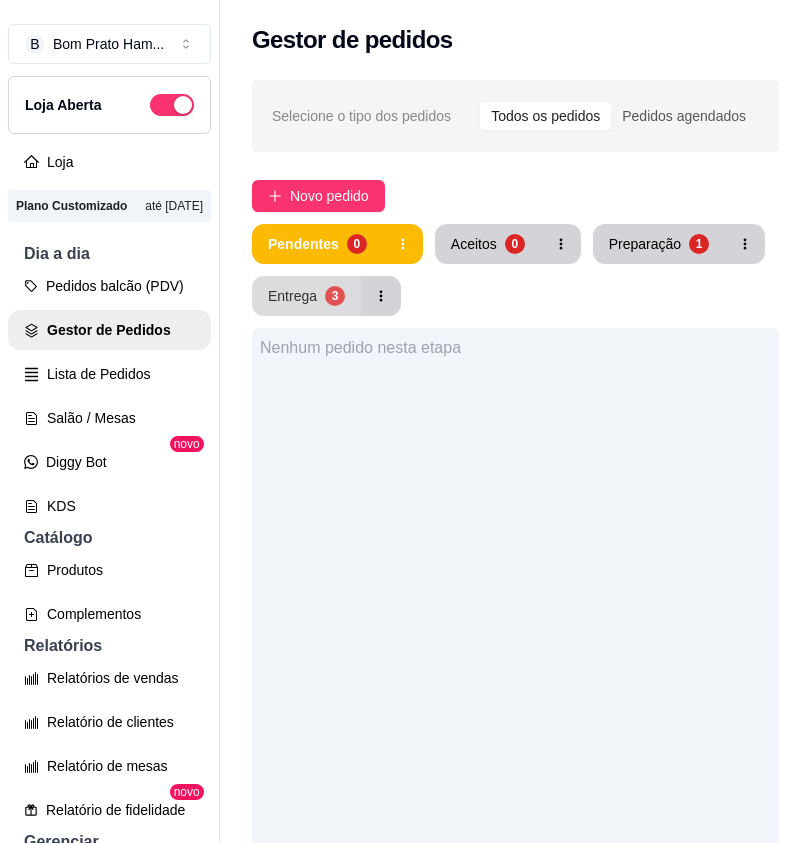 click on "Entrega" at bounding box center [292, 296] 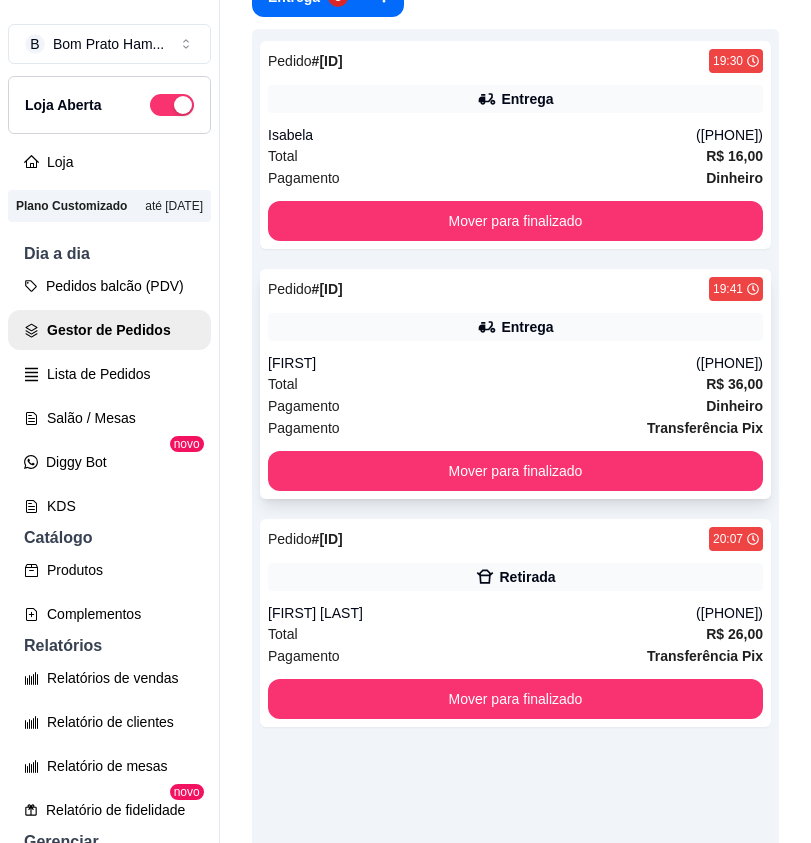 scroll, scrollTop: 300, scrollLeft: 0, axis: vertical 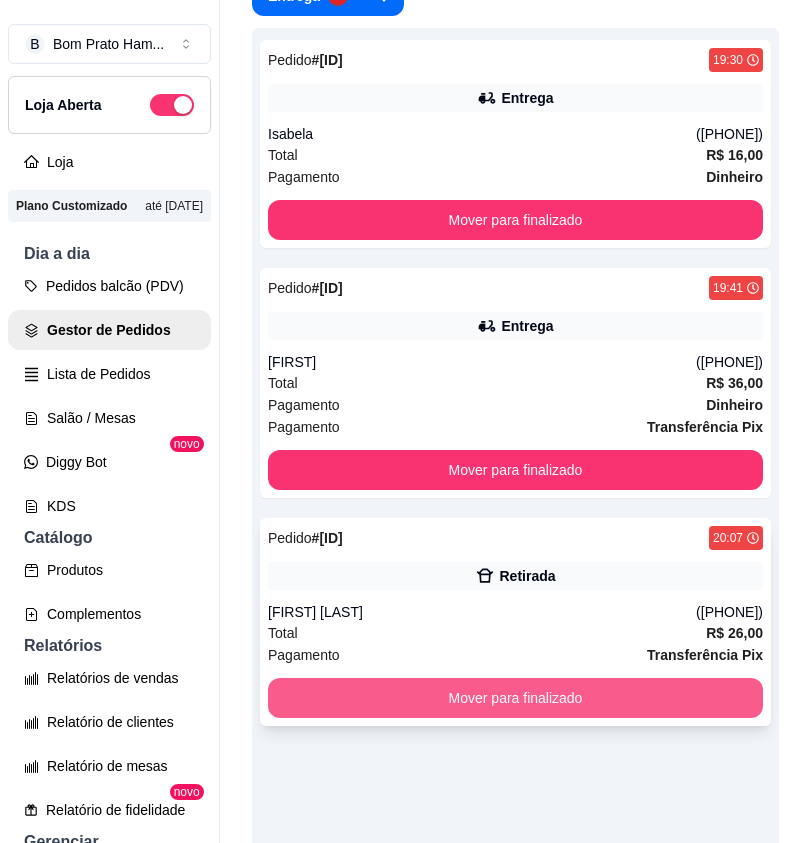 click on "Mover para finalizado" at bounding box center [515, 698] 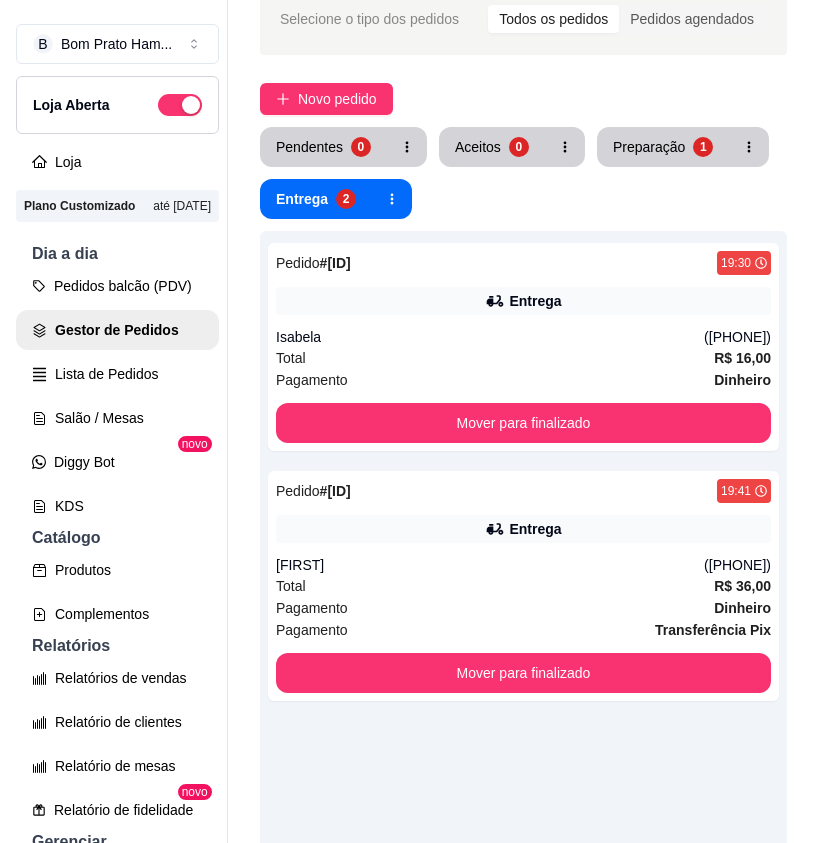 scroll, scrollTop: 0, scrollLeft: 0, axis: both 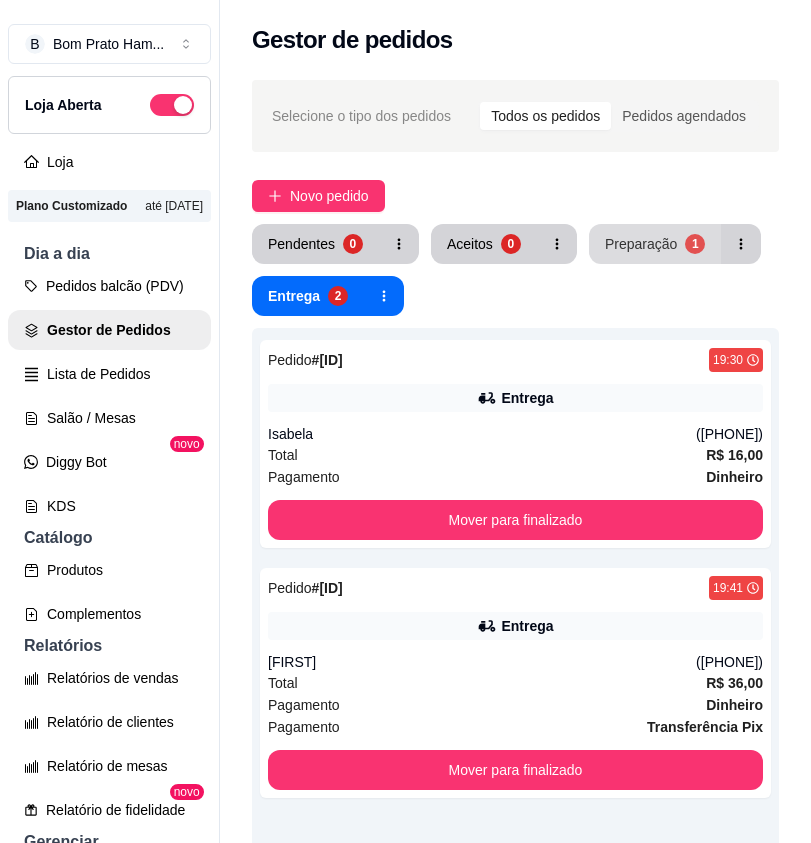 click on "Preparação" at bounding box center [641, 244] 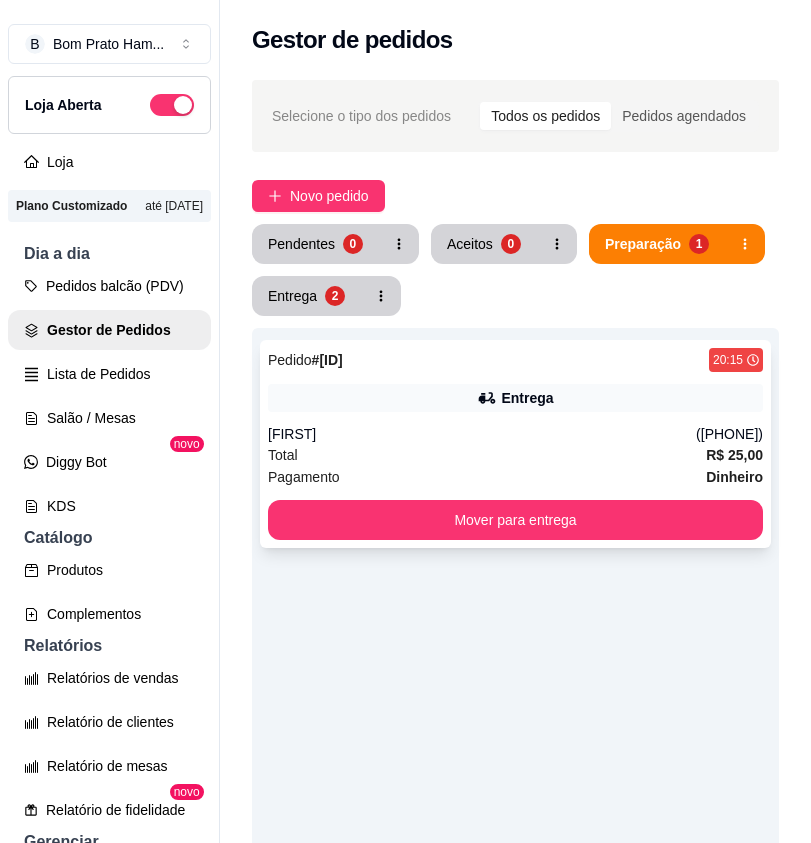 click on "Entrega" at bounding box center (515, 398) 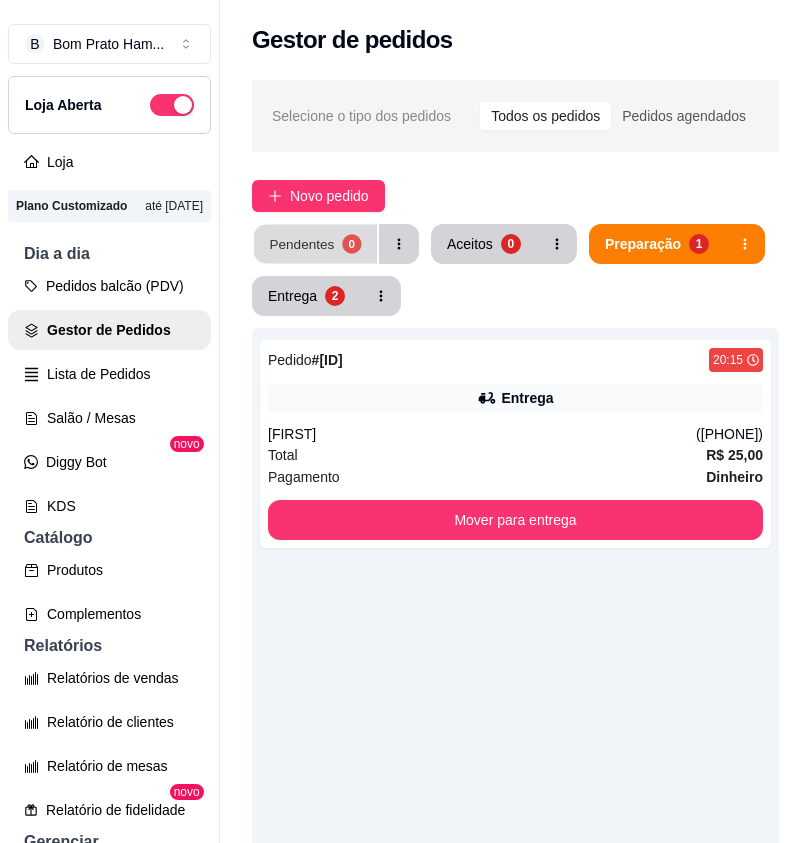 click on "Pendentes" at bounding box center (301, 243) 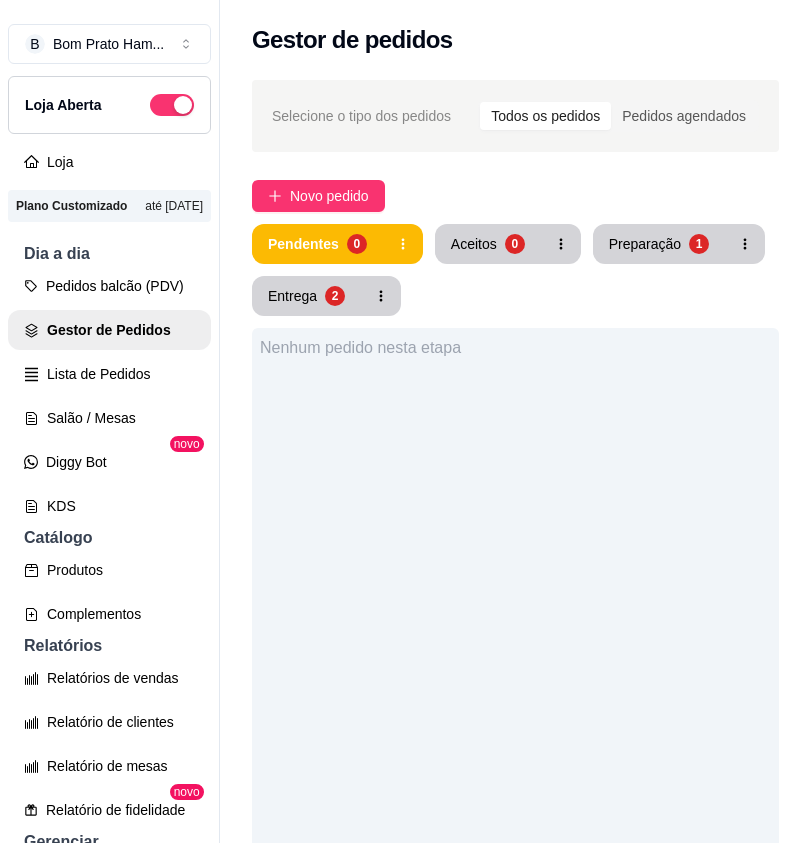 click on "Preparação 1" at bounding box center (659, 244) 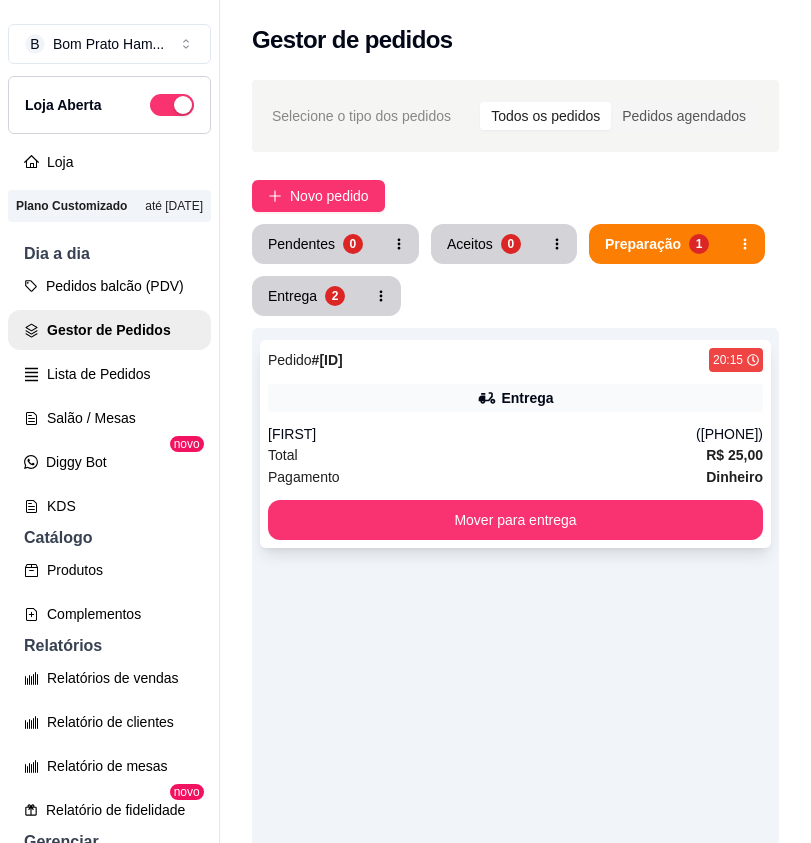click on "Total R$ 25,00" at bounding box center (515, 455) 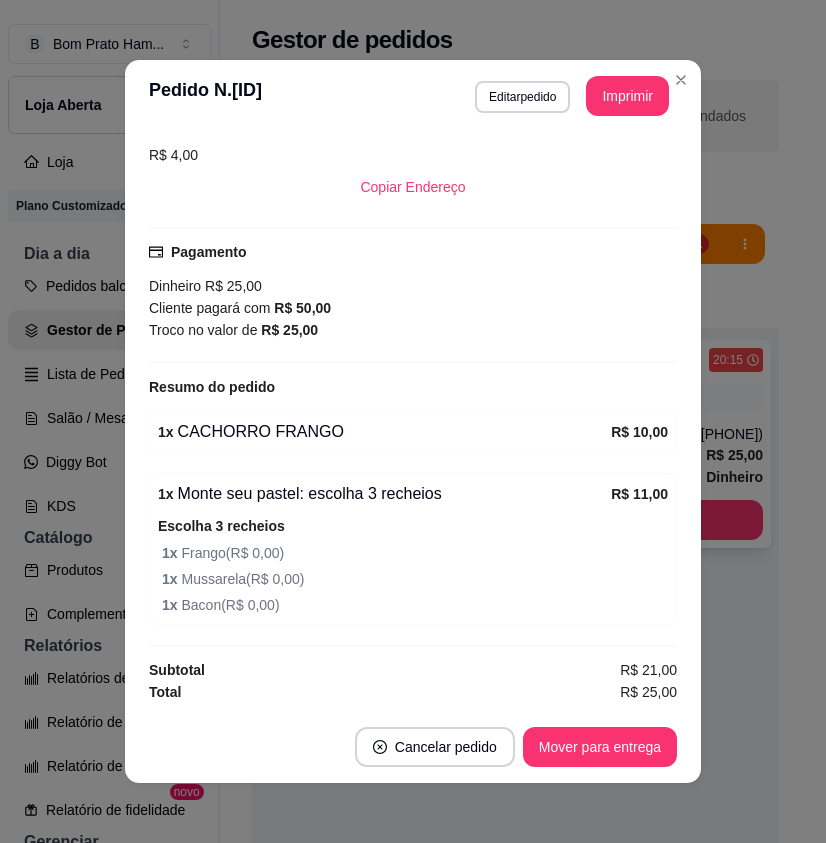 scroll, scrollTop: 454, scrollLeft: 0, axis: vertical 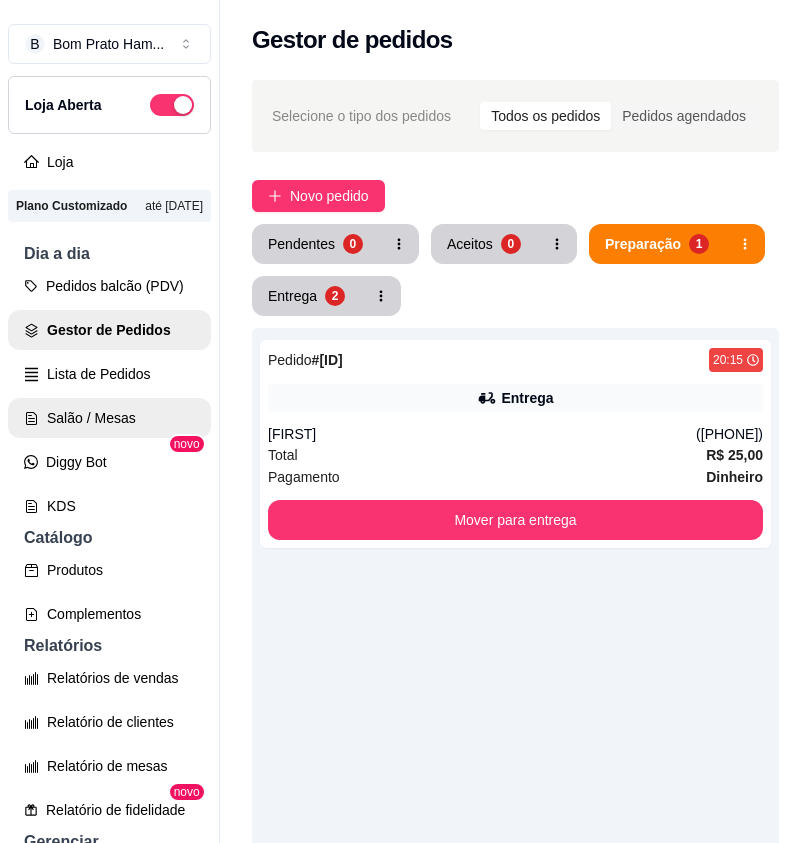 click on "Salão / Mesas" at bounding box center (109, 418) 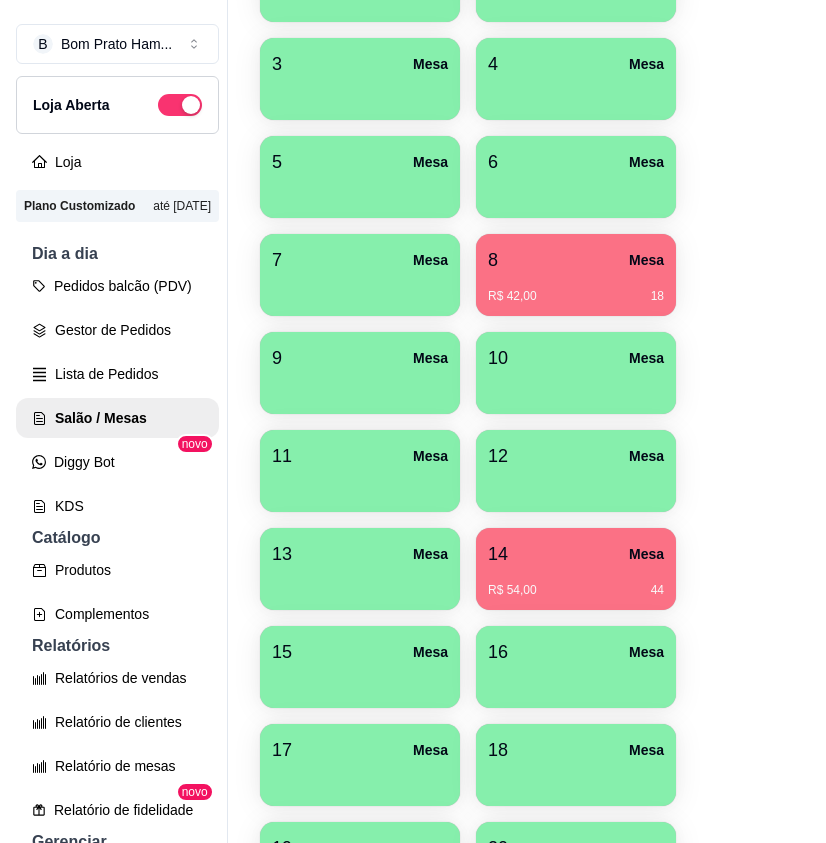 scroll, scrollTop: 371, scrollLeft: 0, axis: vertical 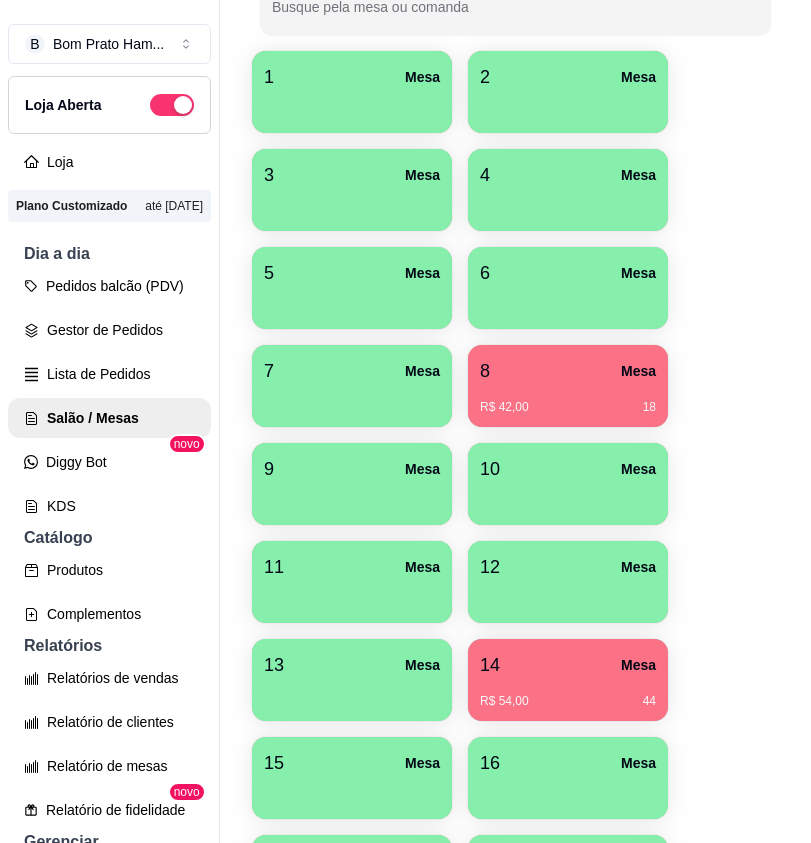click on "R$ 42,00 18" at bounding box center (568, 400) 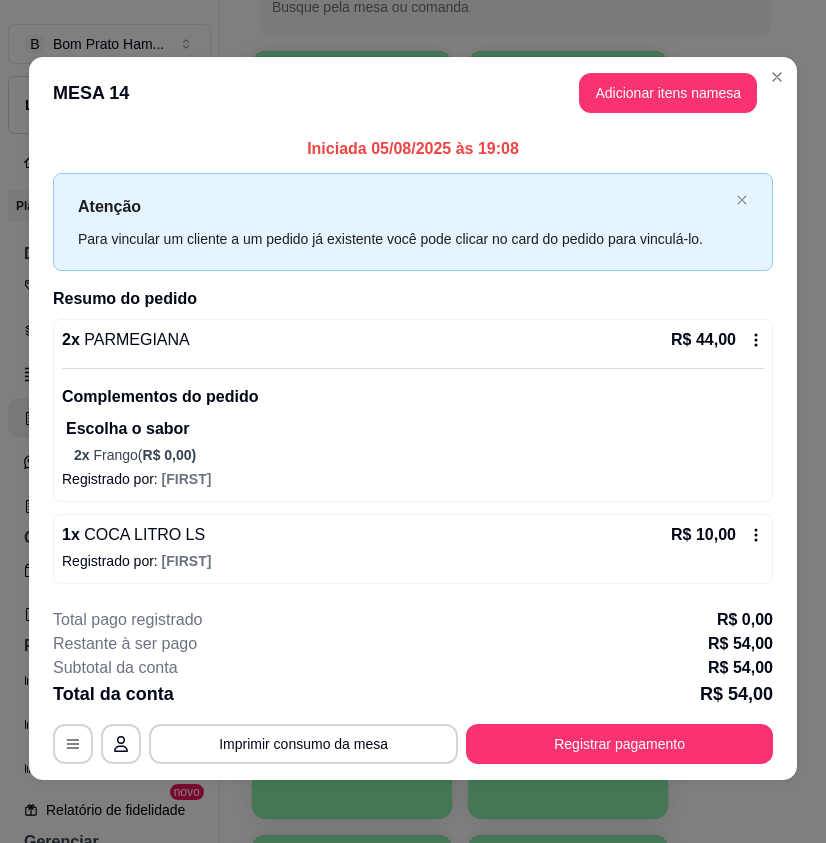 scroll, scrollTop: 4, scrollLeft: 0, axis: vertical 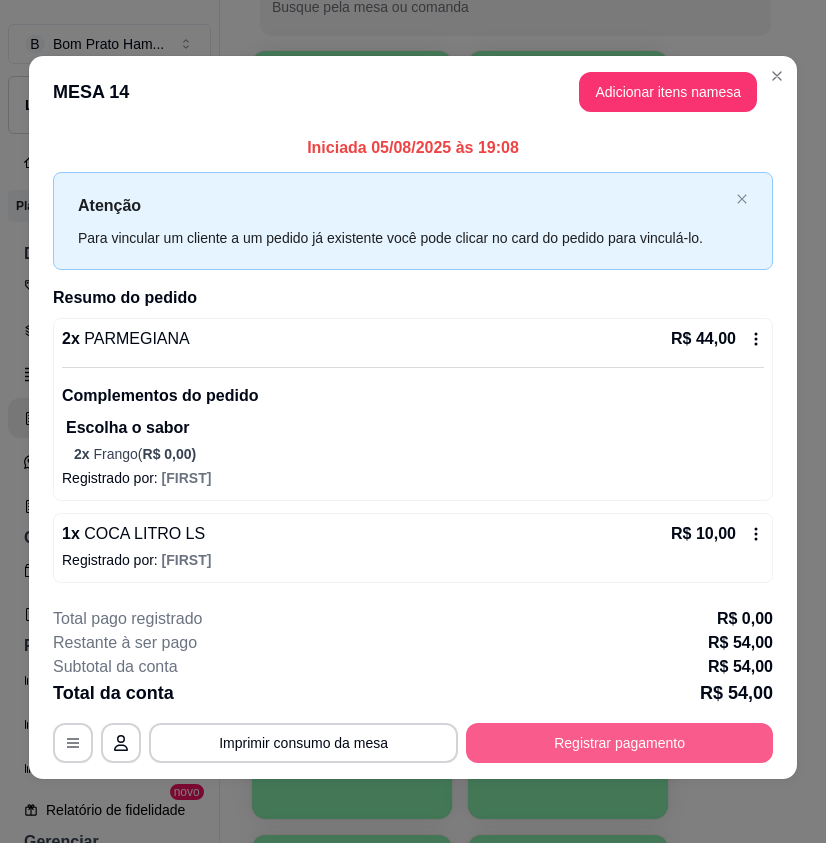 click on "Registrar pagamento" at bounding box center (619, 743) 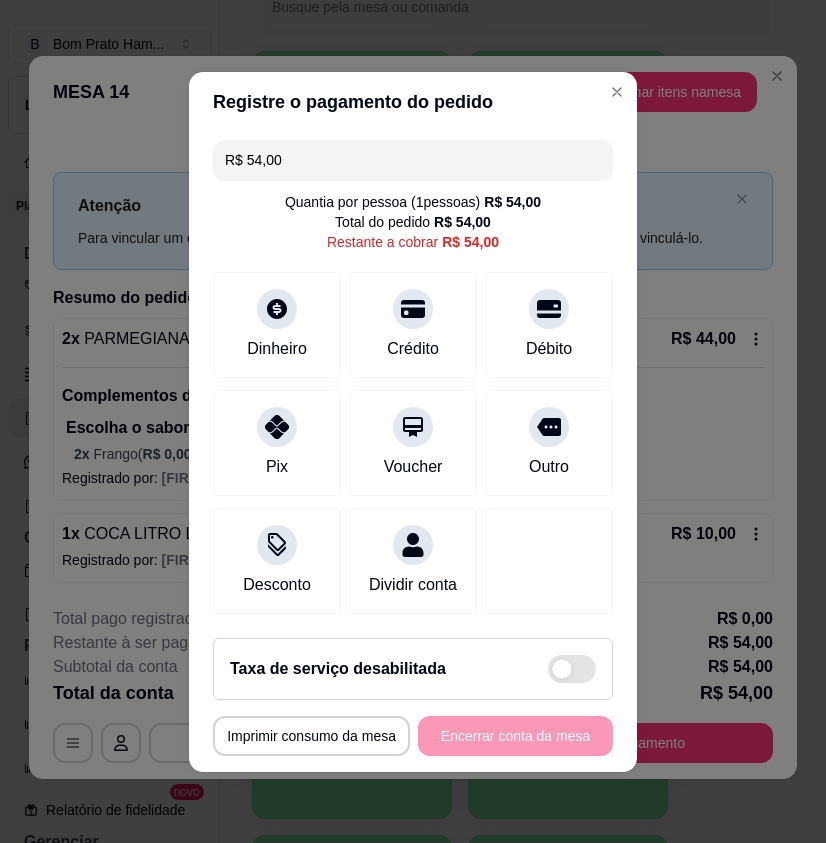 drag, startPoint x: 295, startPoint y: 146, endPoint x: 141, endPoint y: 109, distance: 158.38245 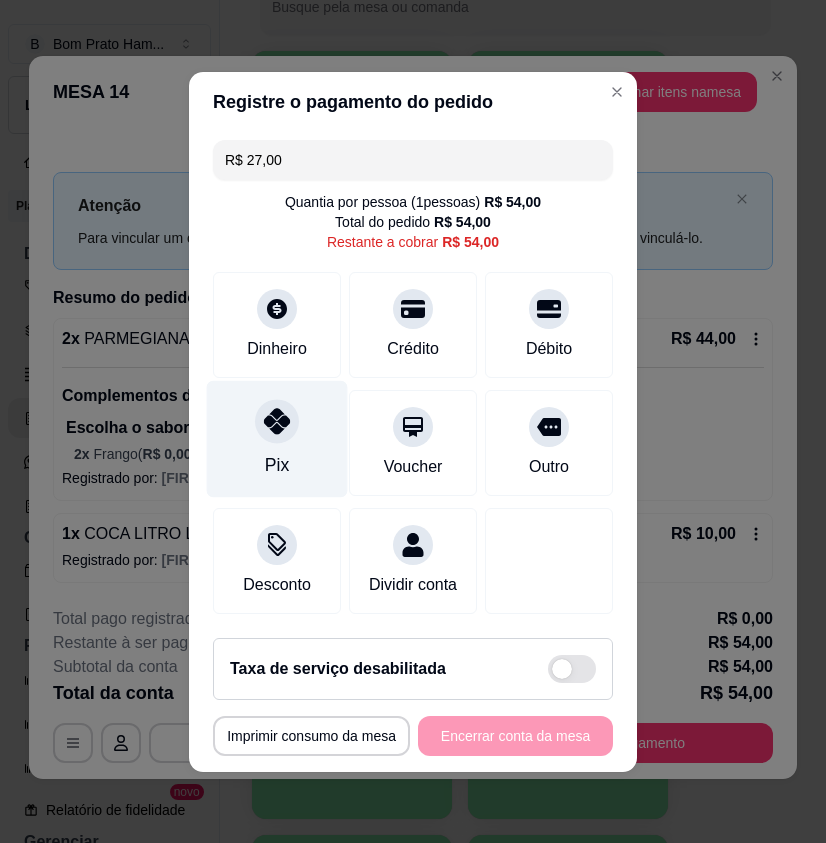 click on "Pix" at bounding box center (277, 438) 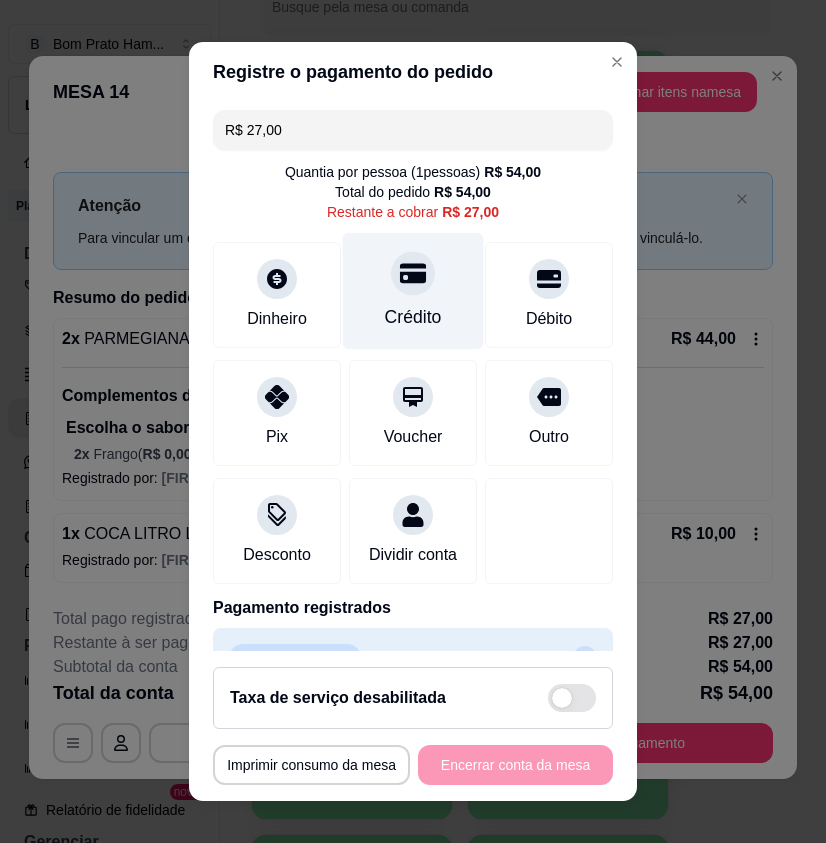 click on "Crédito" at bounding box center [413, 291] 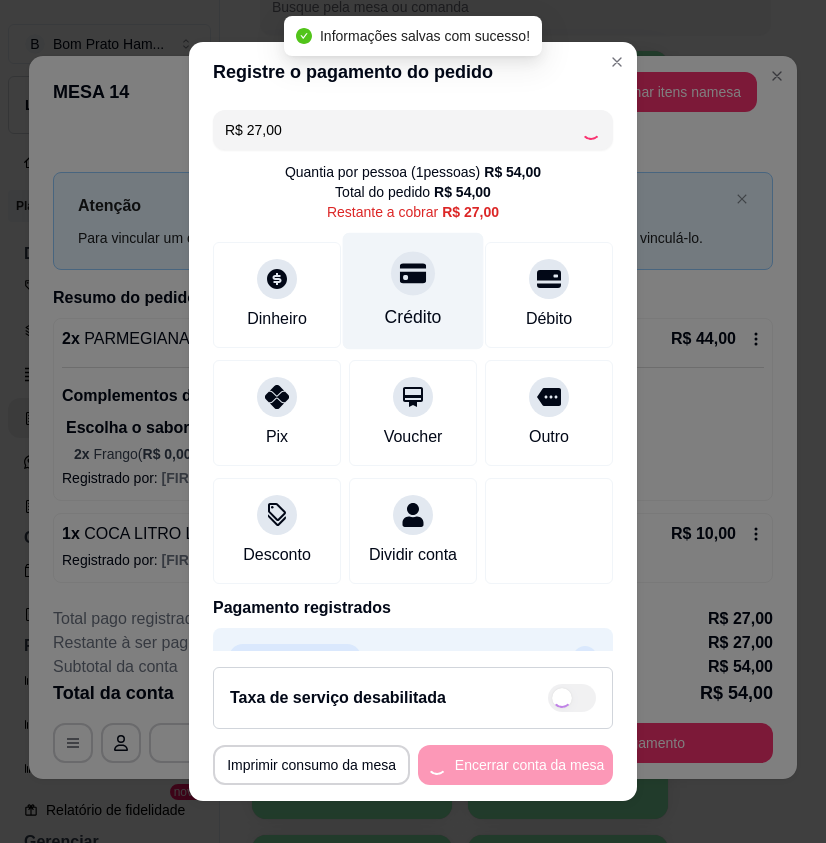 type on "R$ 0,00" 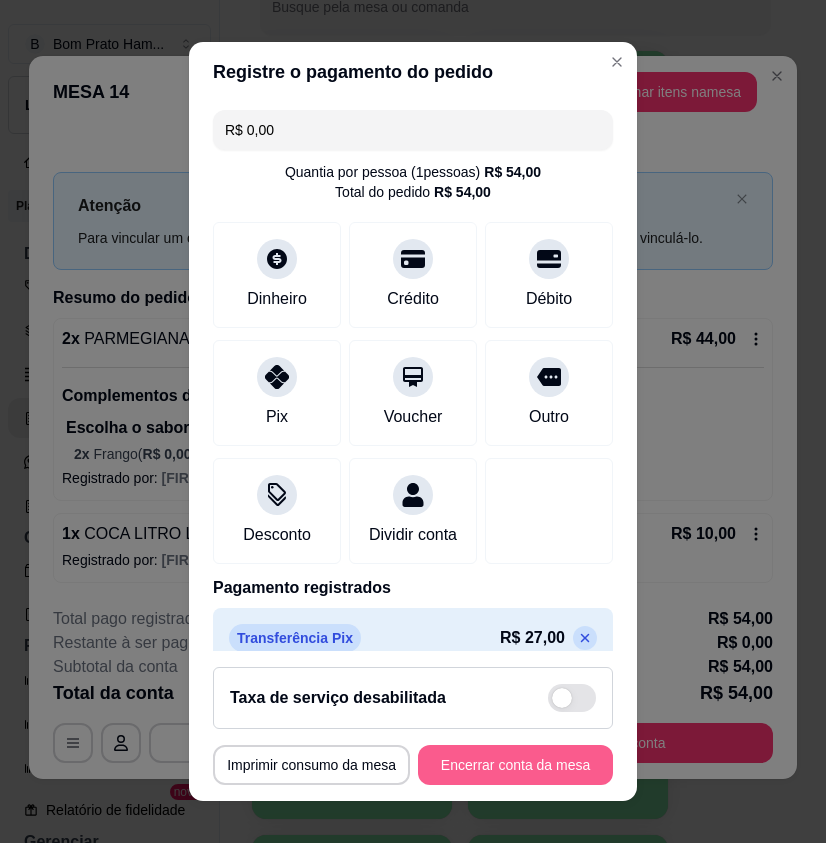 click on "Encerrar conta da mesa" at bounding box center [515, 765] 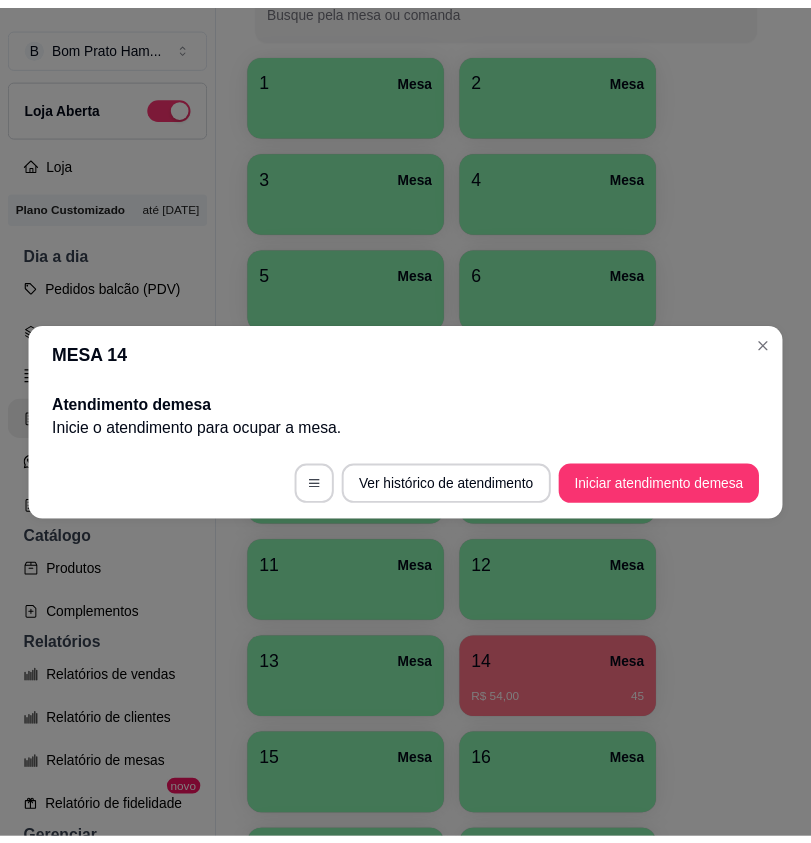 scroll, scrollTop: 0, scrollLeft: 0, axis: both 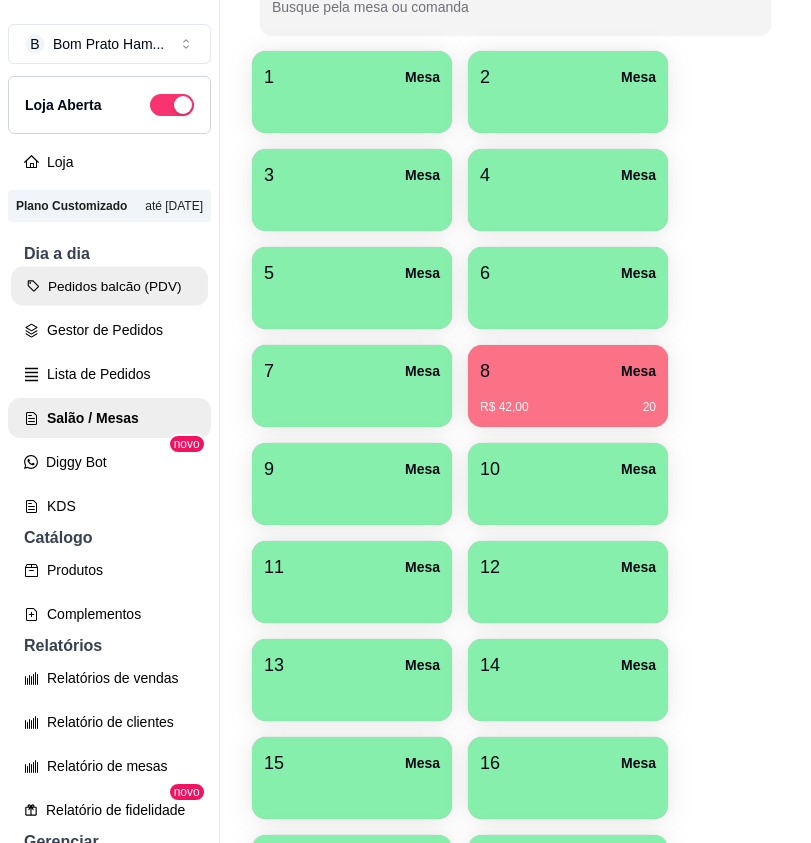 click on "Pedidos balcão (PDV)" at bounding box center [109, 286] 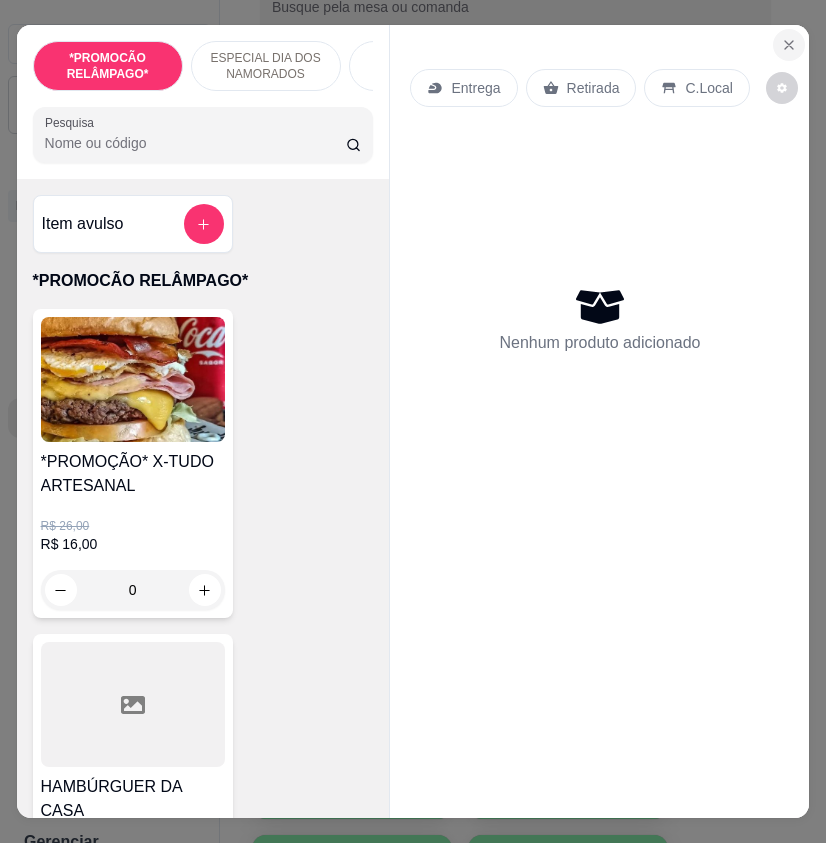 click at bounding box center (789, 45) 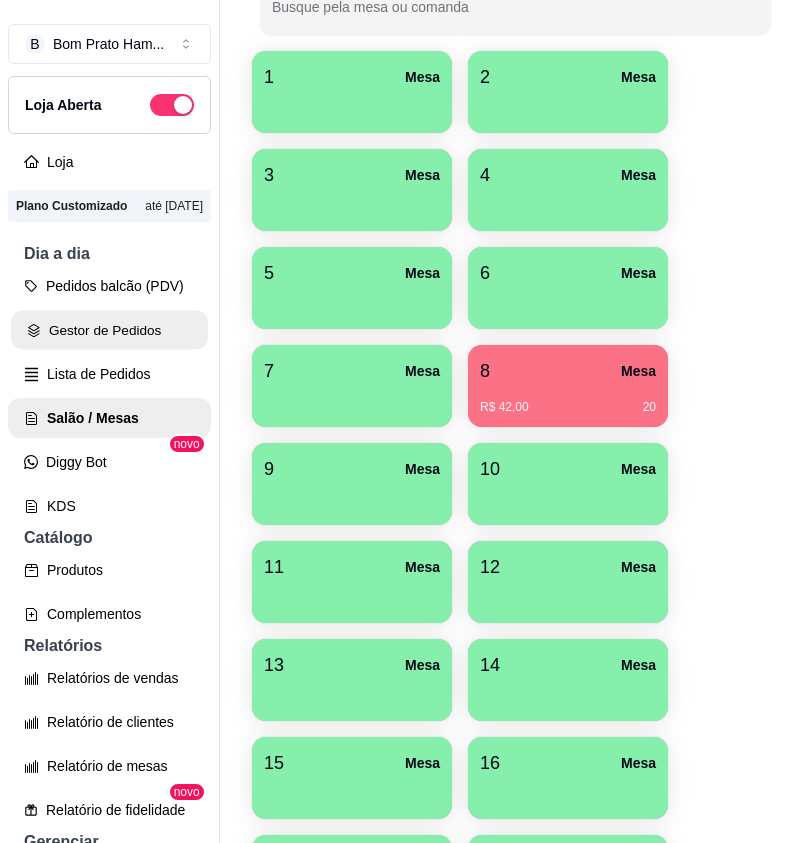 click on "Gestor de Pedidos" at bounding box center [109, 330] 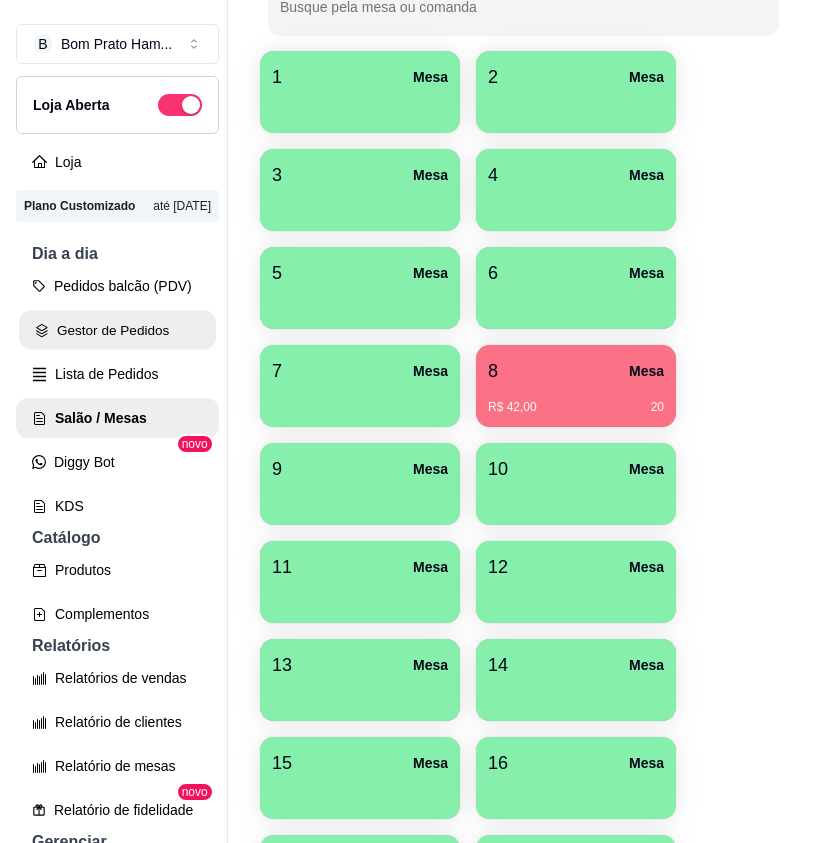 scroll, scrollTop: 0, scrollLeft: 0, axis: both 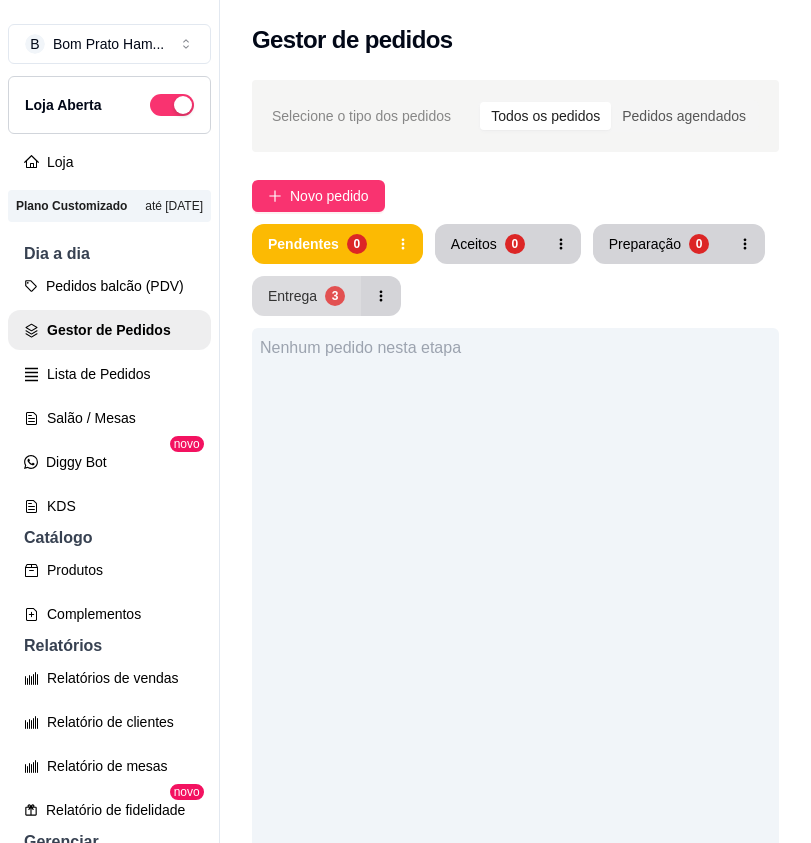 click on "Entrega 3" at bounding box center (306, 296) 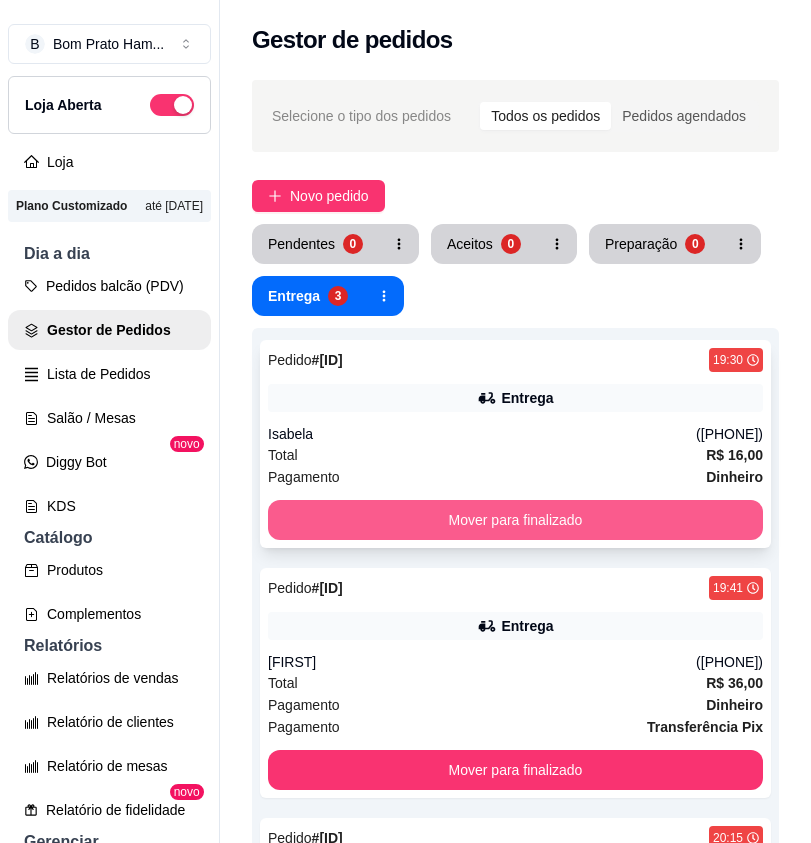 click on "Mover para finalizado" at bounding box center (515, 520) 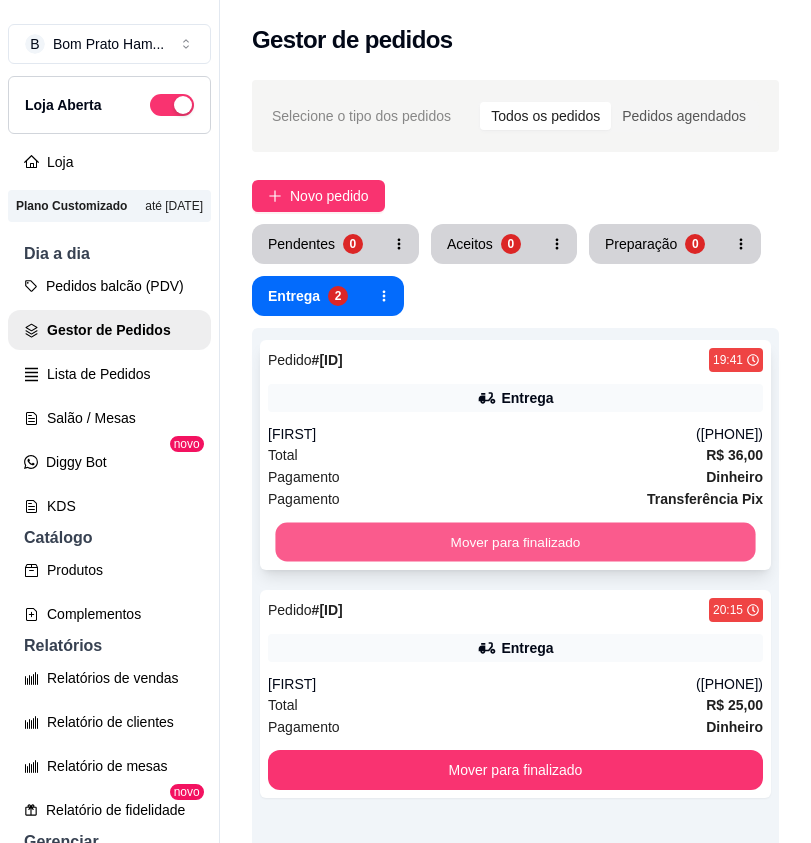 click on "Mover para finalizado" at bounding box center (515, 542) 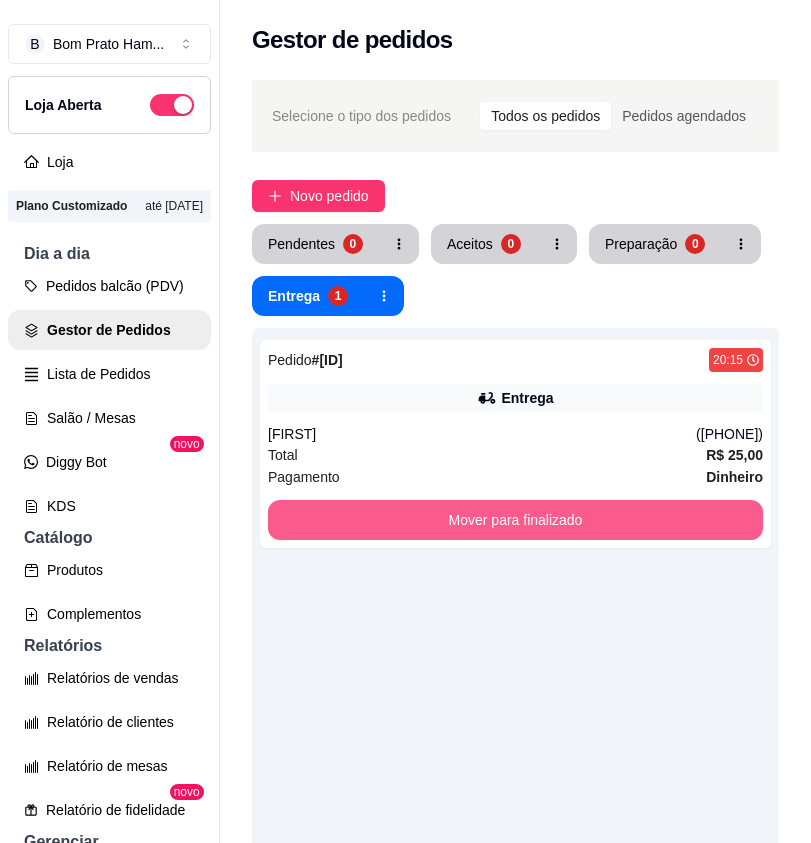 click on "Mover para finalizado" at bounding box center (515, 520) 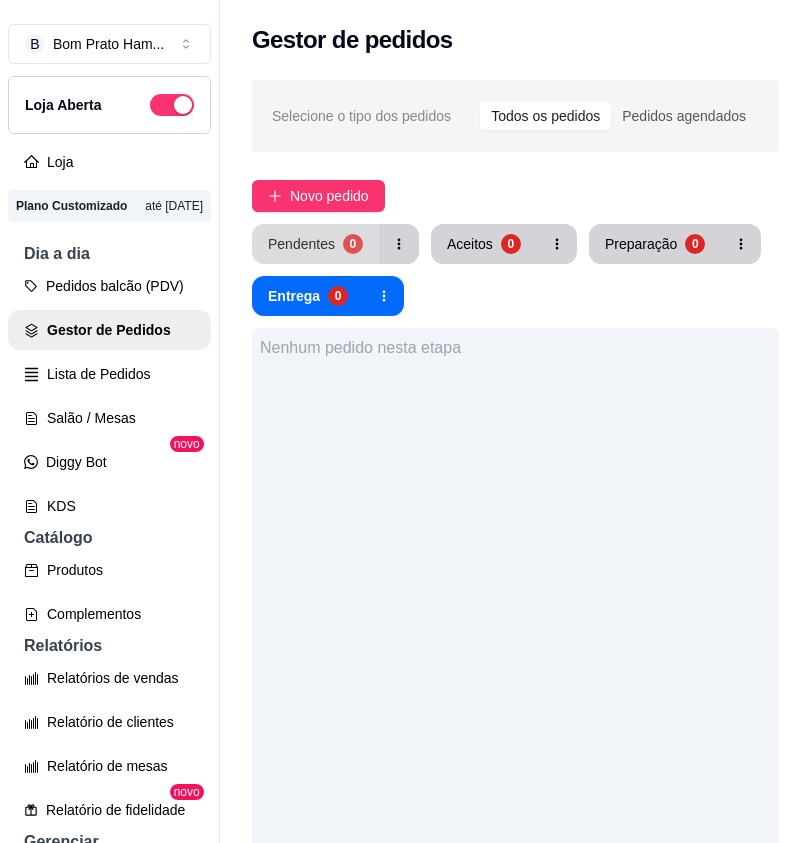 click on "0" at bounding box center [353, 244] 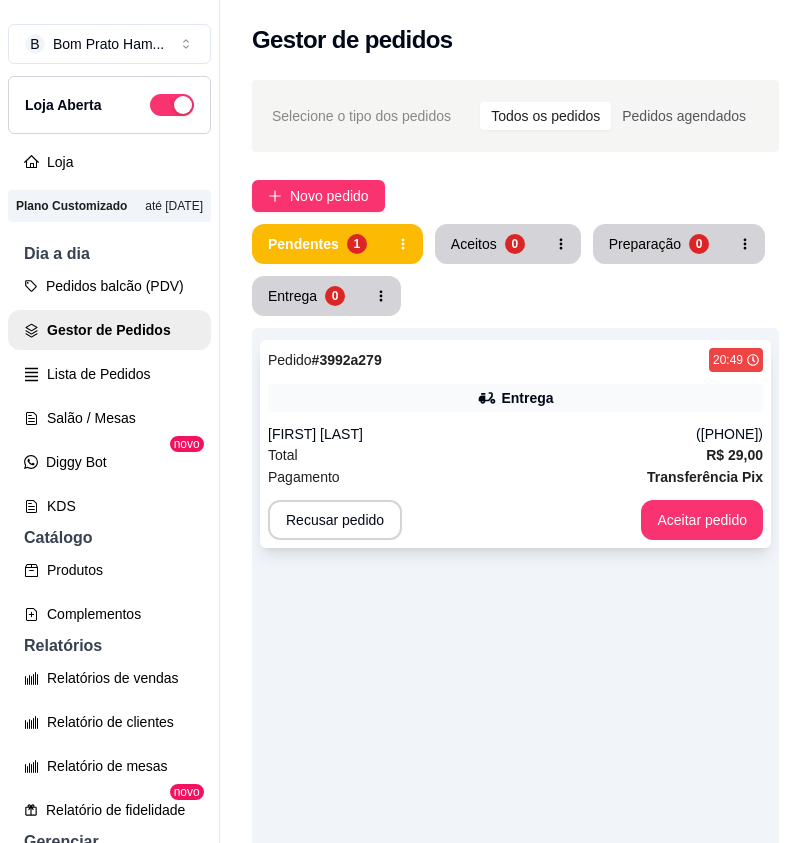 click on "Entrega" at bounding box center (515, 398) 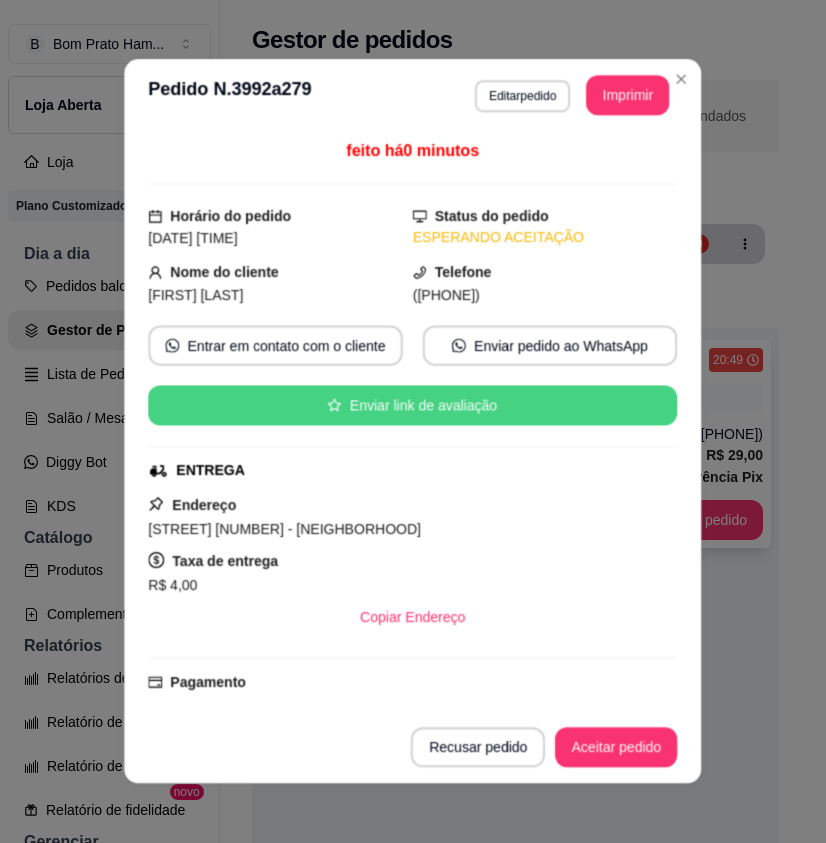 scroll, scrollTop: 386, scrollLeft: 0, axis: vertical 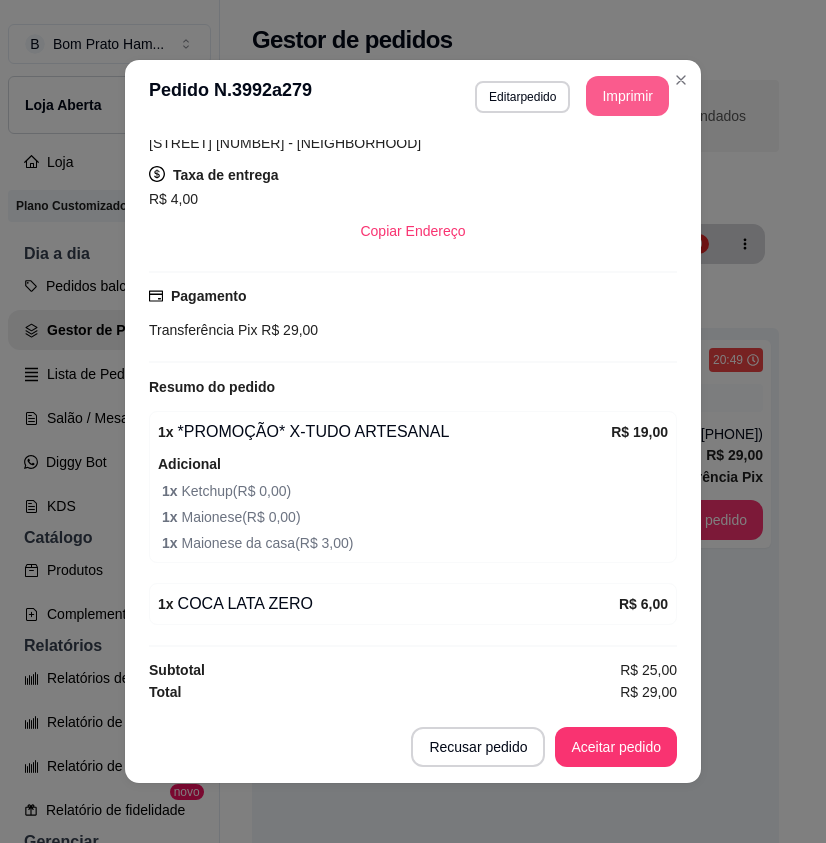 click on "Imprimir" at bounding box center (627, 96) 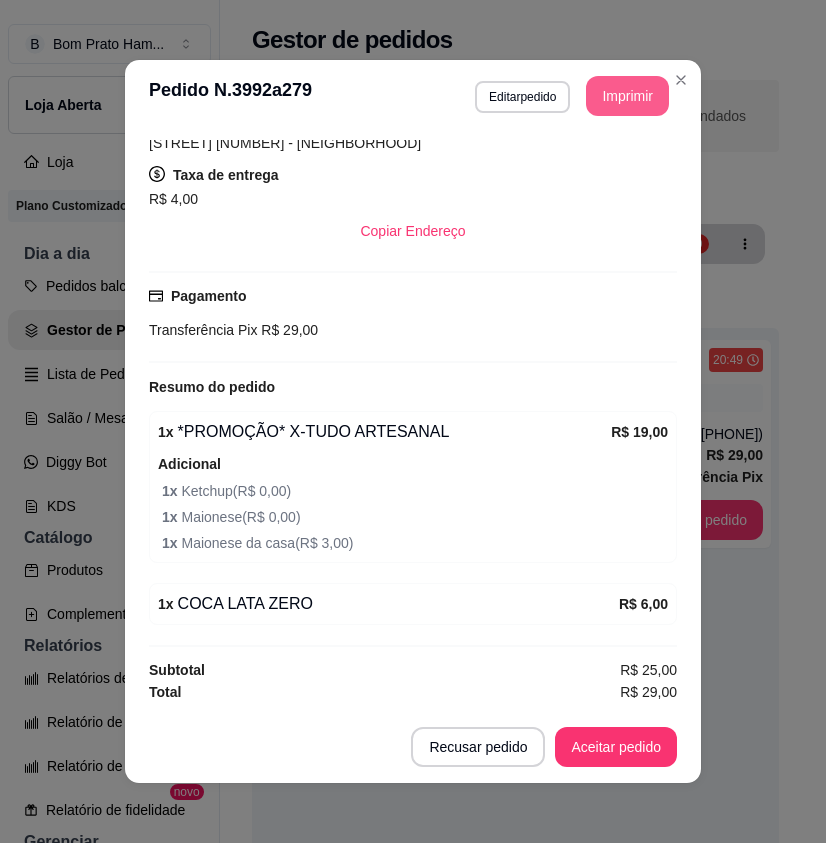 scroll, scrollTop: 0, scrollLeft: 0, axis: both 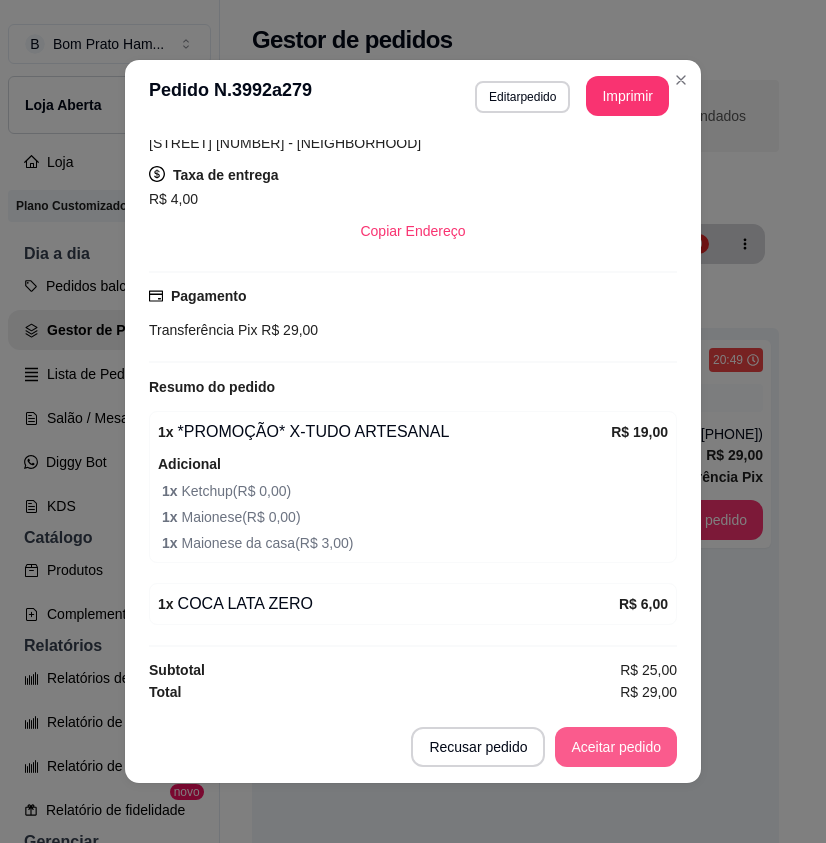 click on "Aceitar pedido" at bounding box center [616, 747] 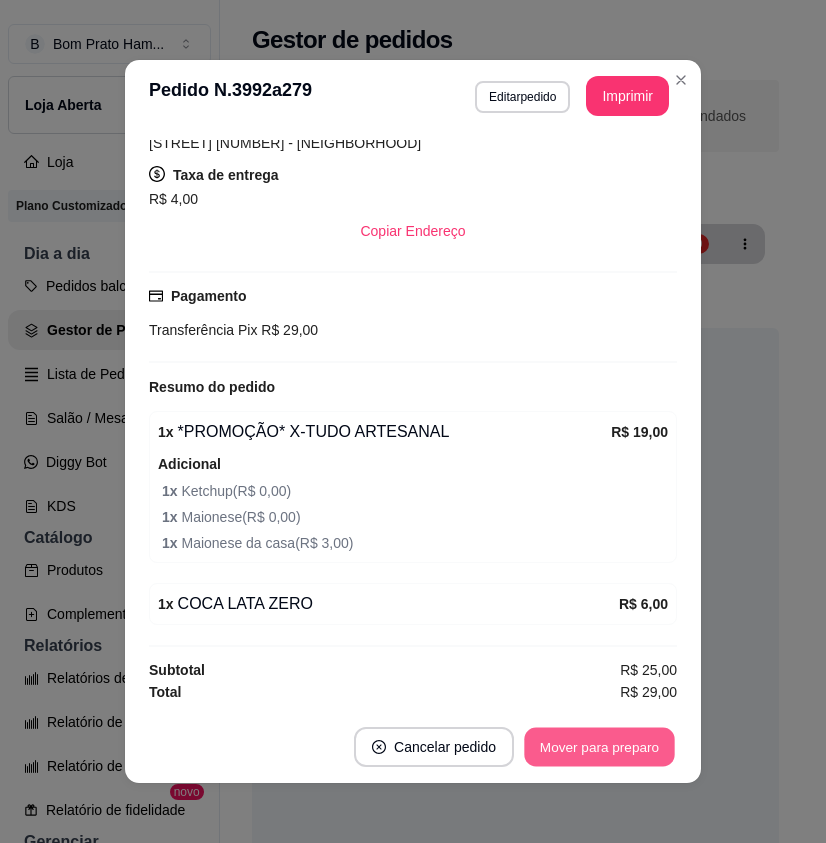 click on "Mover para preparo" at bounding box center [599, 747] 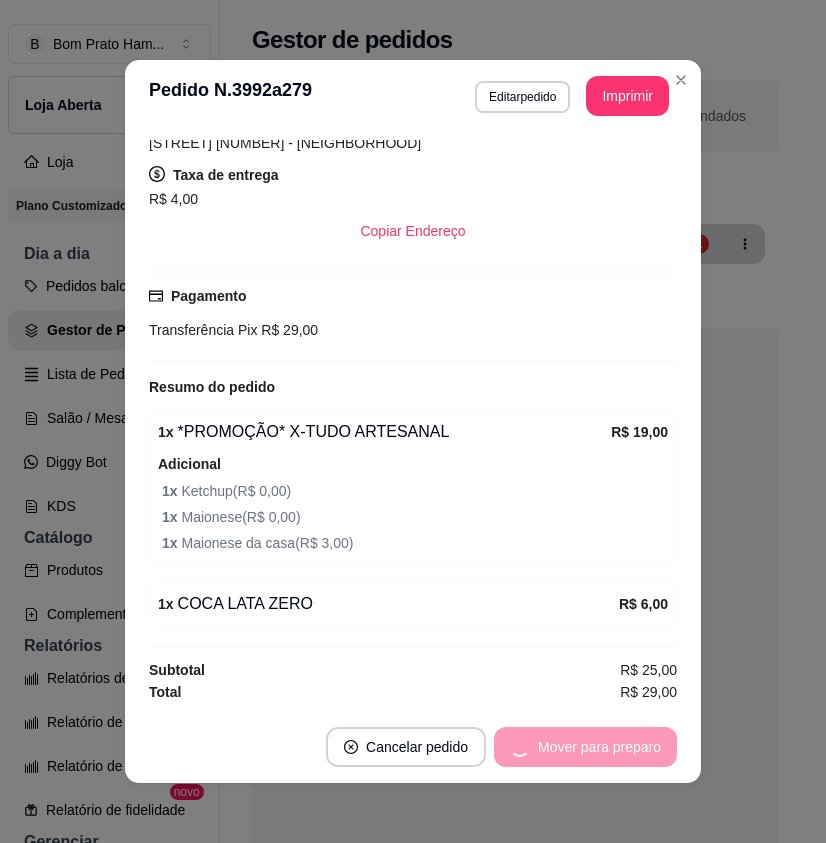 click on "Cancelar pedido Mover para preparo" at bounding box center (413, 747) 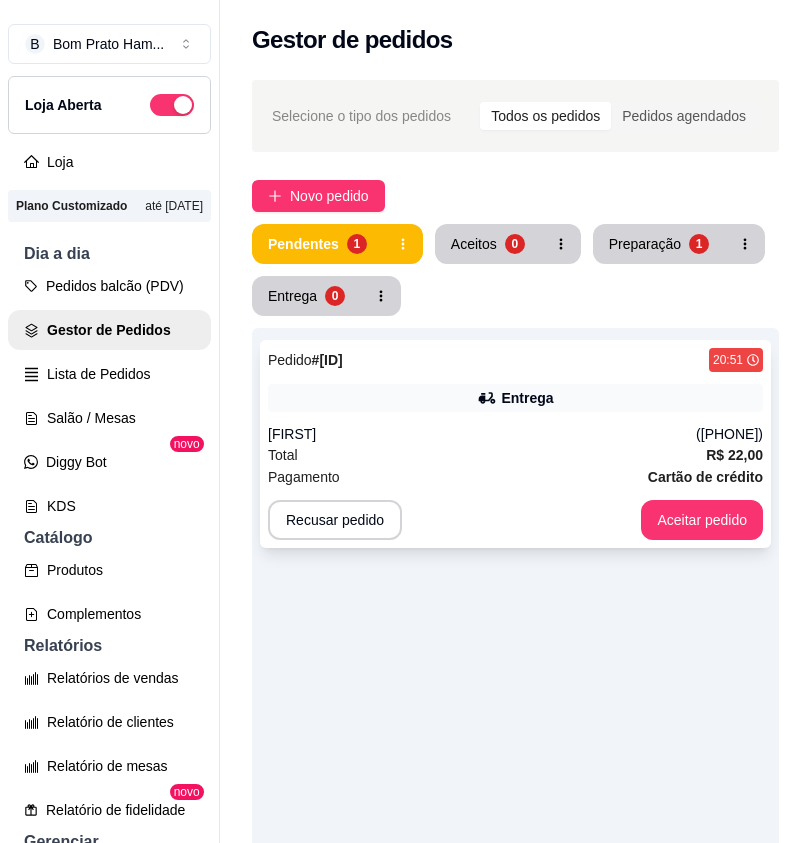 click on "Entrega" at bounding box center (527, 398) 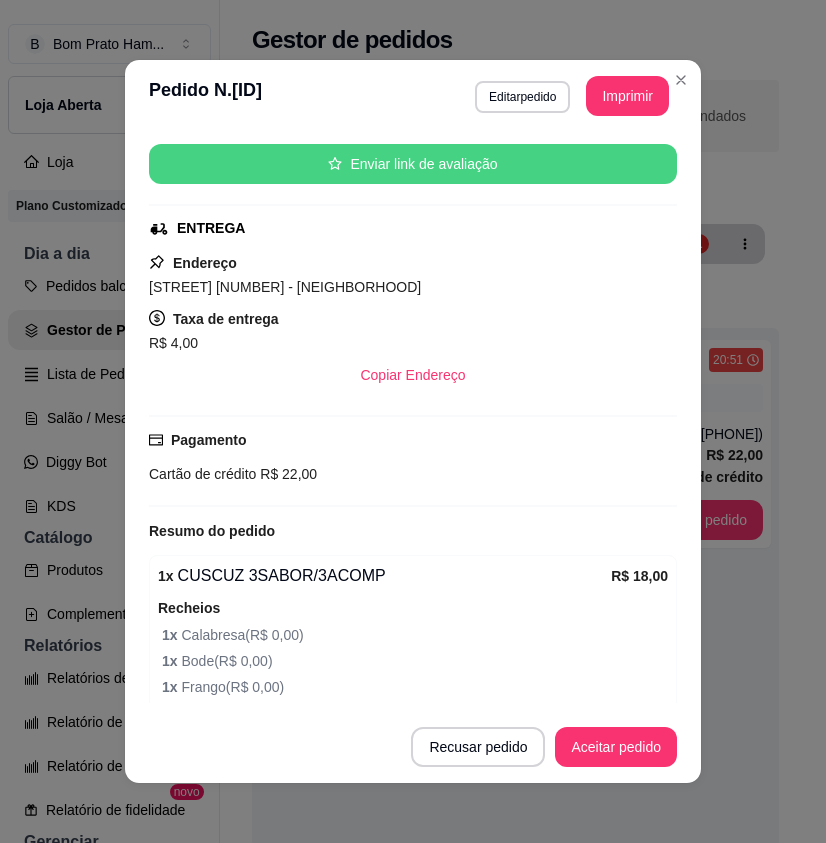 scroll, scrollTop: 434, scrollLeft: 0, axis: vertical 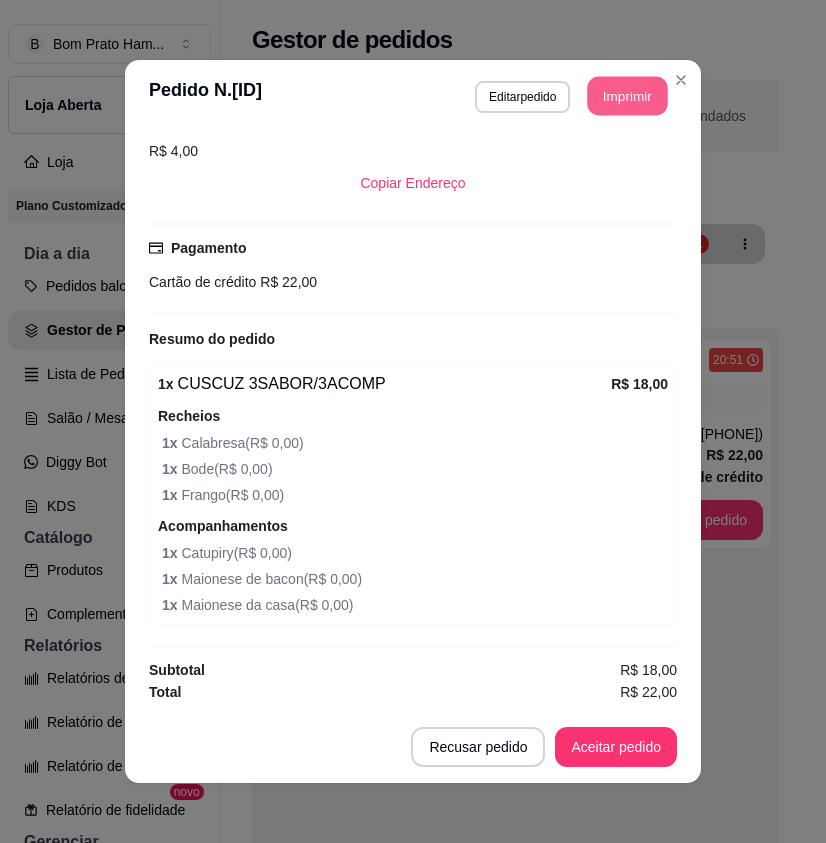 click on "Imprimir" at bounding box center (628, 96) 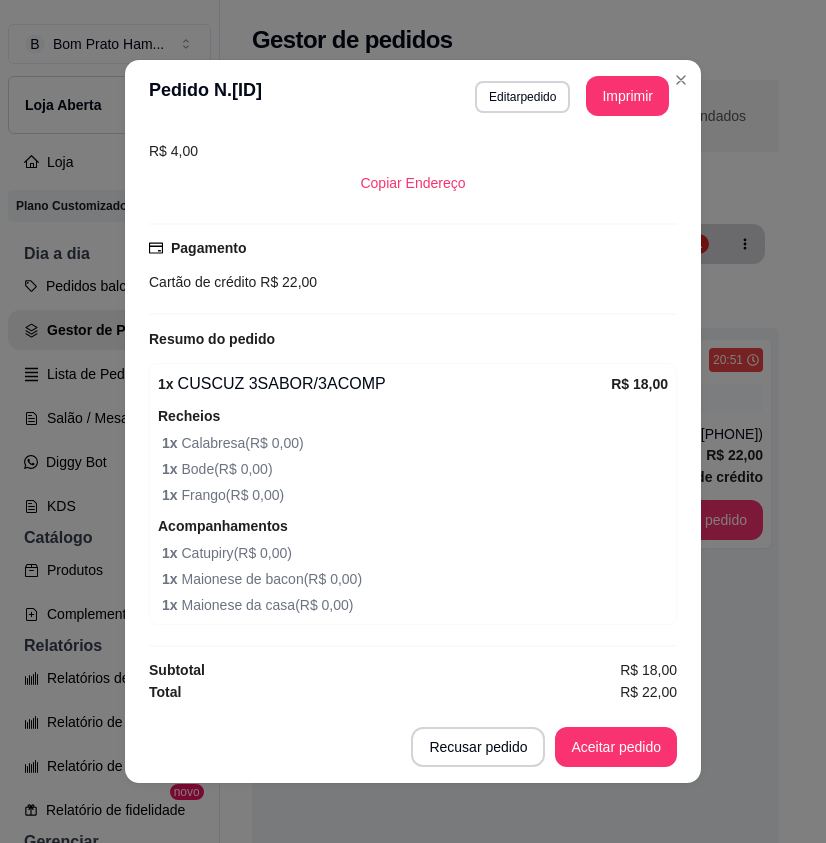 scroll, scrollTop: 0, scrollLeft: 0, axis: both 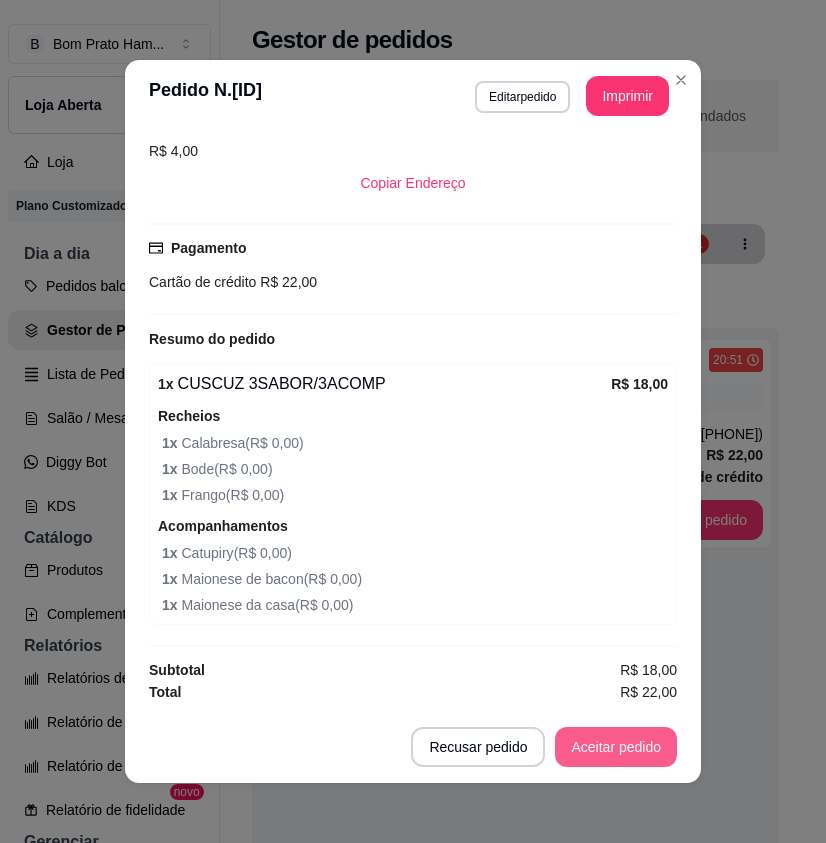 click on "Aceitar pedido" at bounding box center (616, 747) 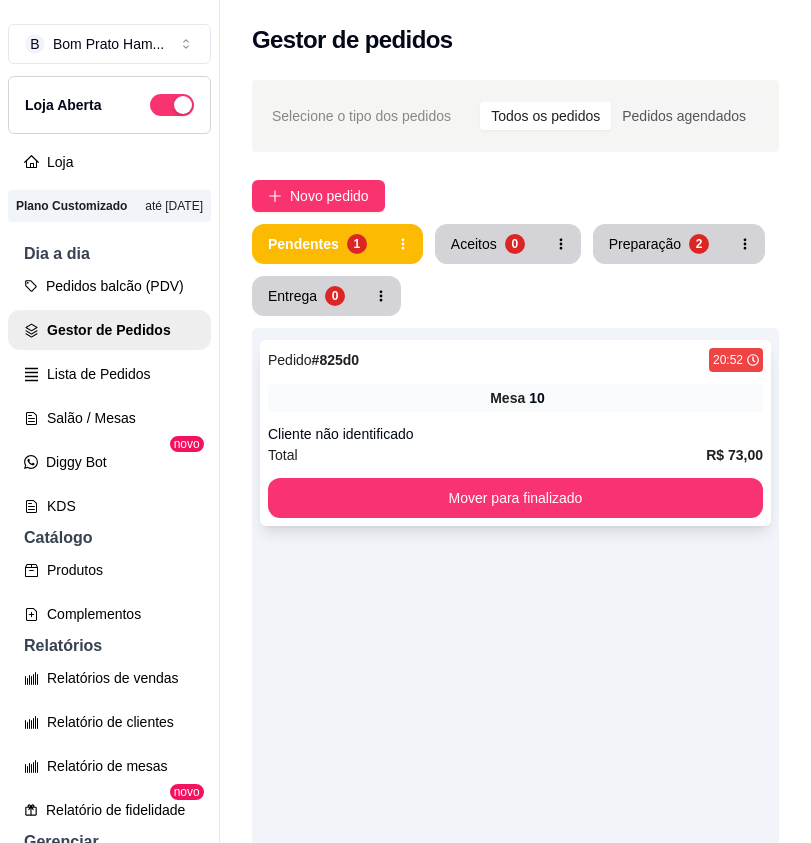 click on "Mesa 10" at bounding box center (515, 398) 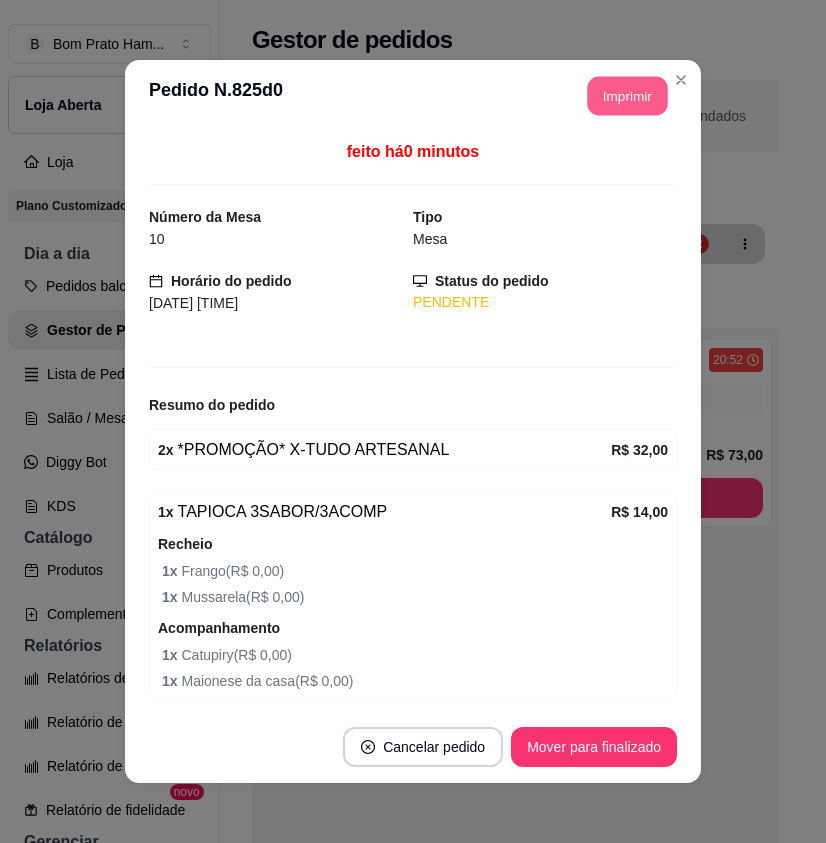 click on "Imprimir" at bounding box center (628, 96) 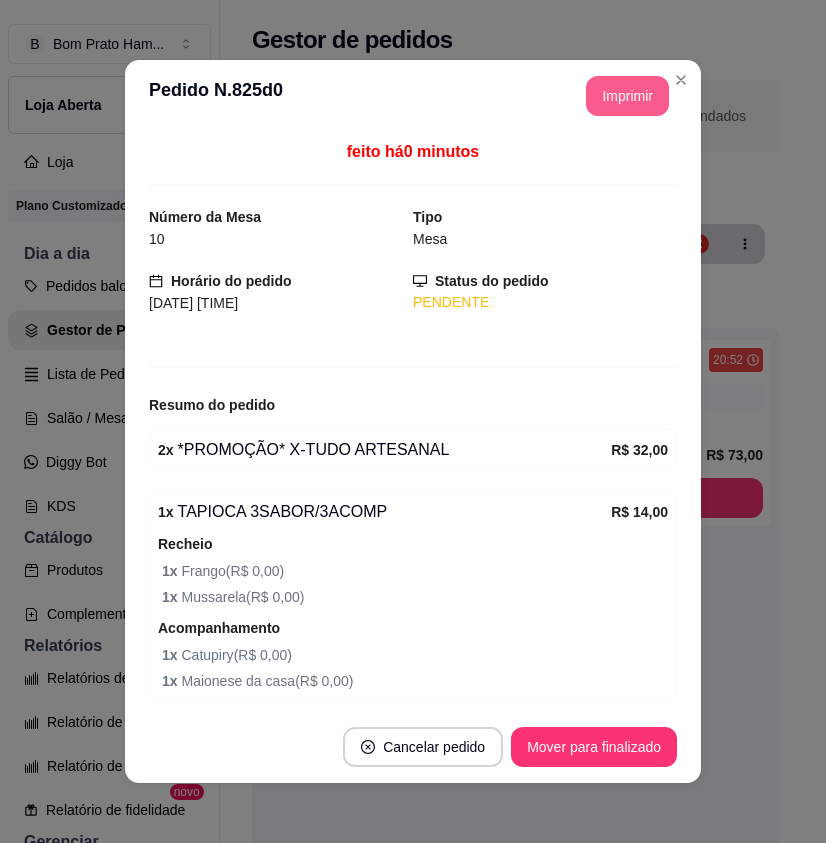scroll, scrollTop: 0, scrollLeft: 0, axis: both 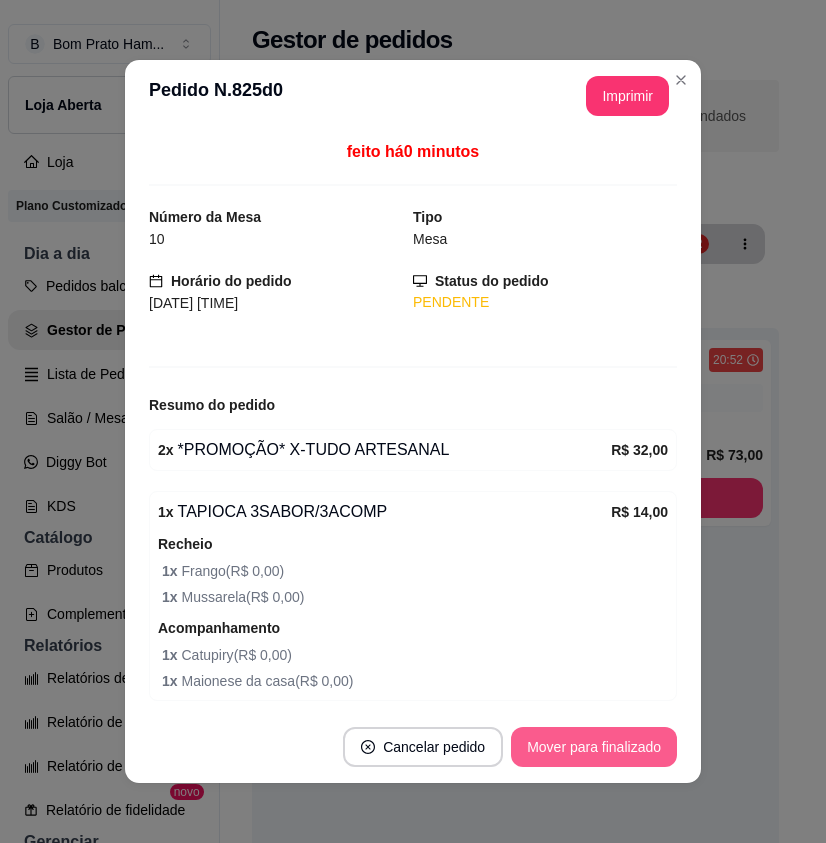 click on "Mover para finalizado" at bounding box center [594, 747] 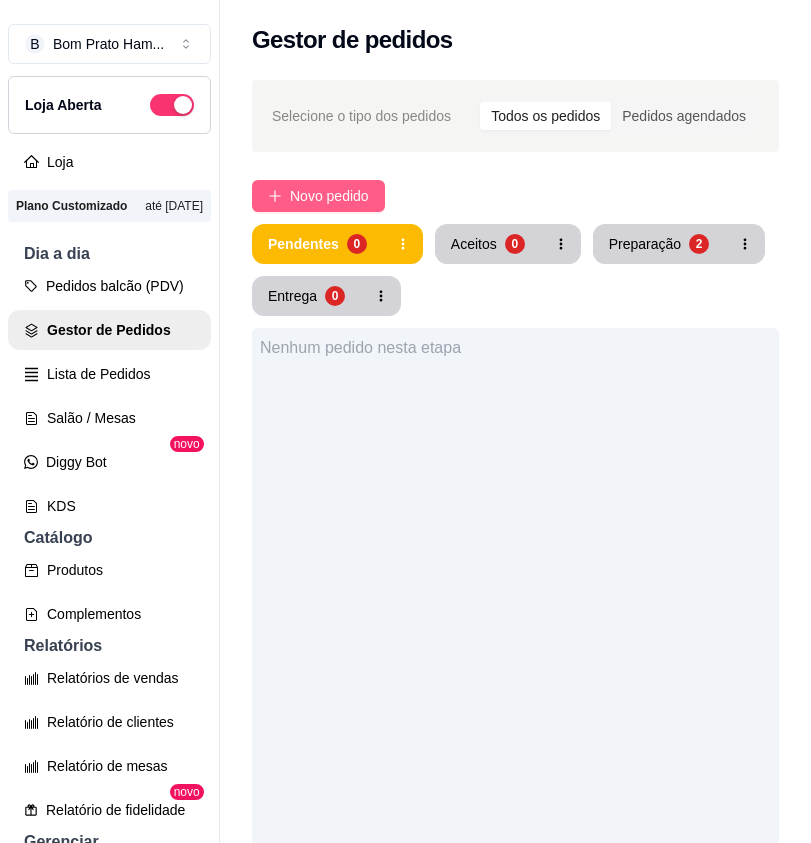 click on "Novo pedido" at bounding box center (329, 196) 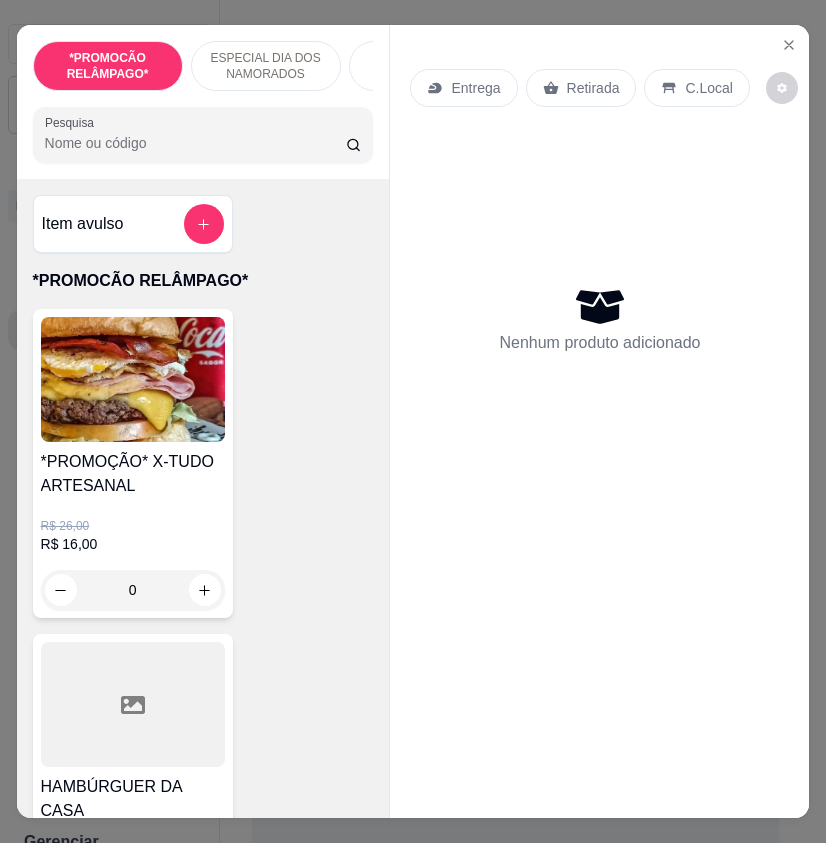 click on "Pesquisa" at bounding box center (196, 143) 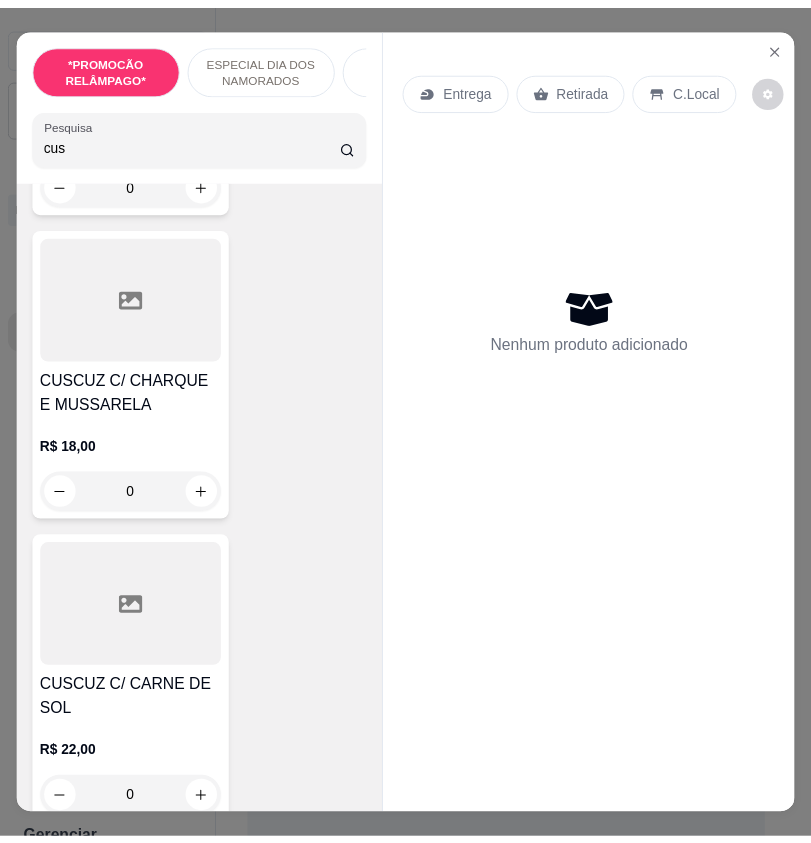 scroll, scrollTop: 800, scrollLeft: 0, axis: vertical 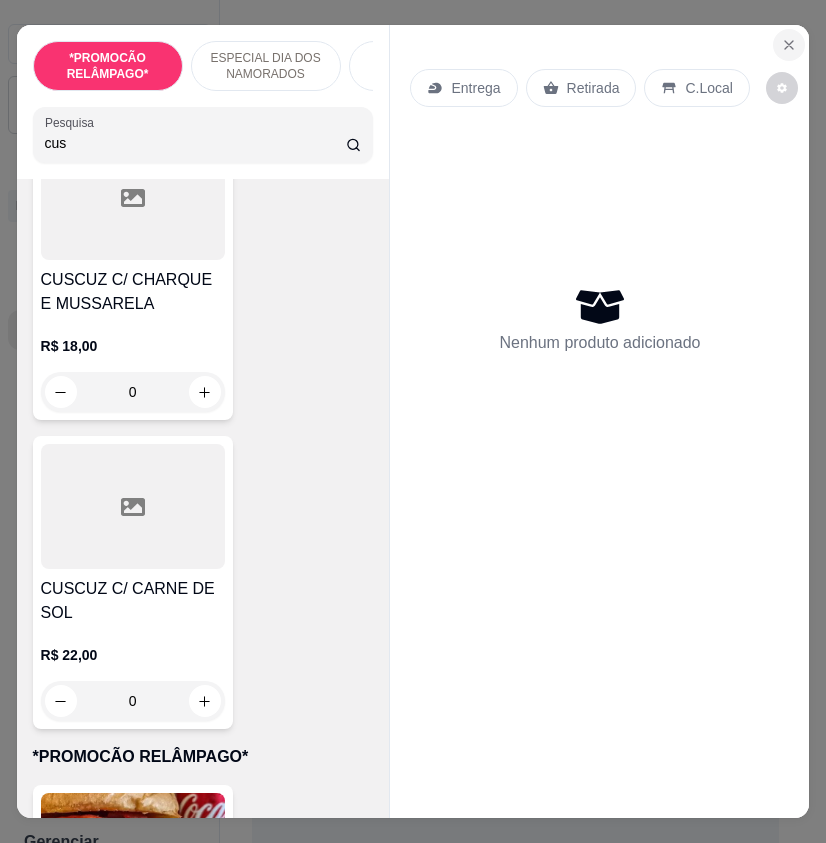 type on "cus" 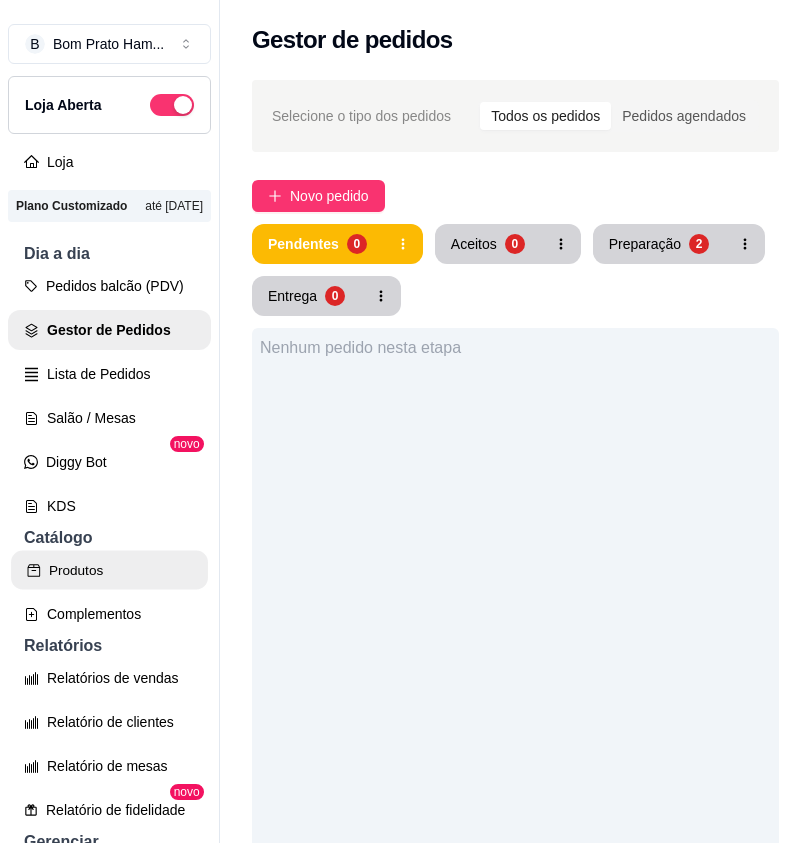 click on "Produtos" at bounding box center [109, 570] 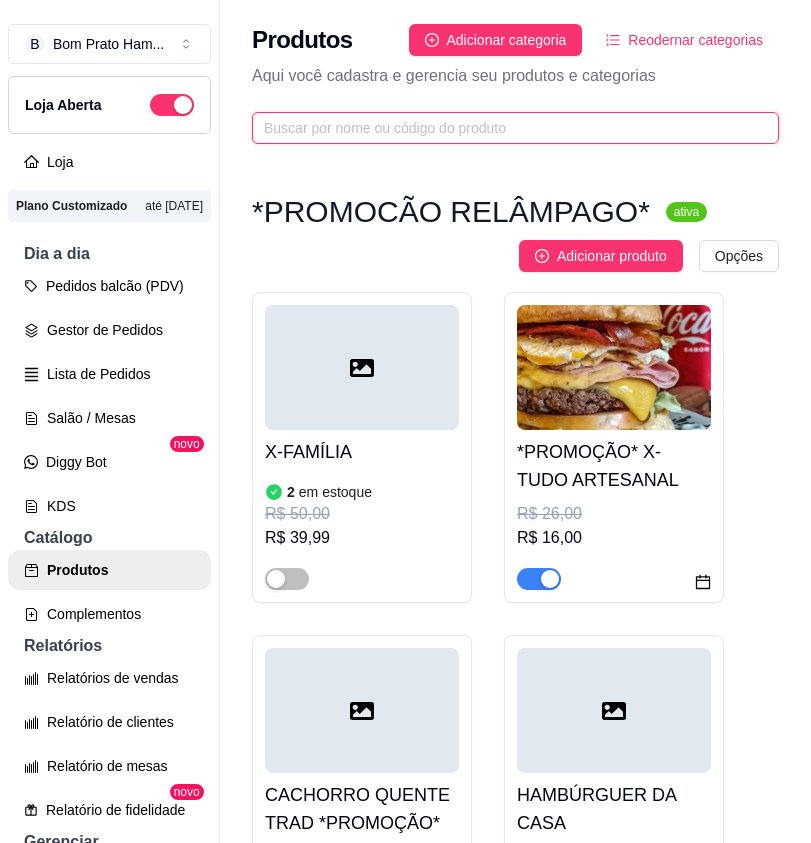 click at bounding box center (507, 128) 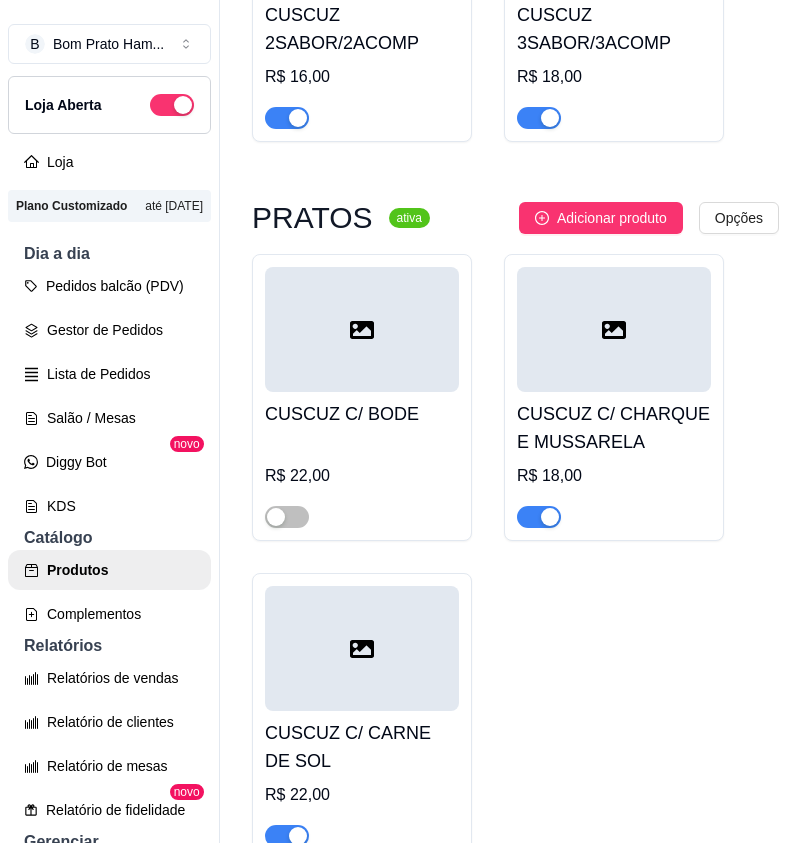 scroll, scrollTop: 572, scrollLeft: 0, axis: vertical 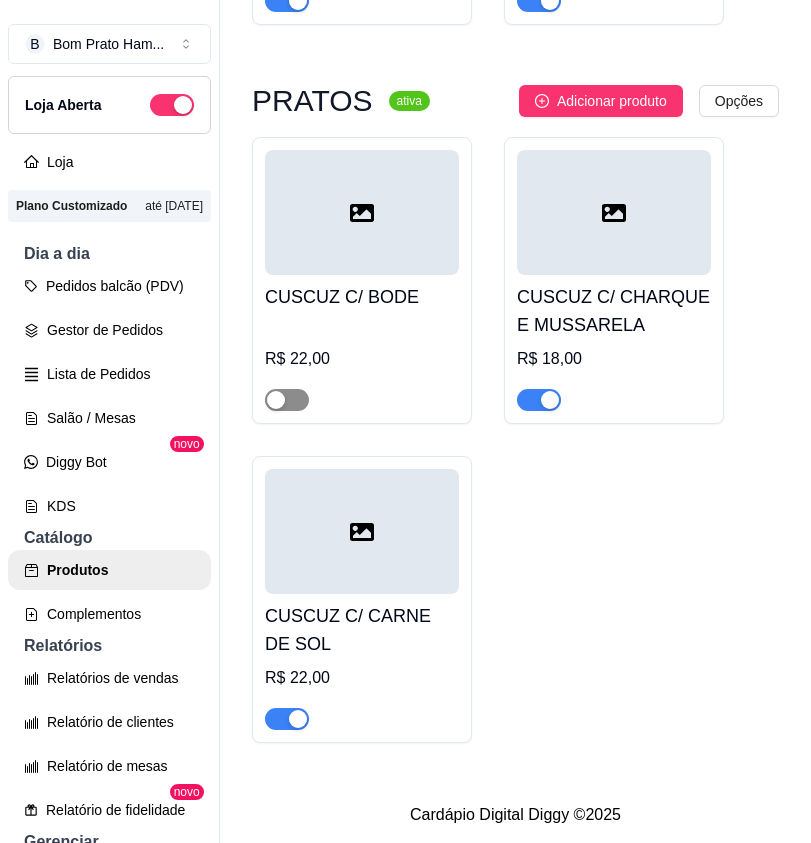 type on "cus" 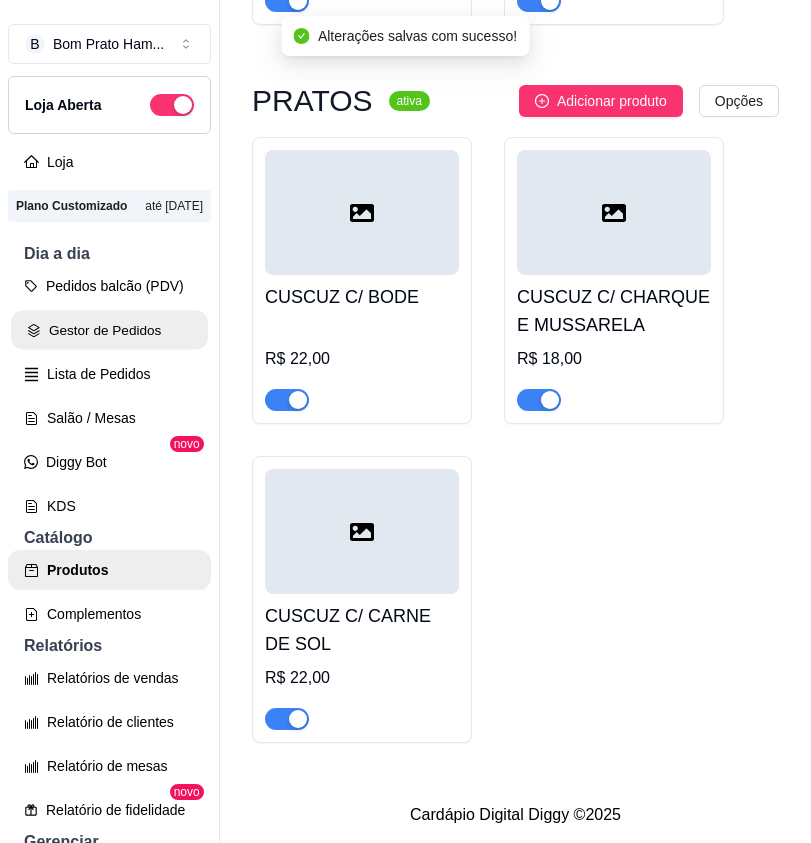 click on "Gestor de Pedidos" at bounding box center (109, 330) 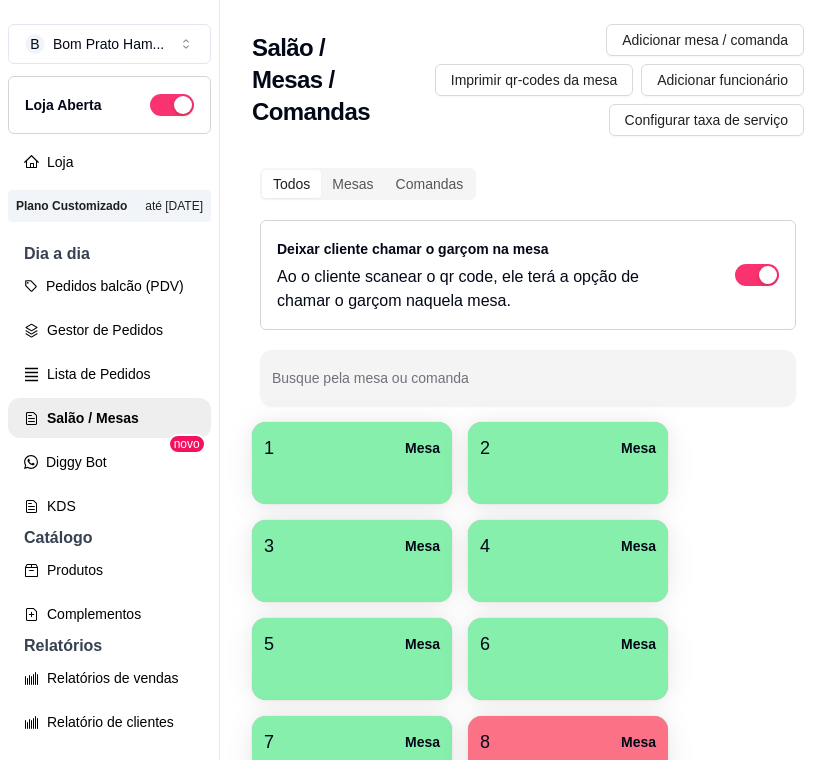 scroll, scrollTop: 0, scrollLeft: 0, axis: both 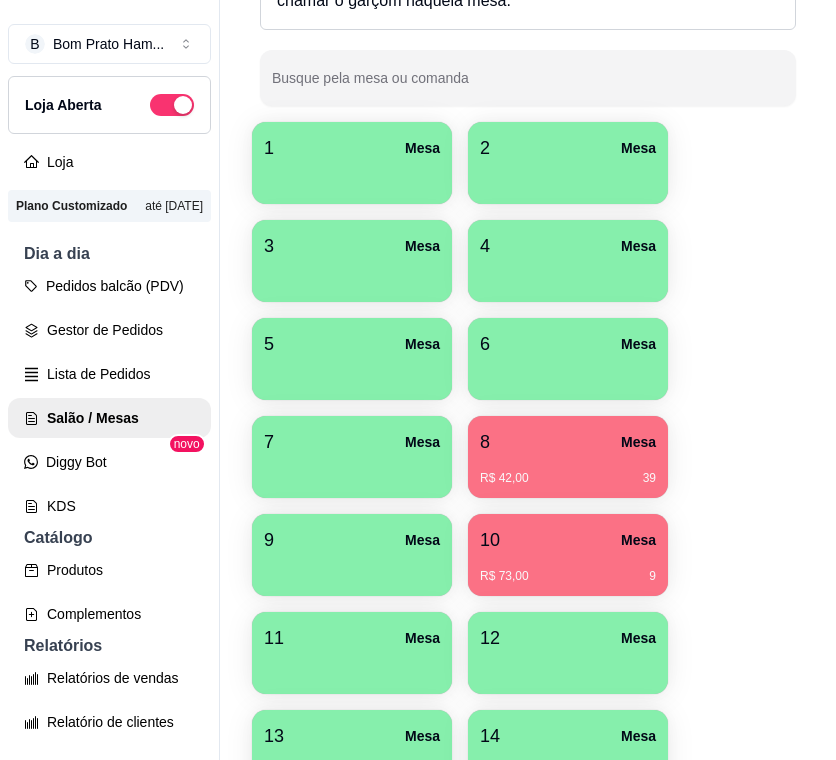 click on "R$ [PRICE] [NUMBER]" at bounding box center (568, 471) 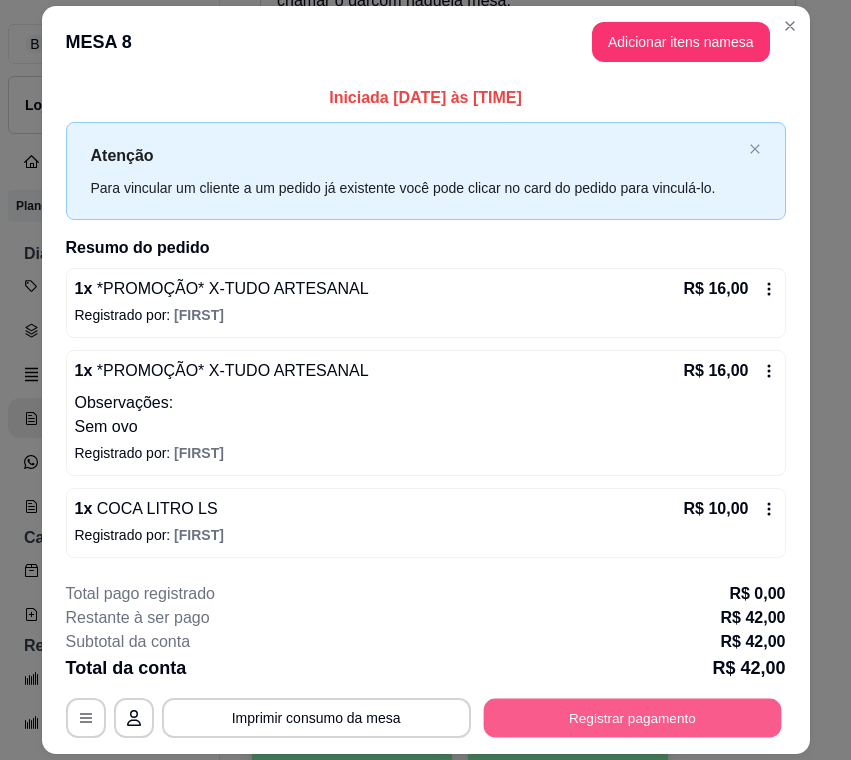 click on "Registrar pagamento" at bounding box center [632, 717] 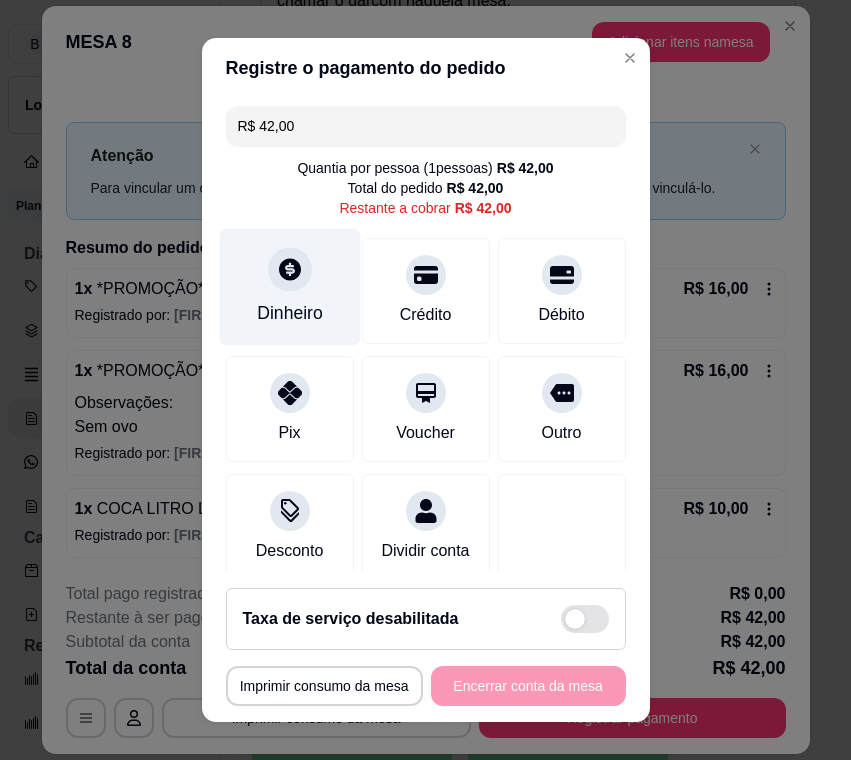 click at bounding box center (290, 269) 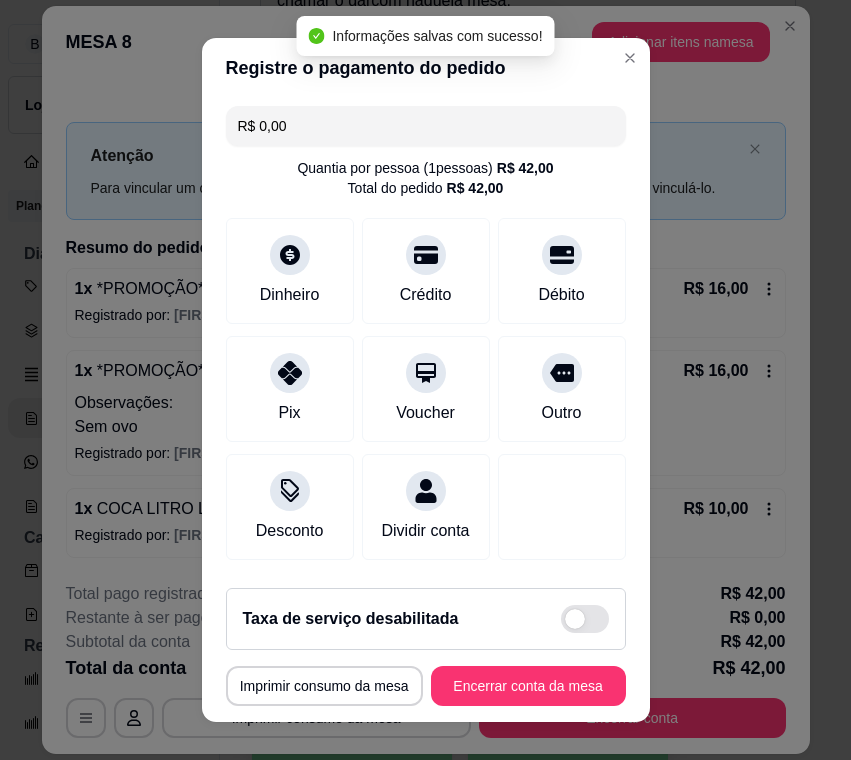 type on "R$ 0,00" 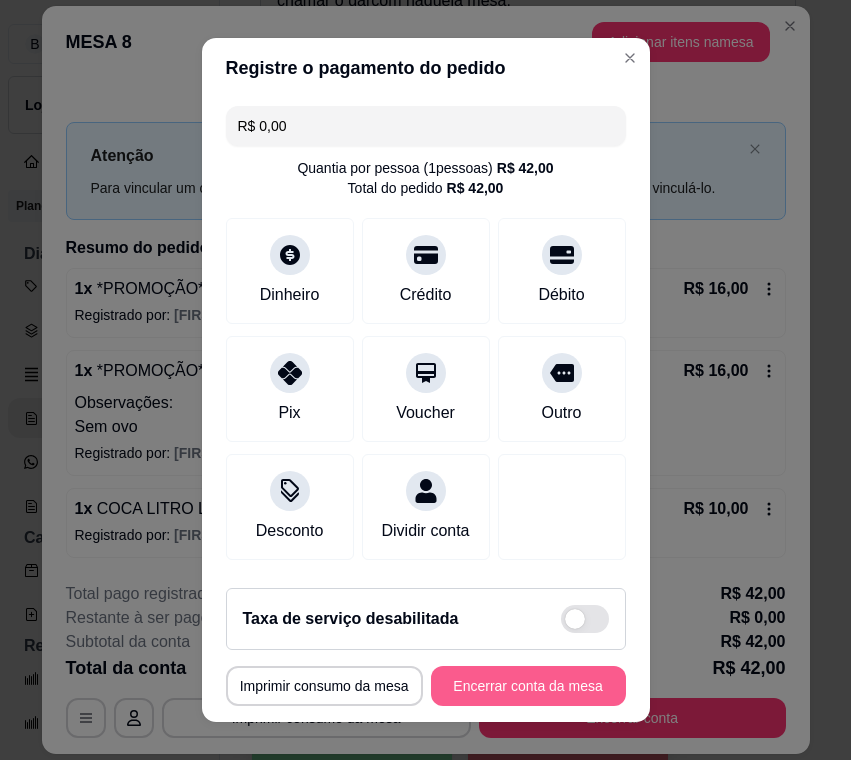 click on "Encerrar conta da mesa" at bounding box center [528, 686] 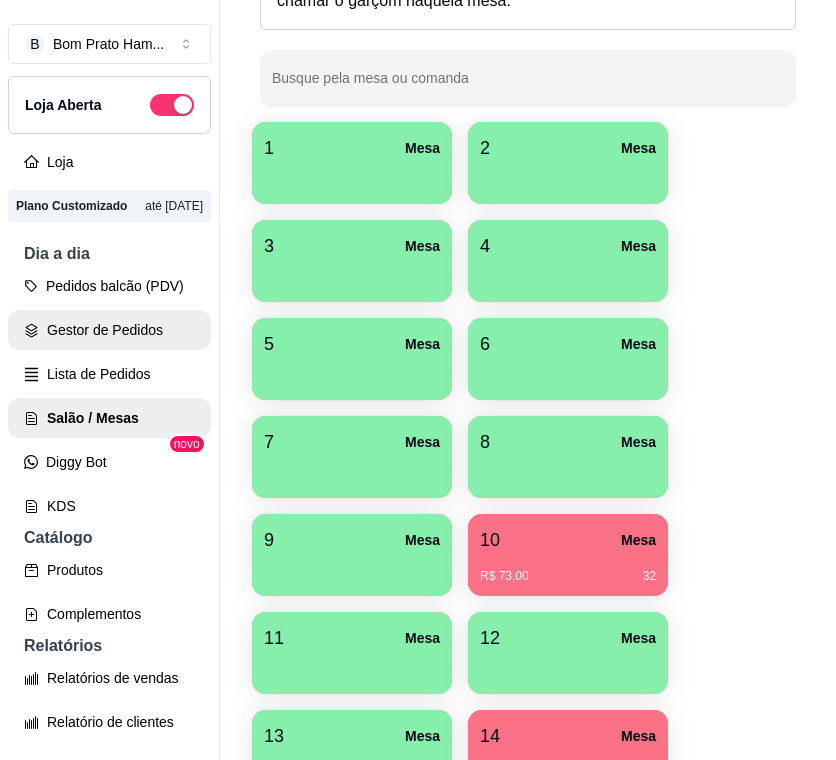 click on "Gestor de Pedidos" at bounding box center [109, 330] 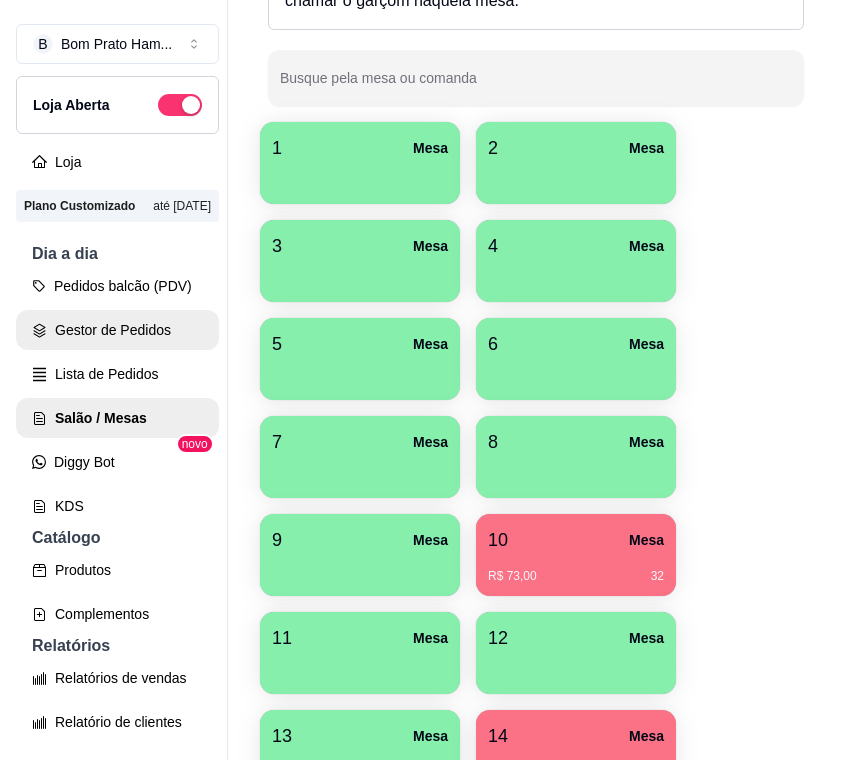 scroll, scrollTop: 0, scrollLeft: 0, axis: both 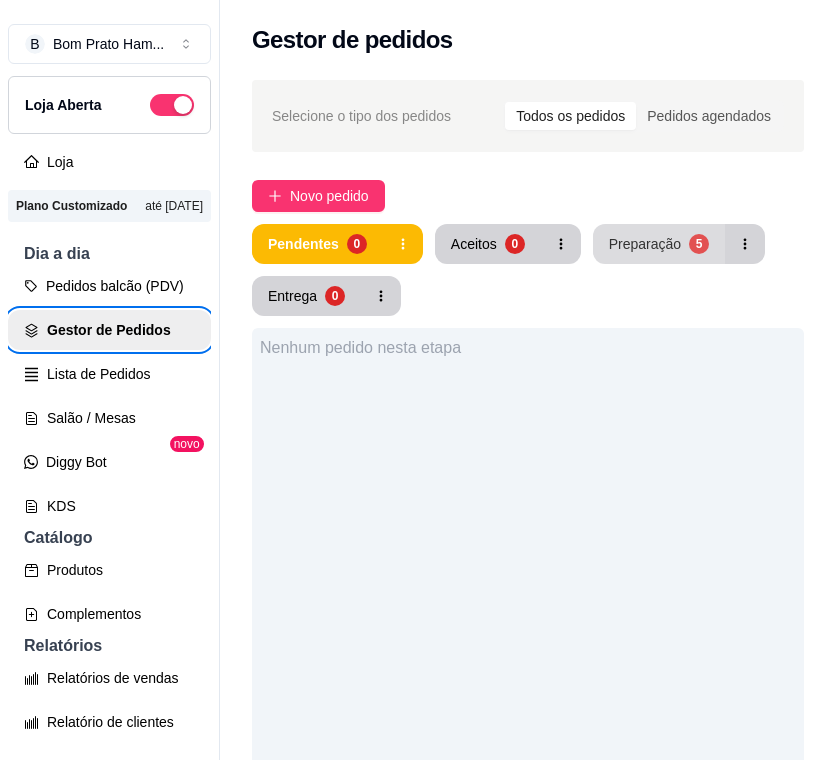 click on "Preparação" at bounding box center [645, 244] 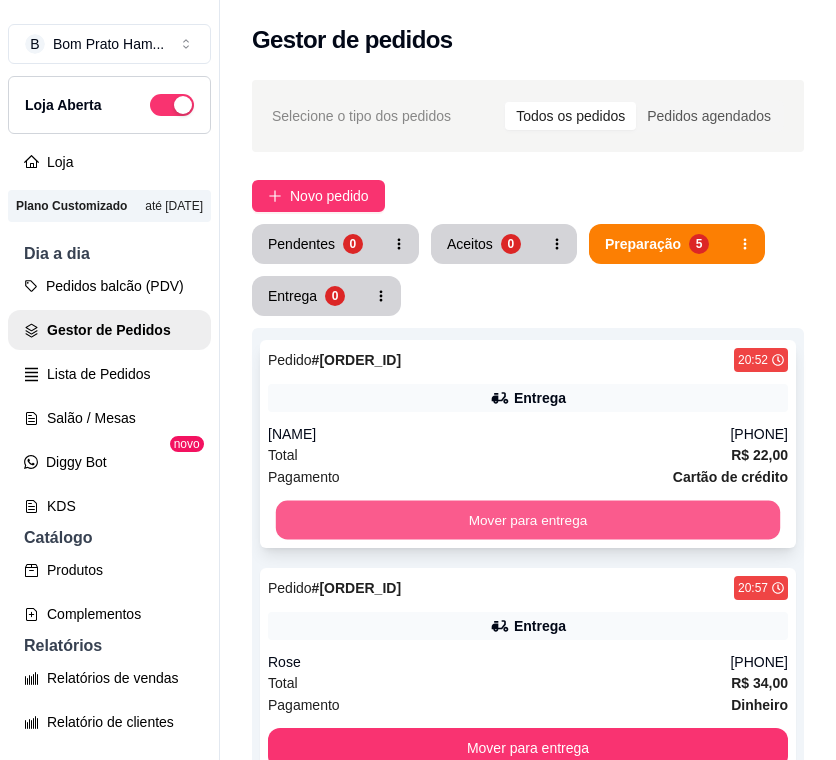 click on "Mover para entrega" at bounding box center [528, 520] 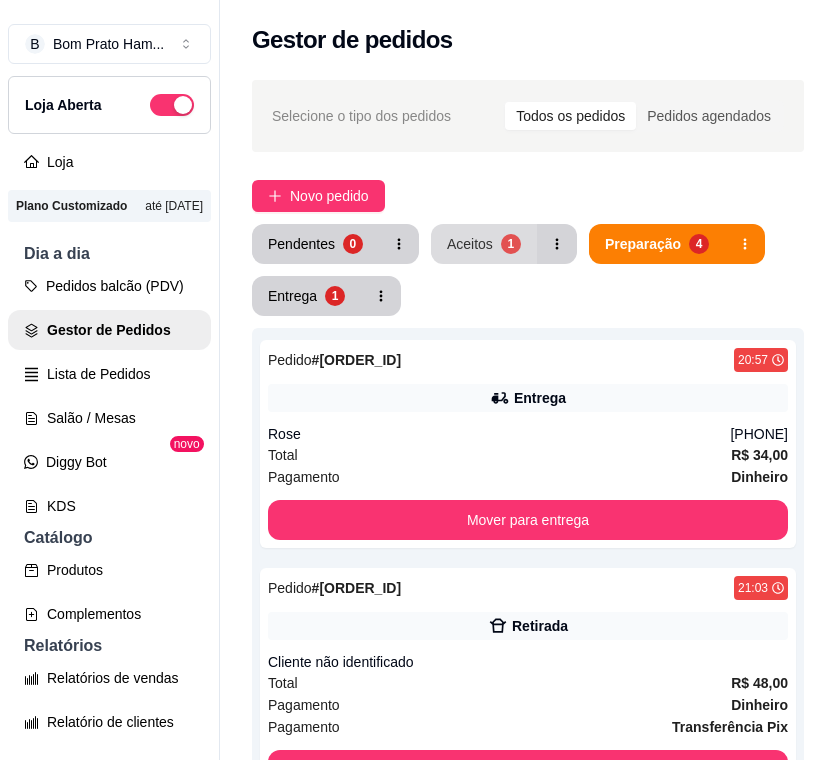 click on "Aceitos" at bounding box center [470, 244] 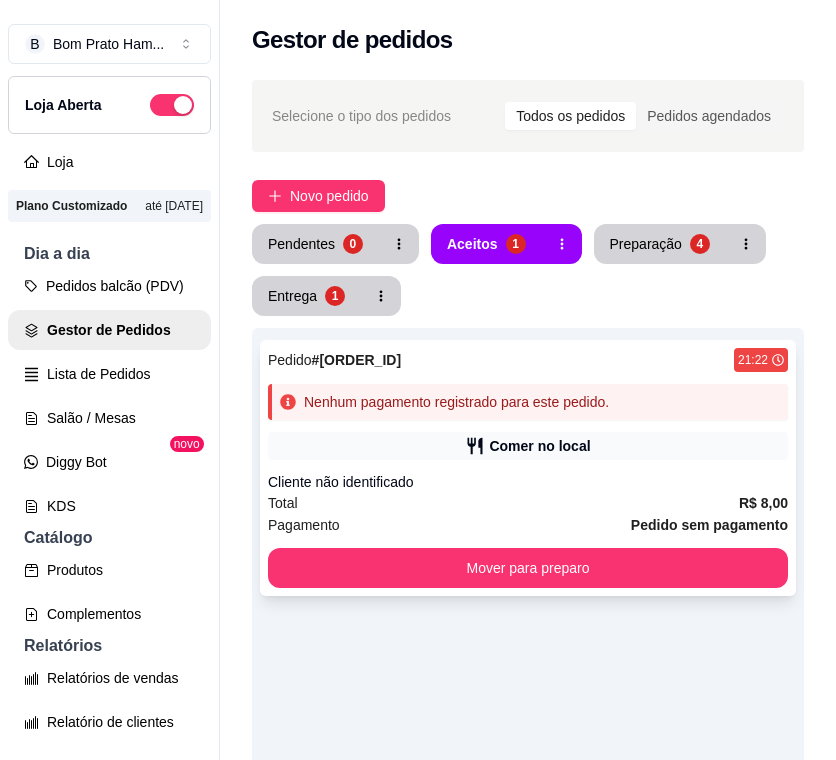 click on "Comer no local" at bounding box center (528, 446) 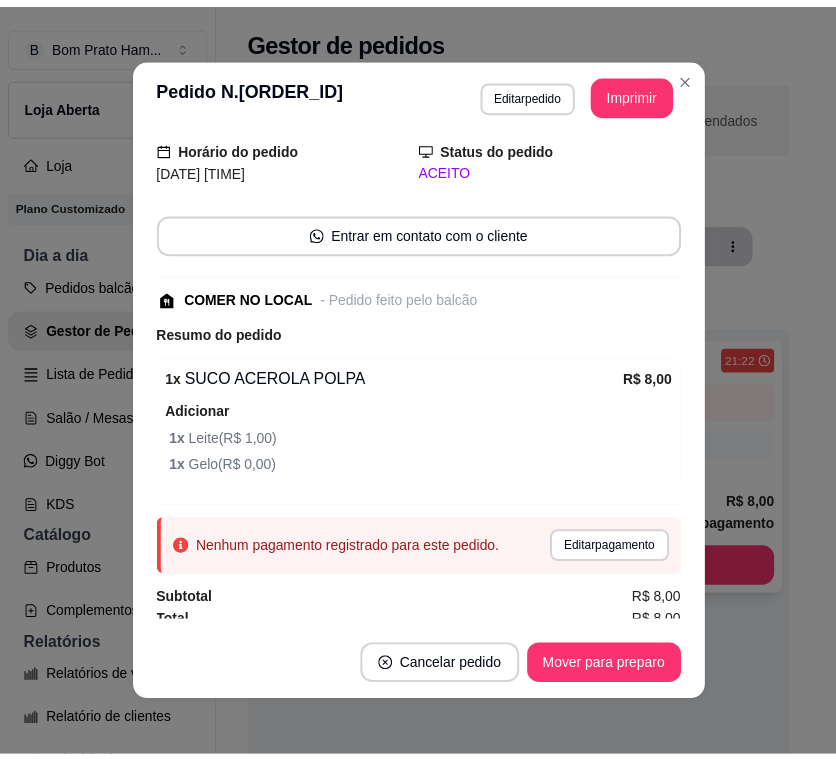 scroll, scrollTop: 77, scrollLeft: 0, axis: vertical 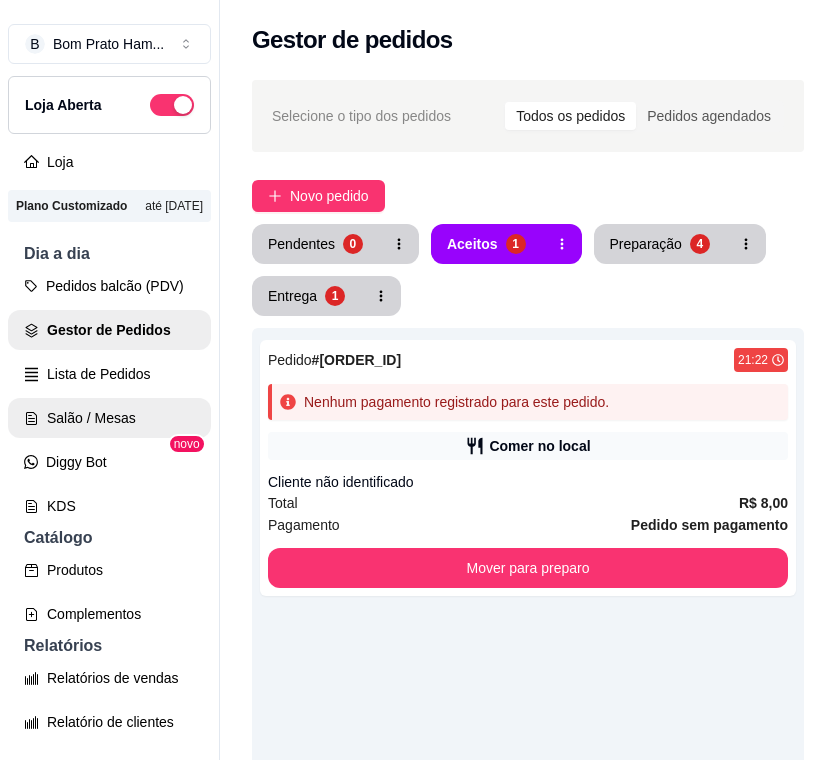 click on "Salão / Mesas" at bounding box center [109, 418] 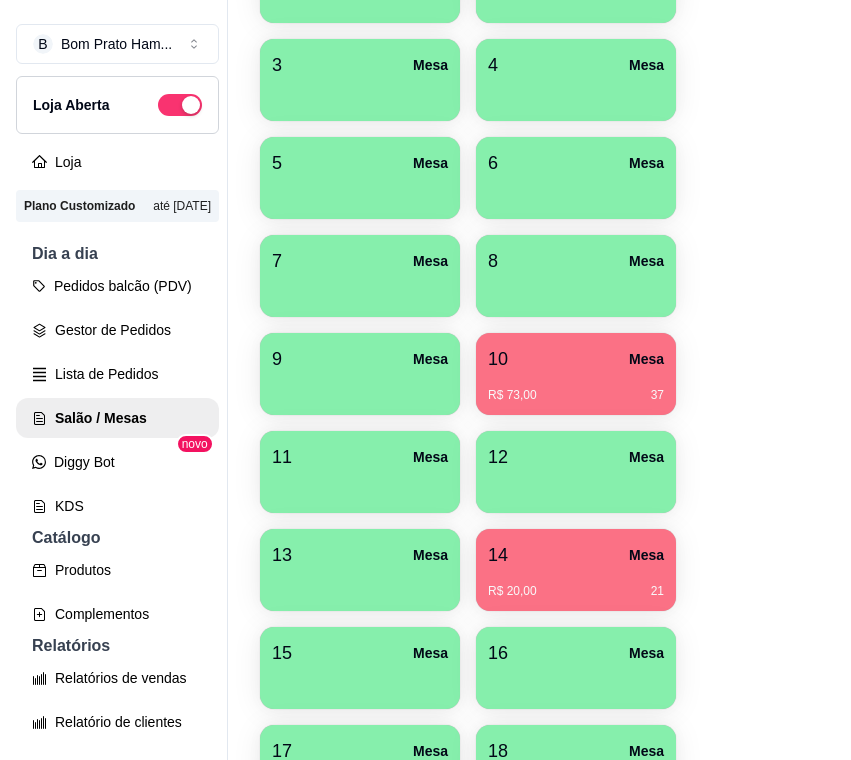 scroll, scrollTop: 500, scrollLeft: 0, axis: vertical 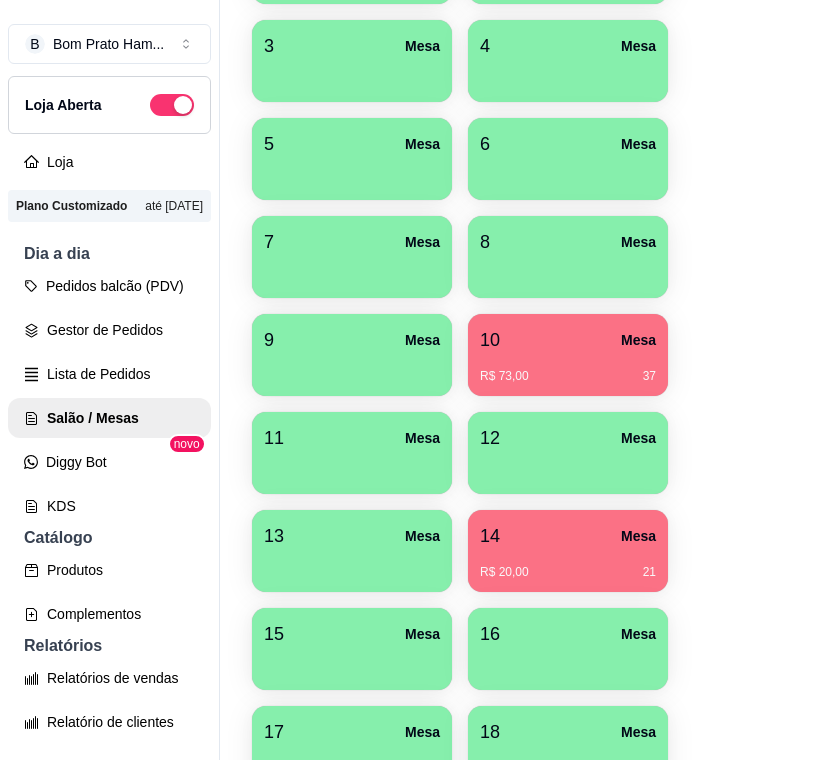 click on "R$ 73,00 37" at bounding box center [568, 369] 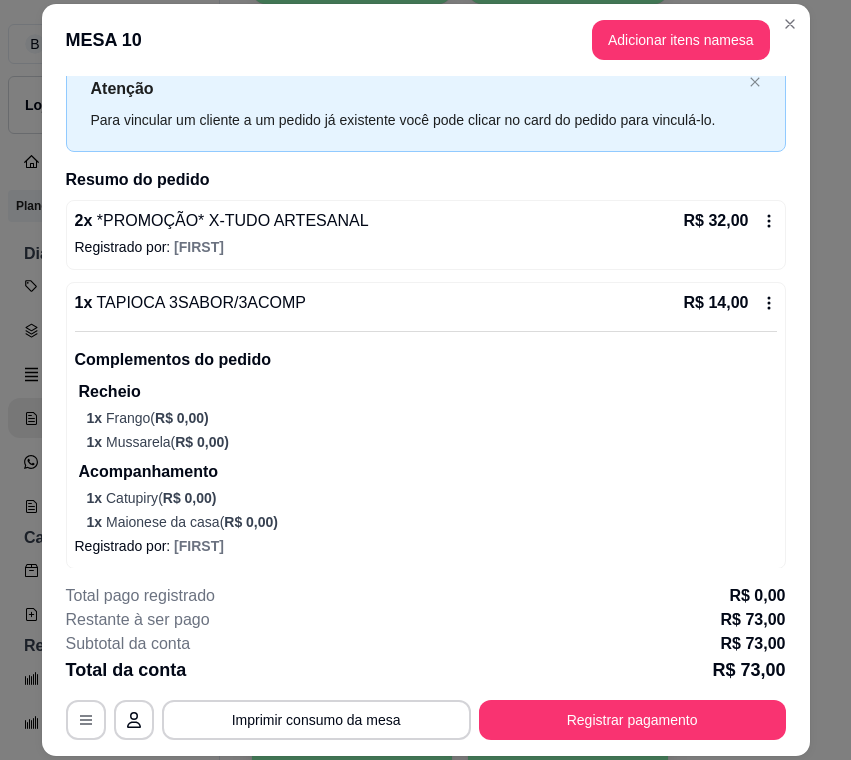 scroll, scrollTop: 100, scrollLeft: 0, axis: vertical 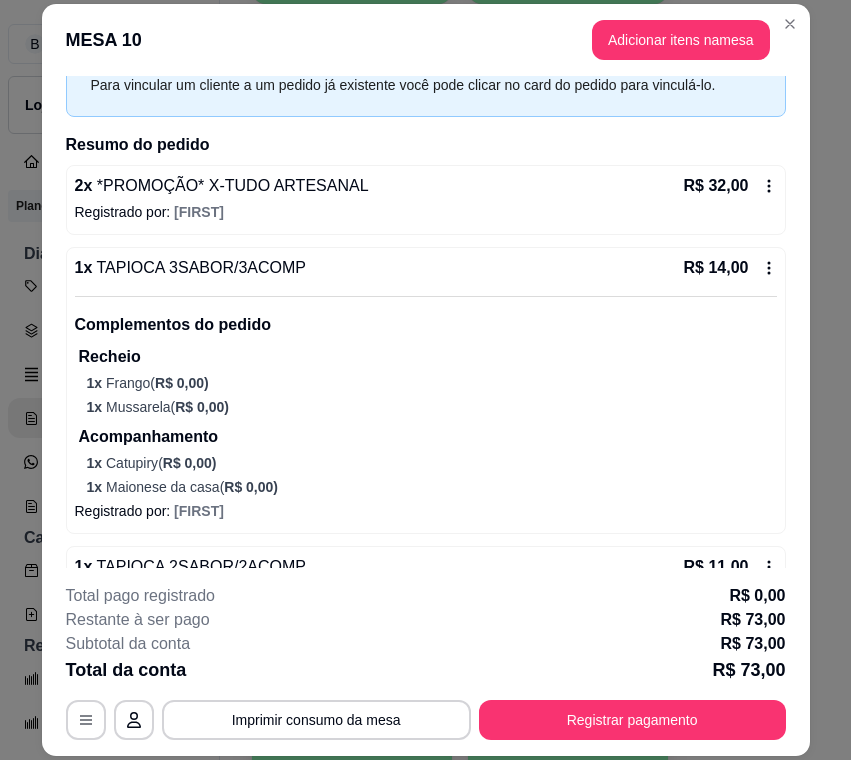 click 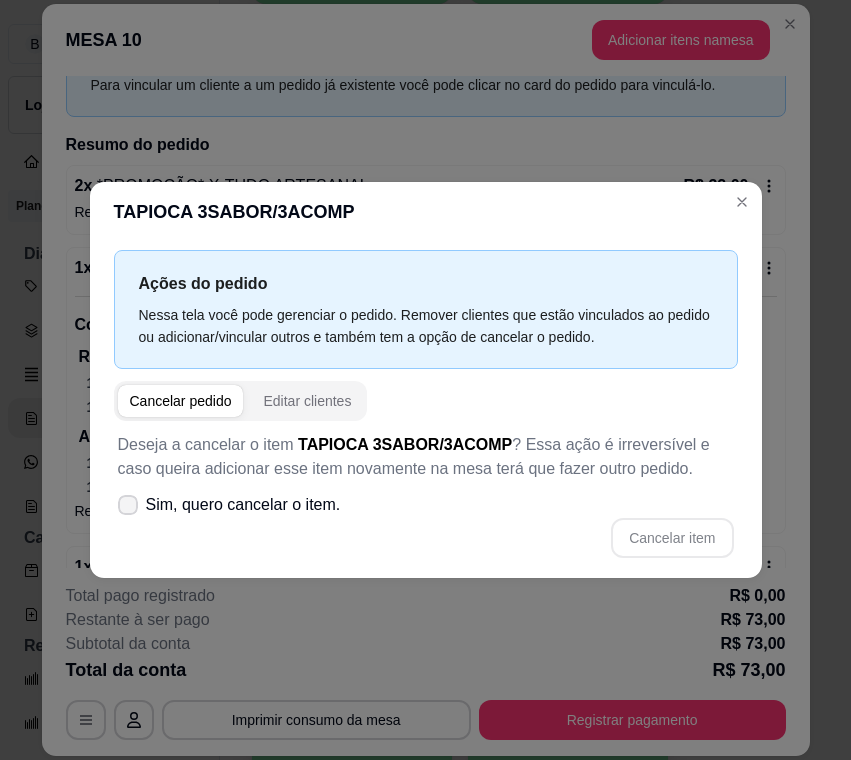 click 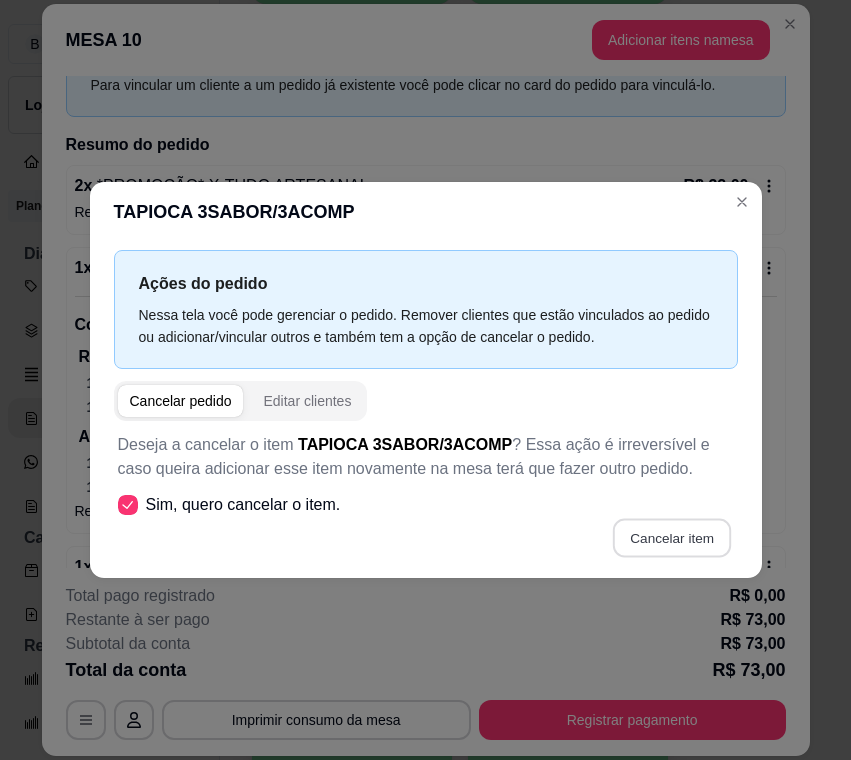 click on "Cancelar item" at bounding box center [672, 538] 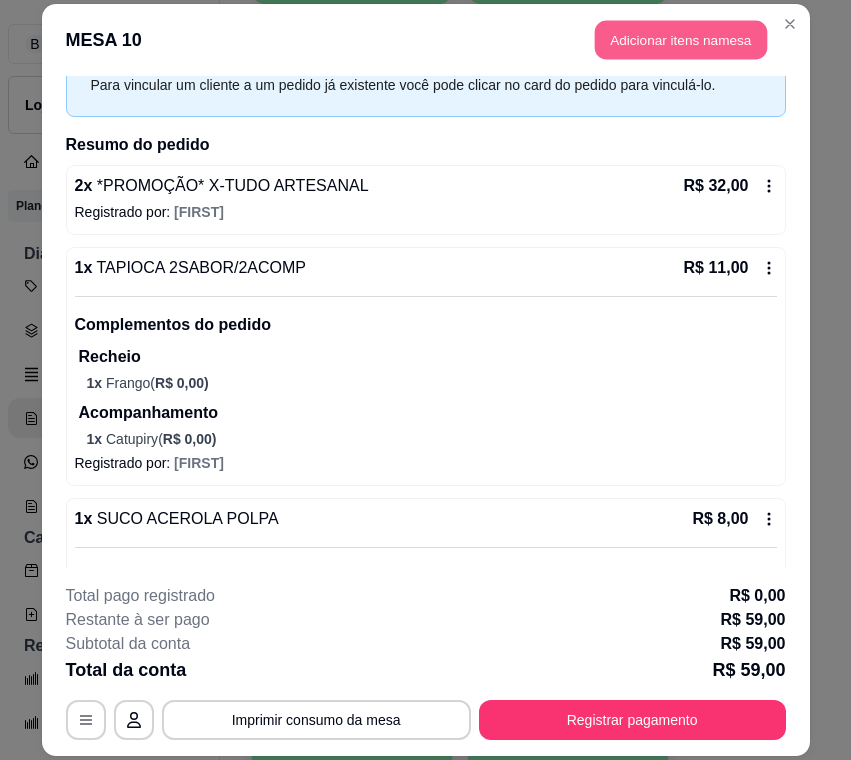 click on "Adicionar itens na  mesa" at bounding box center (681, 39) 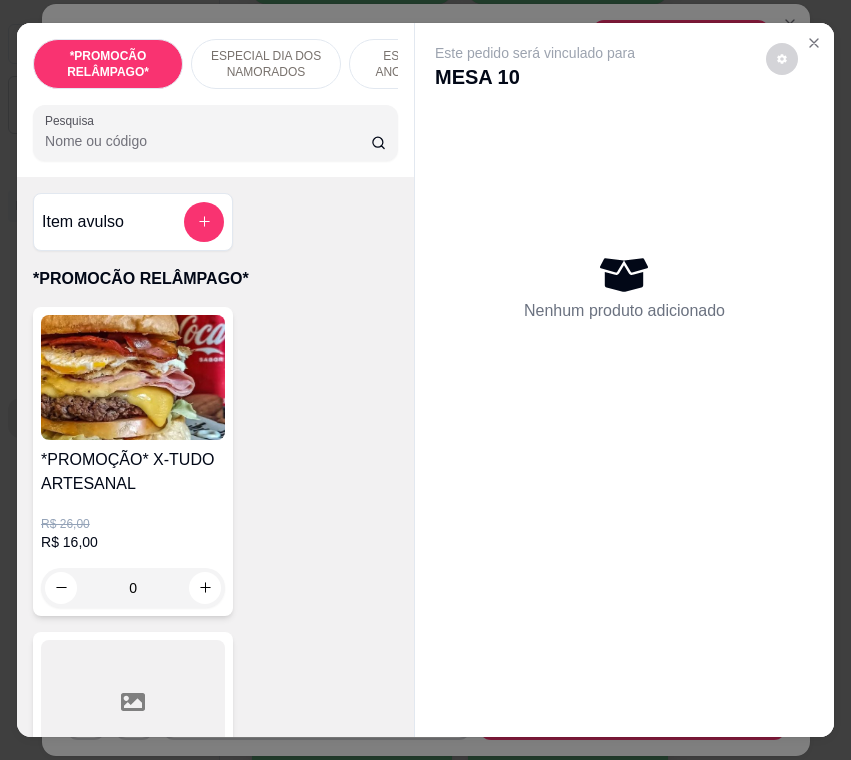 click on "Pesquisa" at bounding box center (208, 141) 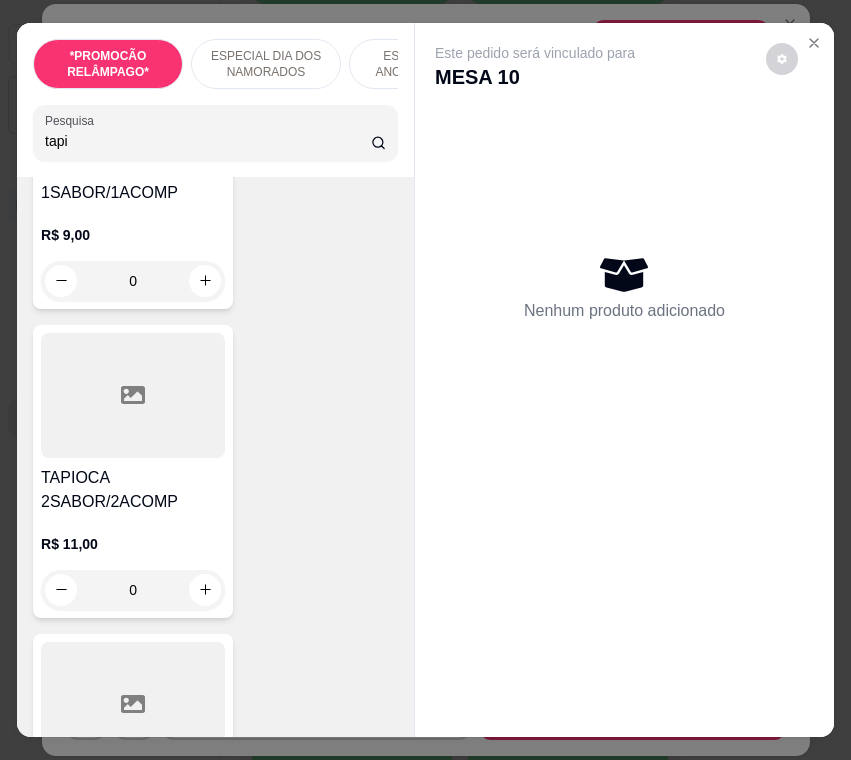 scroll, scrollTop: 300, scrollLeft: 0, axis: vertical 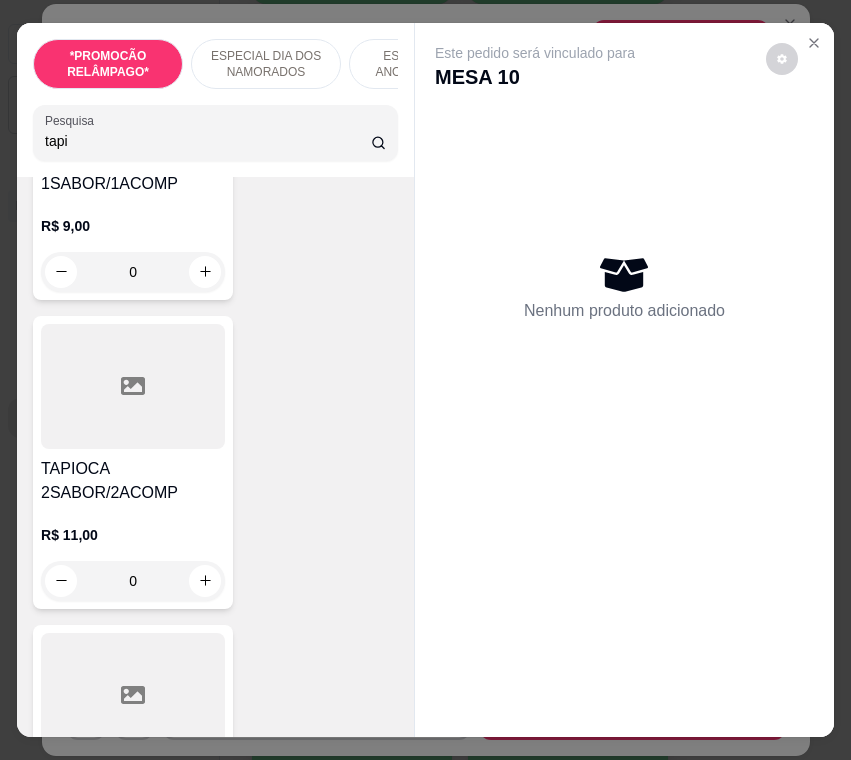 type on "tapi" 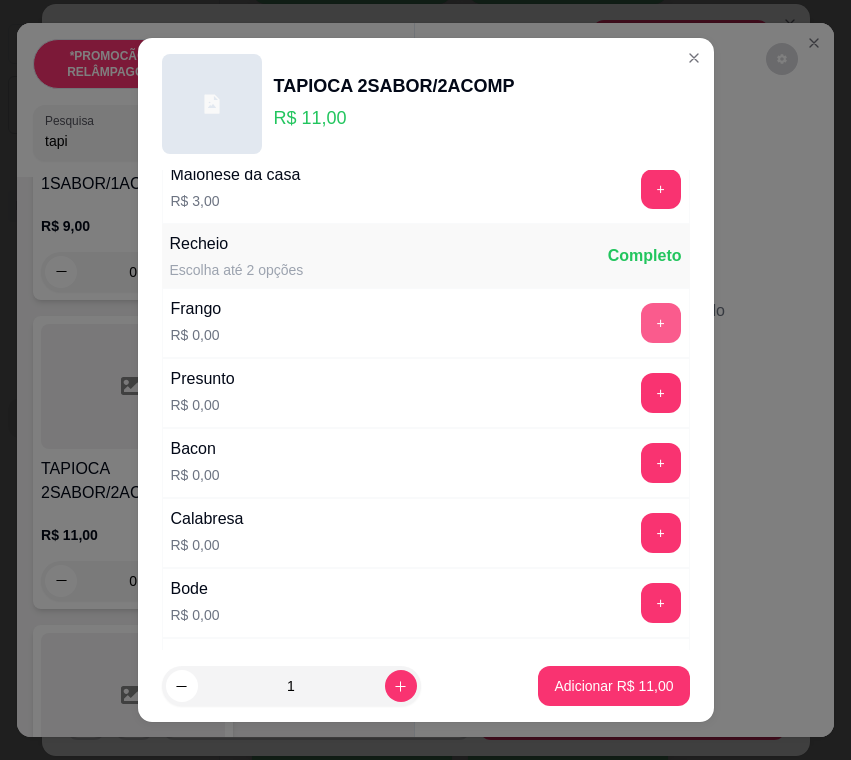 click on "+" at bounding box center [661, 323] 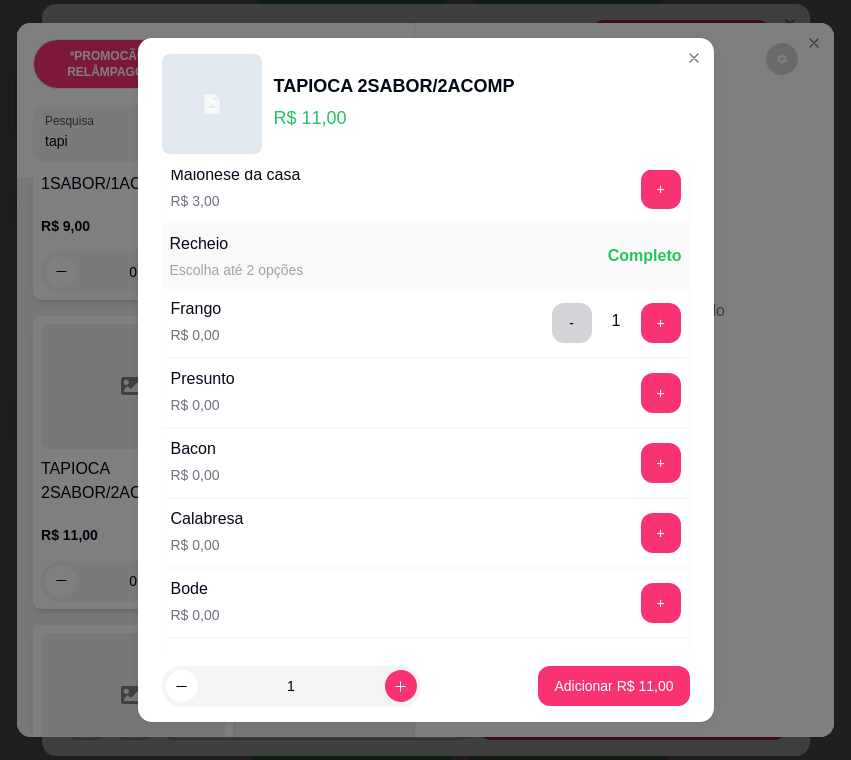 scroll, scrollTop: 500, scrollLeft: 0, axis: vertical 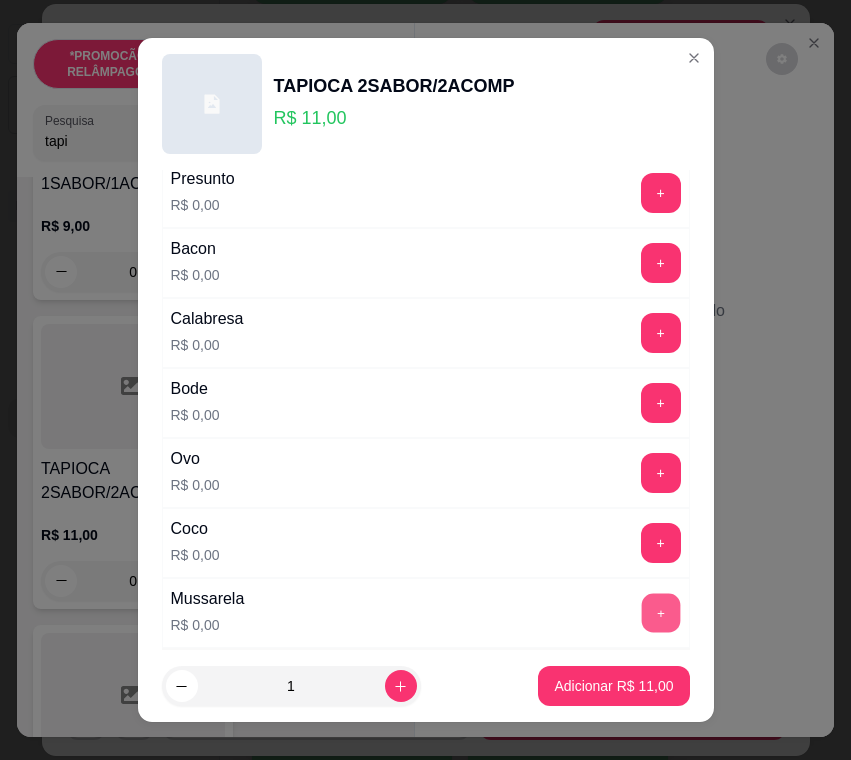 click on "+" at bounding box center [660, 613] 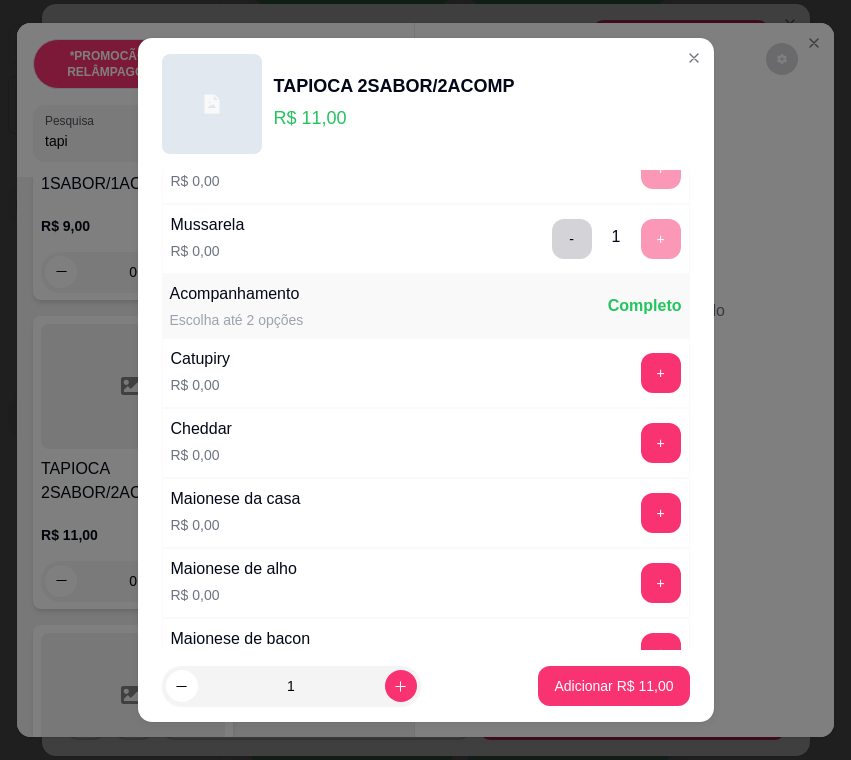 scroll, scrollTop: 900, scrollLeft: 0, axis: vertical 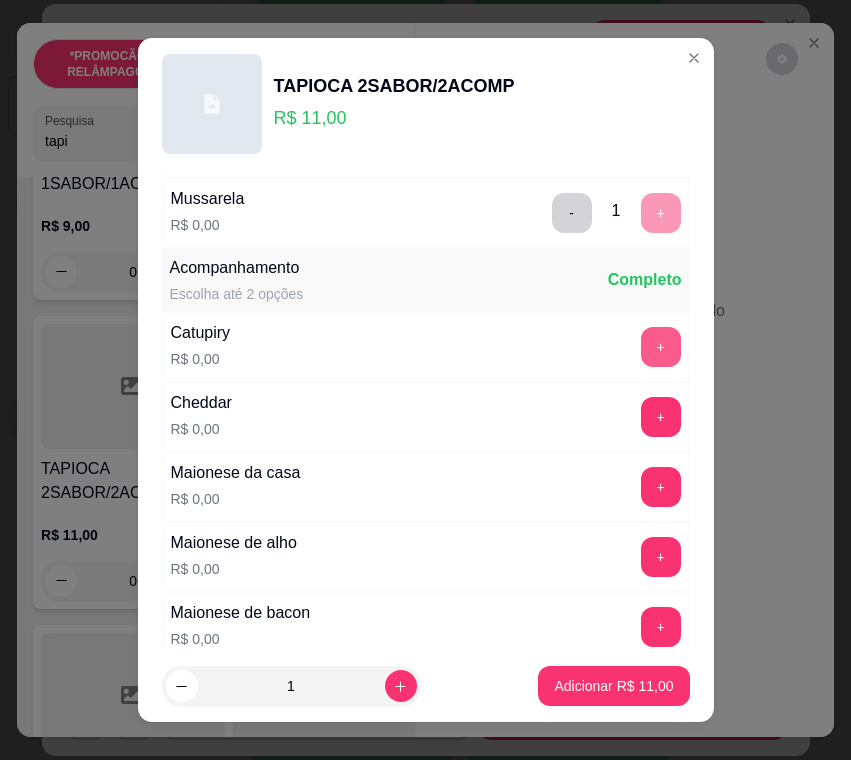 click on "+" at bounding box center (661, 347) 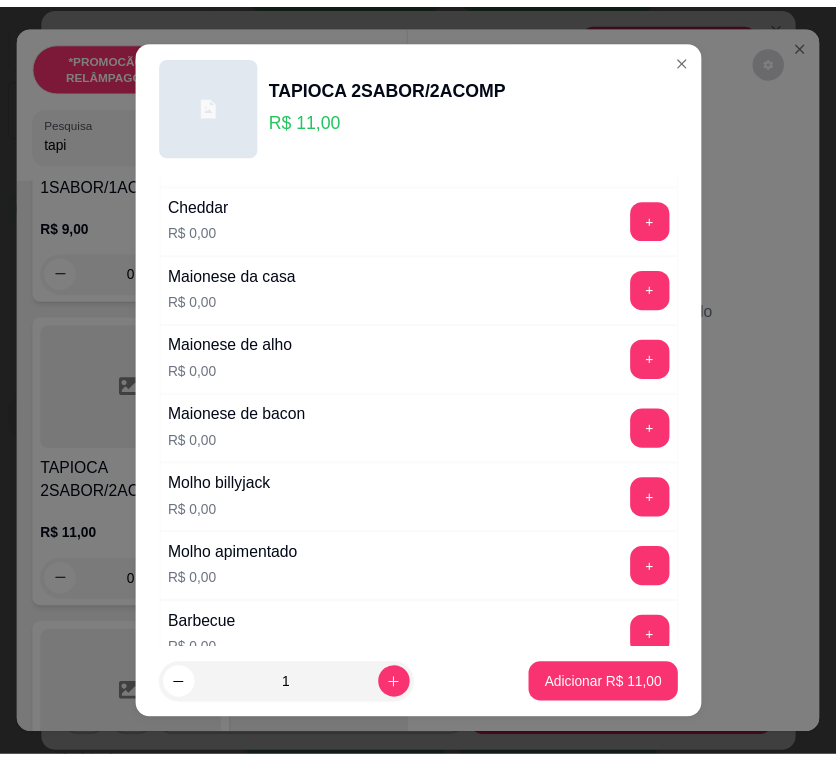scroll, scrollTop: 1100, scrollLeft: 0, axis: vertical 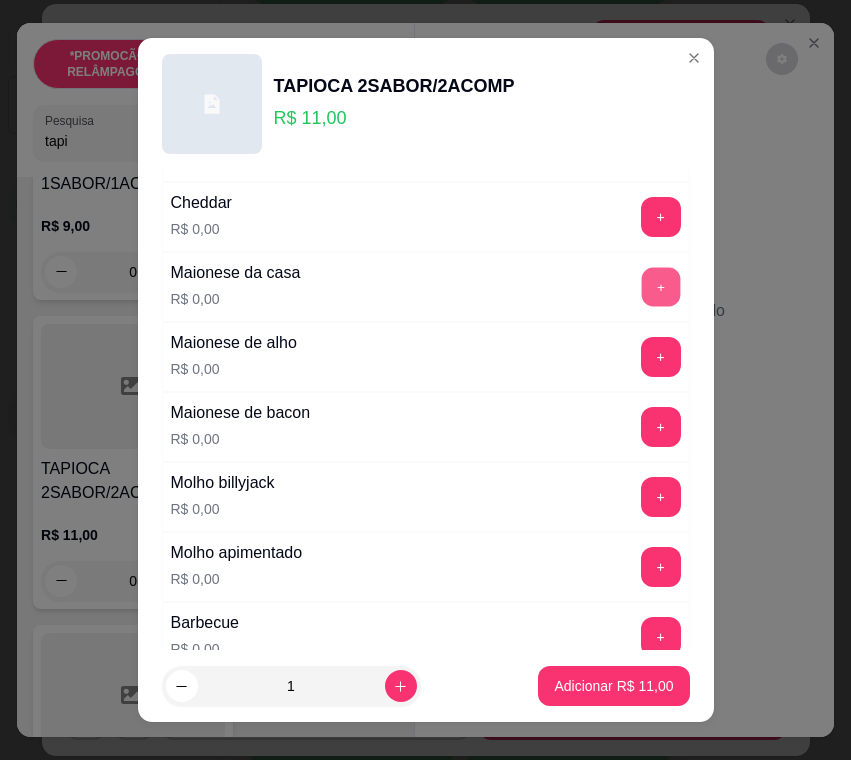 click on "+" at bounding box center [660, 287] 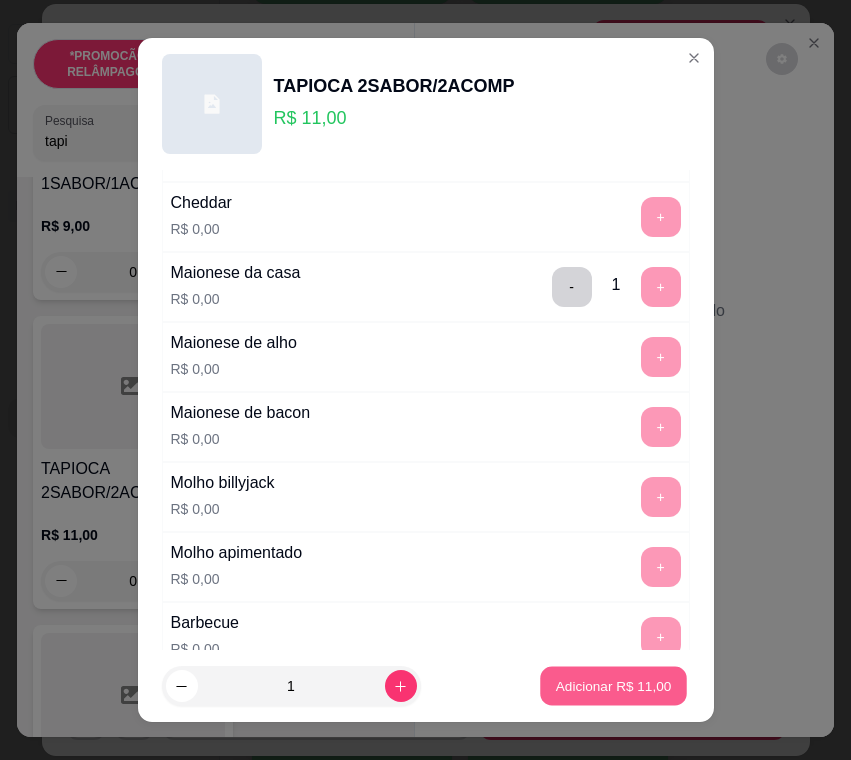 click on "Adicionar   R$ 11,00" at bounding box center [614, 685] 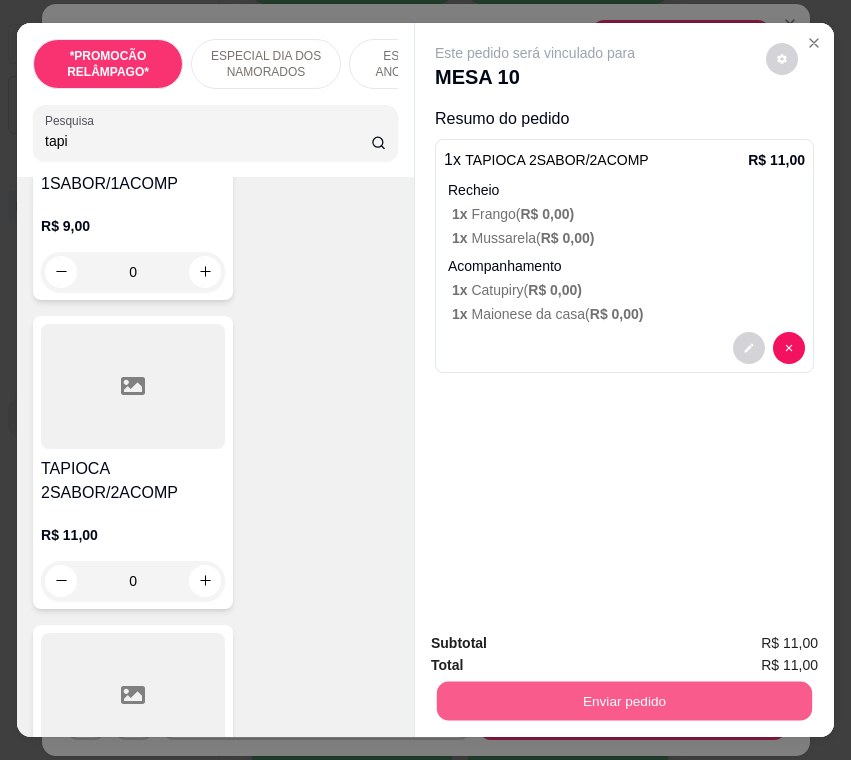 click on "Enviar pedido" at bounding box center [624, 701] 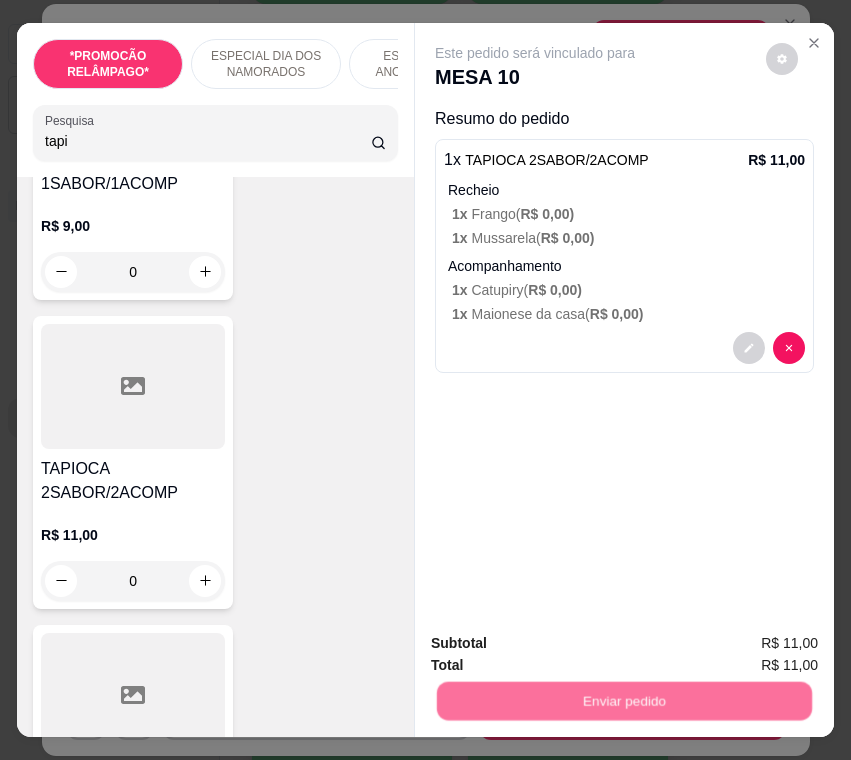 click on "Não registrar e enviar pedido" at bounding box center (556, 645) 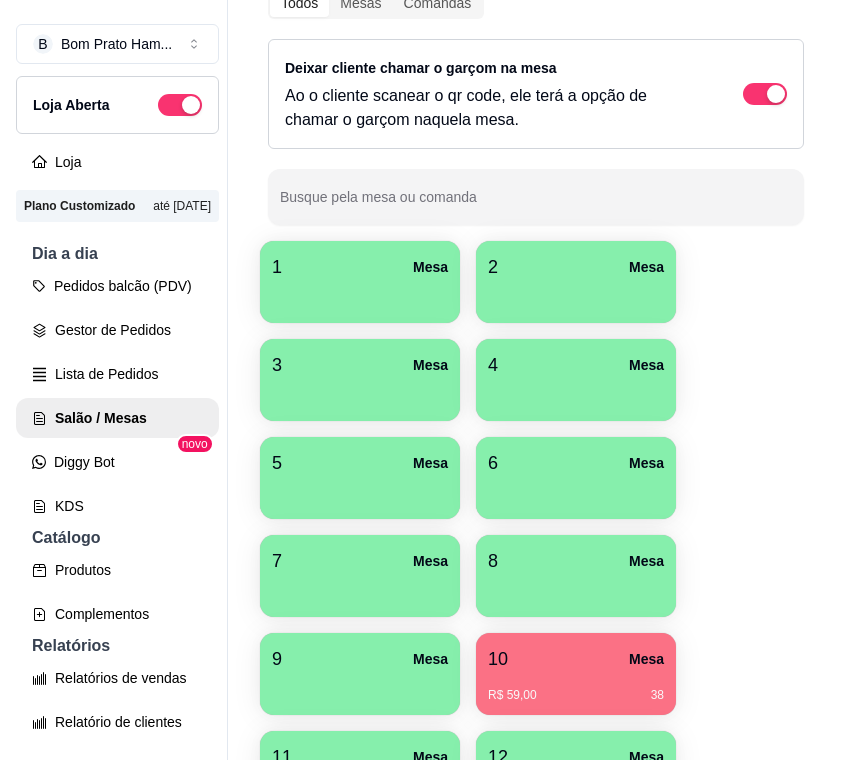 scroll, scrollTop: 0, scrollLeft: 0, axis: both 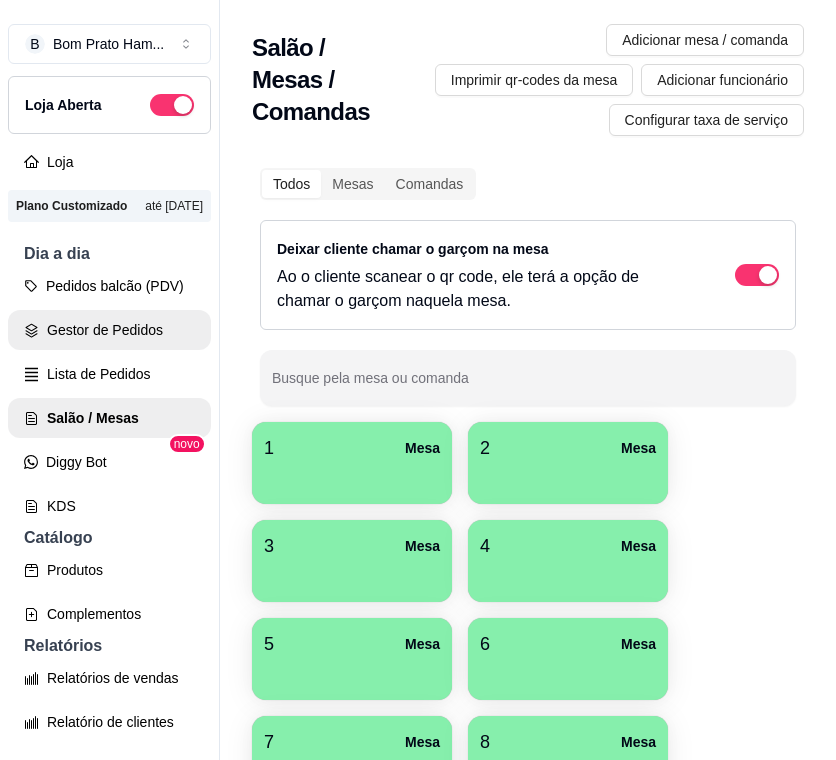 click on "Gestor de Pedidos" at bounding box center (109, 330) 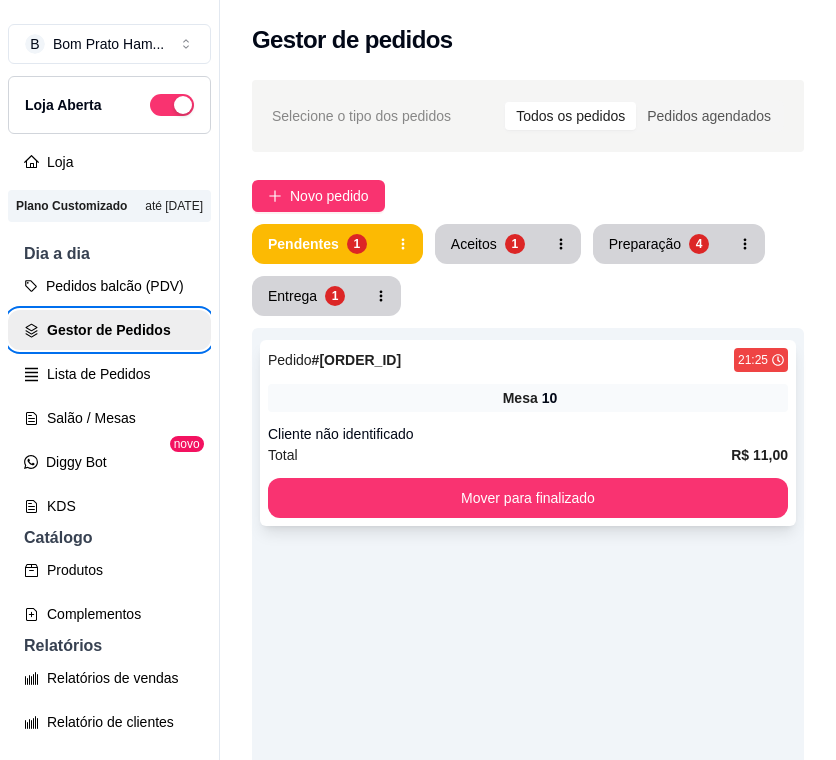 click on "Pedido  # a50c 21:25" at bounding box center [528, 360] 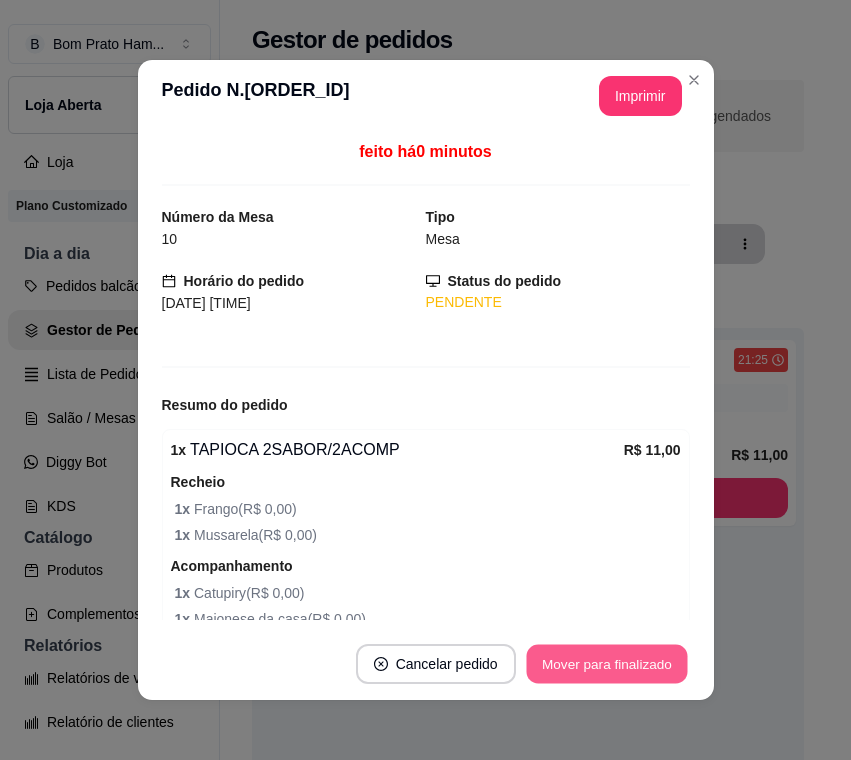 click on "Mover para finalizado" at bounding box center (606, 664) 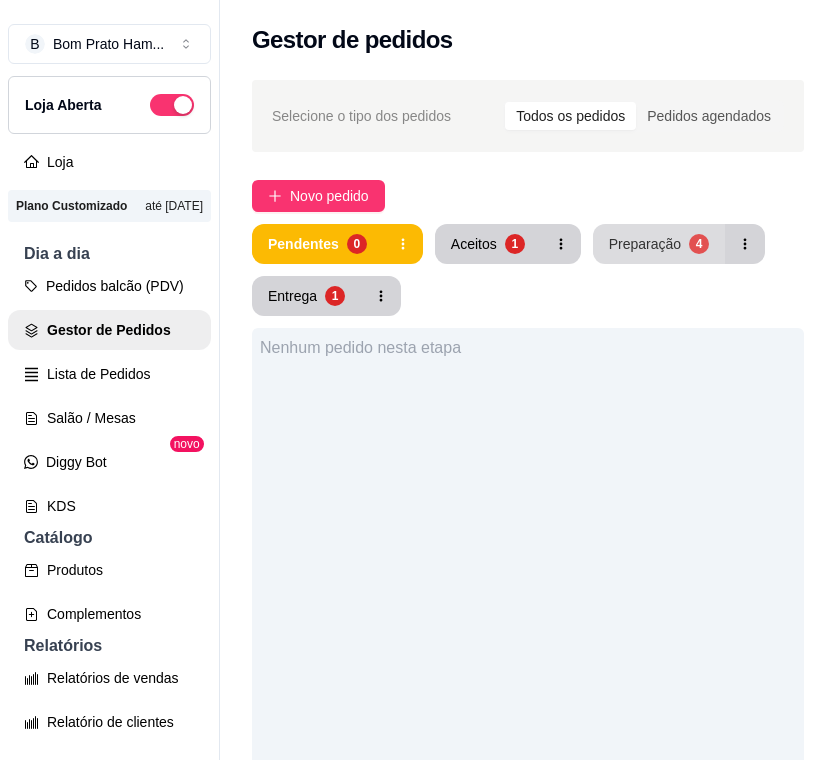 click on "Preparação" at bounding box center [645, 244] 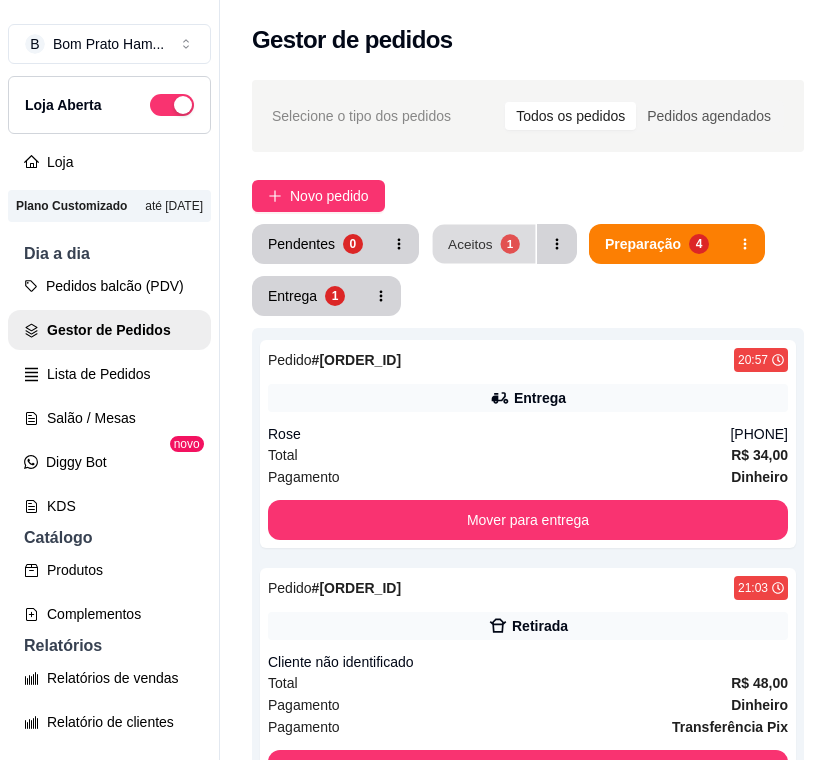click on "Aceitos 1" at bounding box center [484, 244] 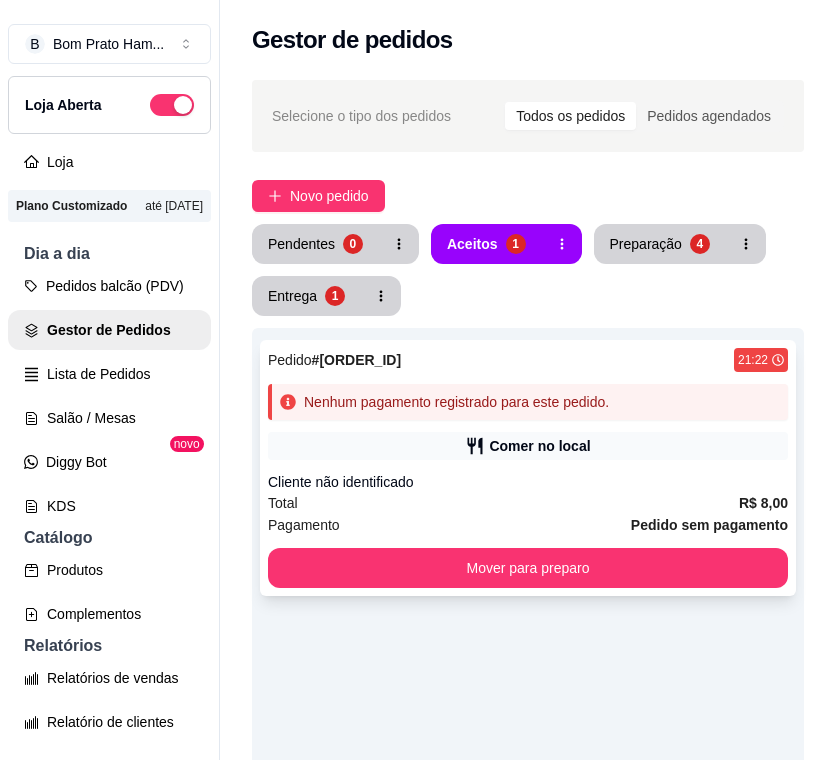 click on "Pedido  # c32bd 21:22 Nenhum pagamento registrado para este pedido. Comer no local Cliente não identificado Total R$ 8,00 Pagamento Pedido sem pagamento Mover para preparo" at bounding box center [528, 468] 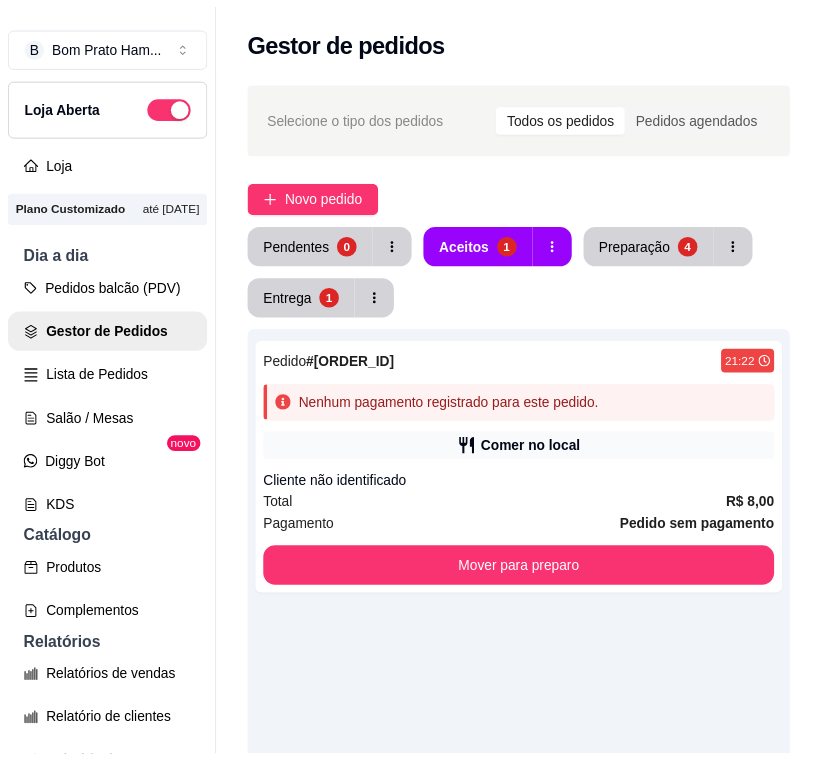 scroll, scrollTop: 77, scrollLeft: 0, axis: vertical 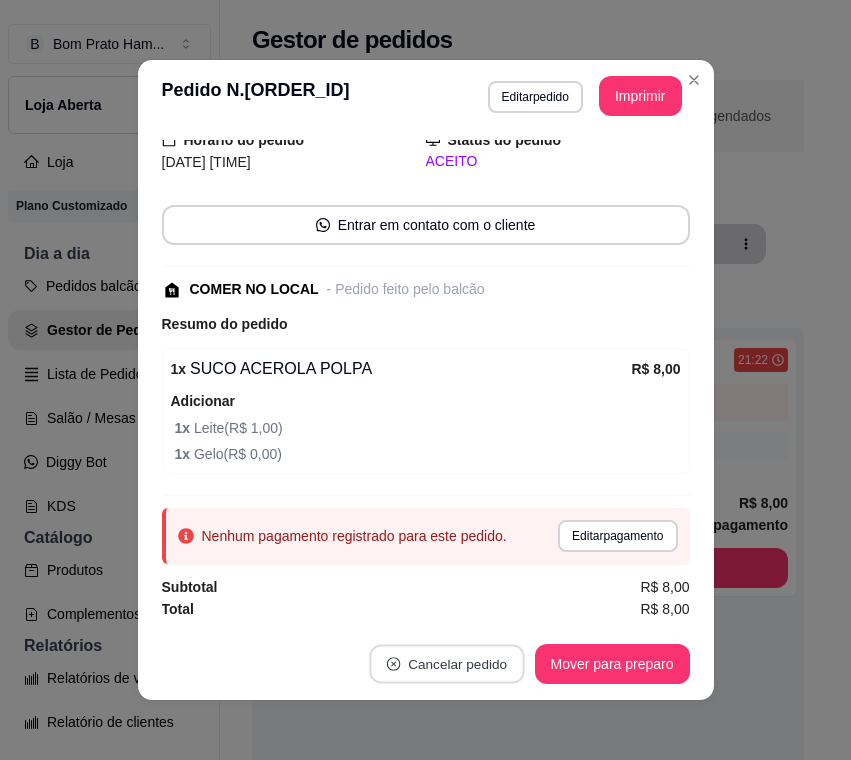 click on "Cancelar pedido" at bounding box center (446, 664) 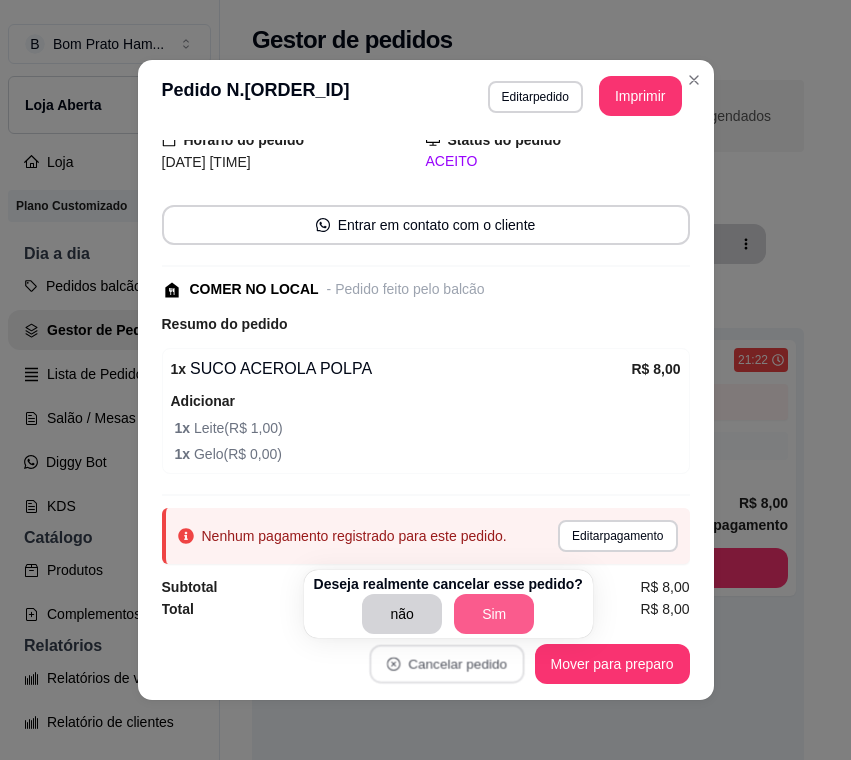 click on "Sim" at bounding box center (494, 614) 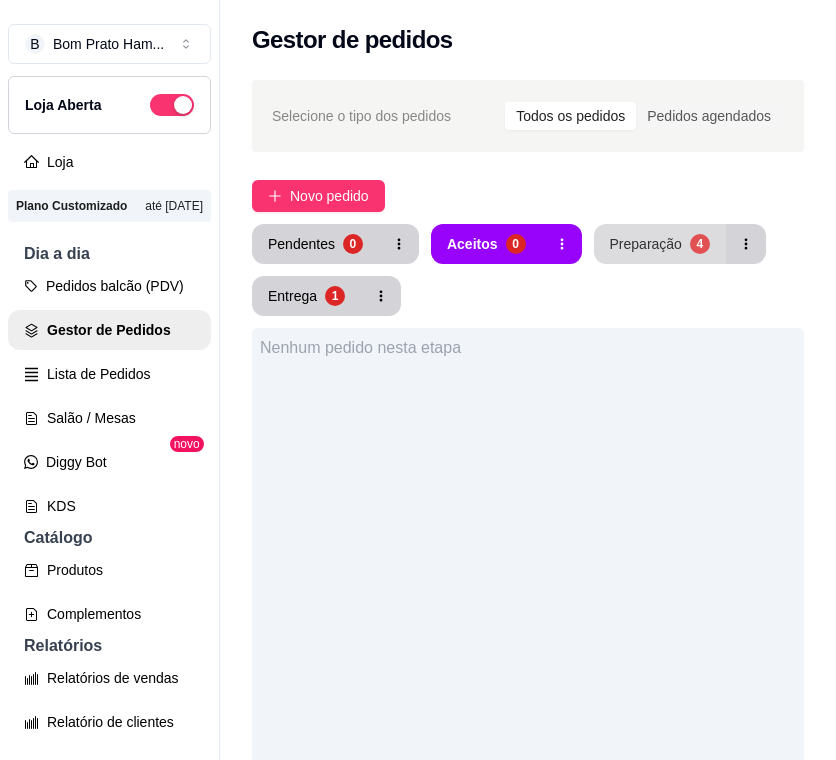 click on "Preparação" at bounding box center (646, 244) 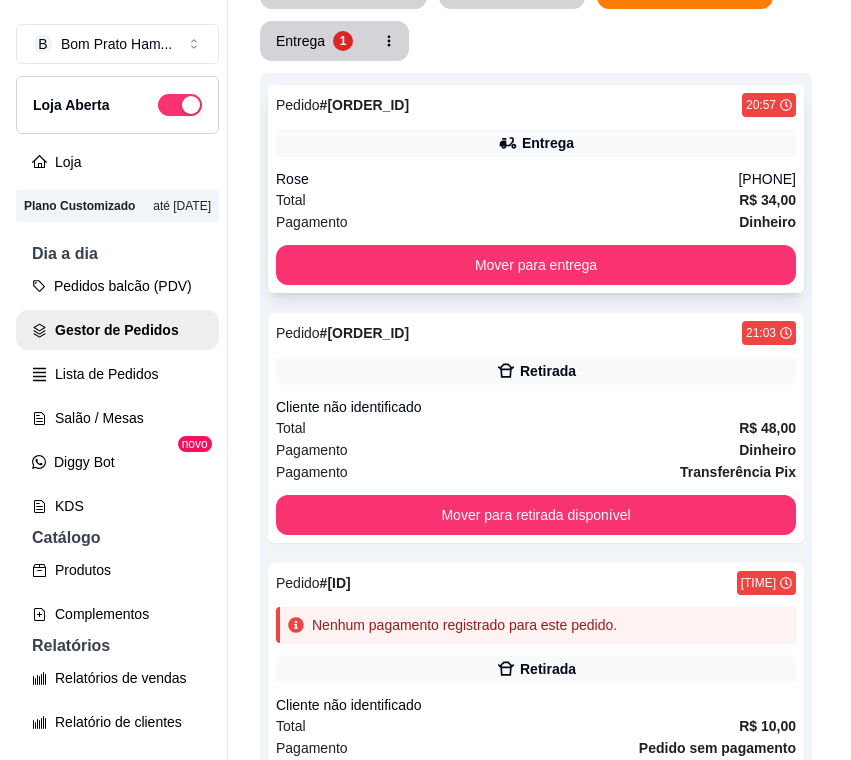 scroll, scrollTop: 300, scrollLeft: 0, axis: vertical 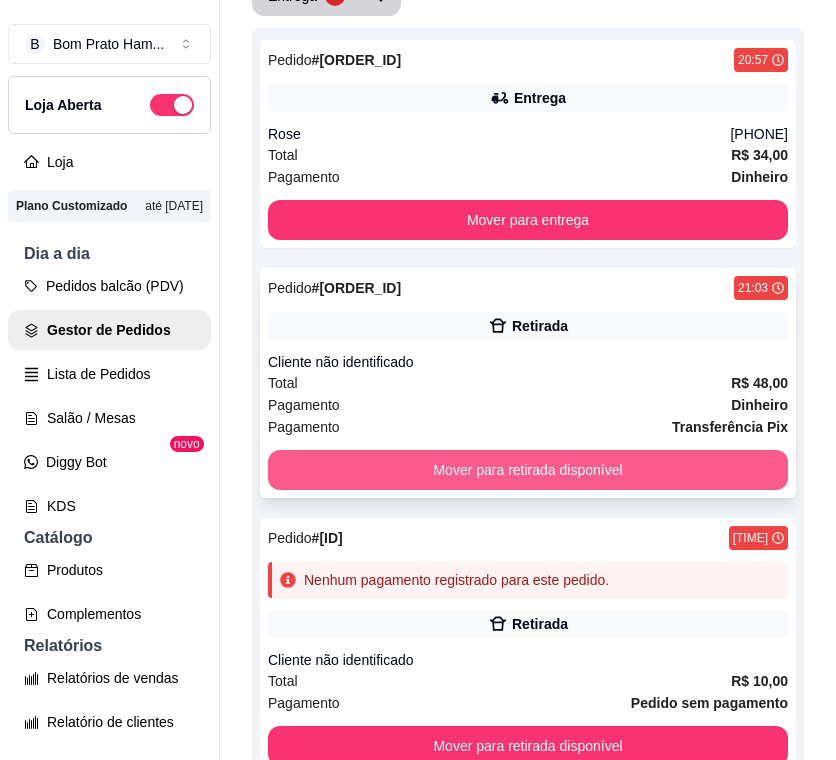 click on "Total R$ 48,00" at bounding box center [528, 383] 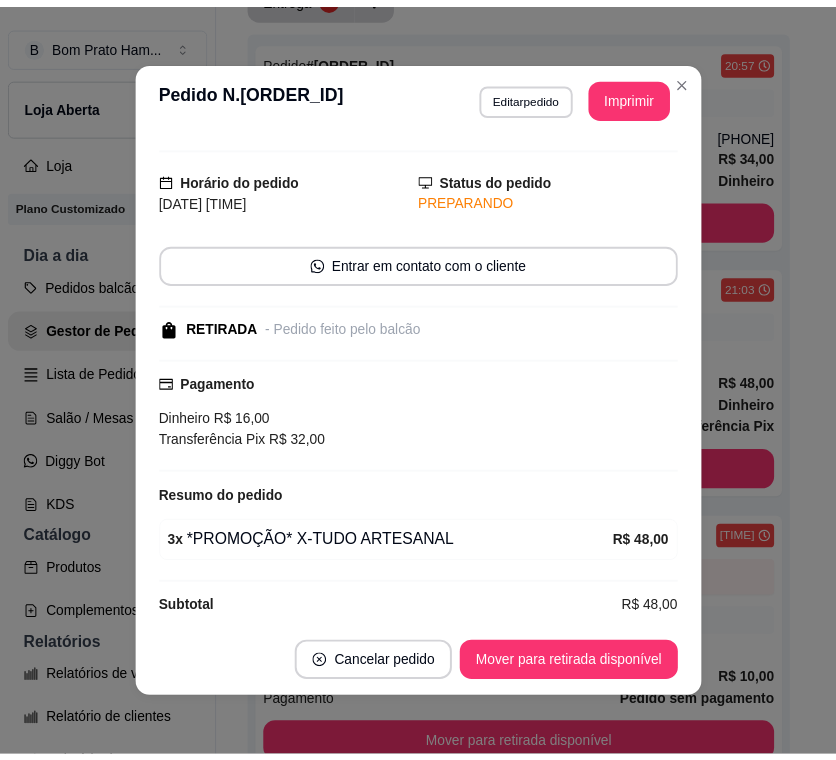 scroll, scrollTop: 59, scrollLeft: 0, axis: vertical 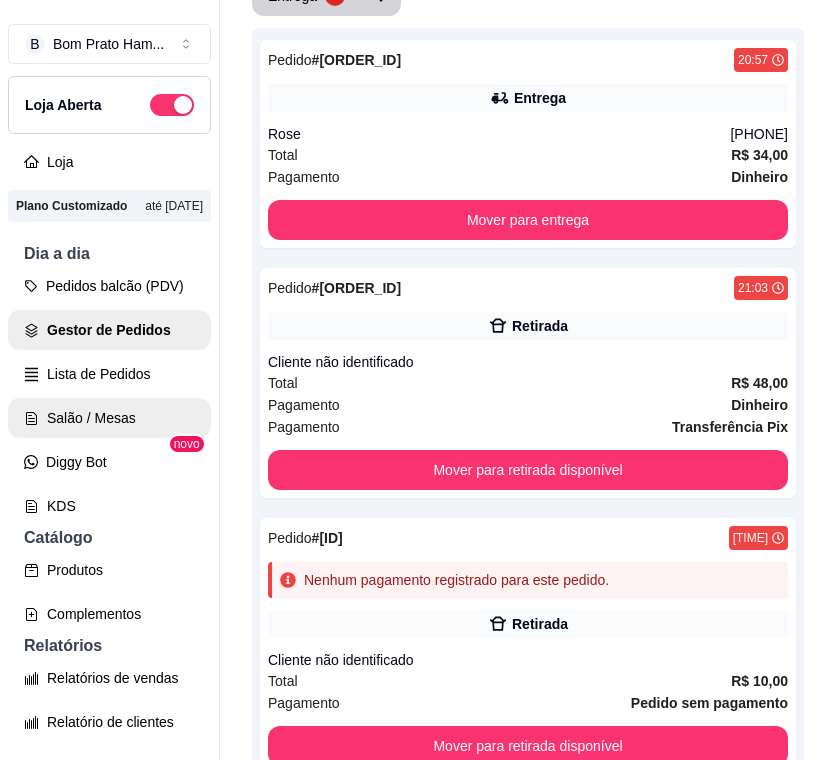click on "Salão / Mesas" at bounding box center [109, 418] 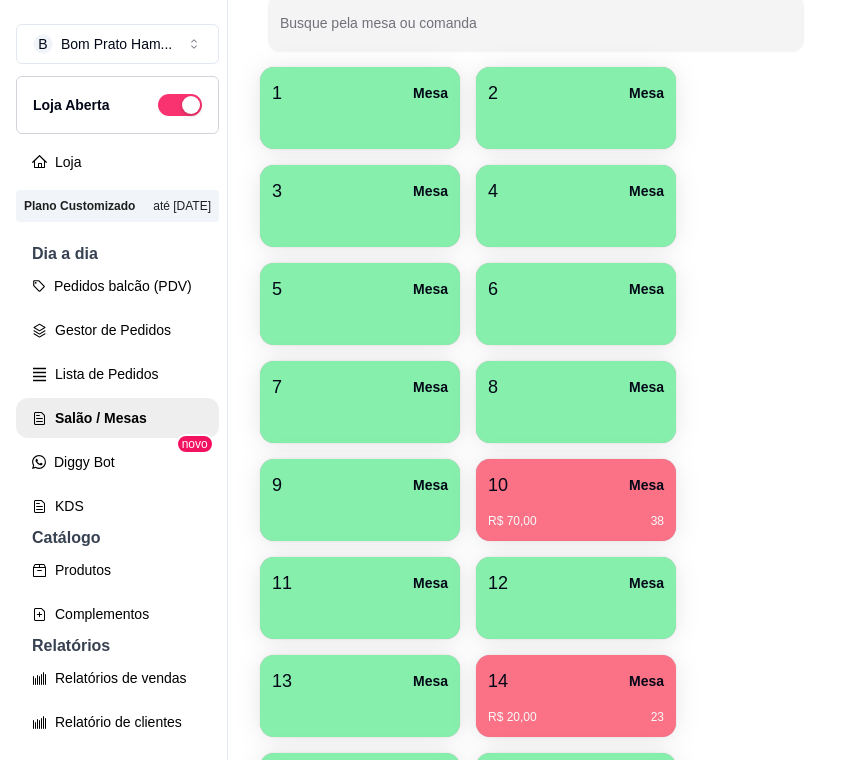 scroll, scrollTop: 400, scrollLeft: 0, axis: vertical 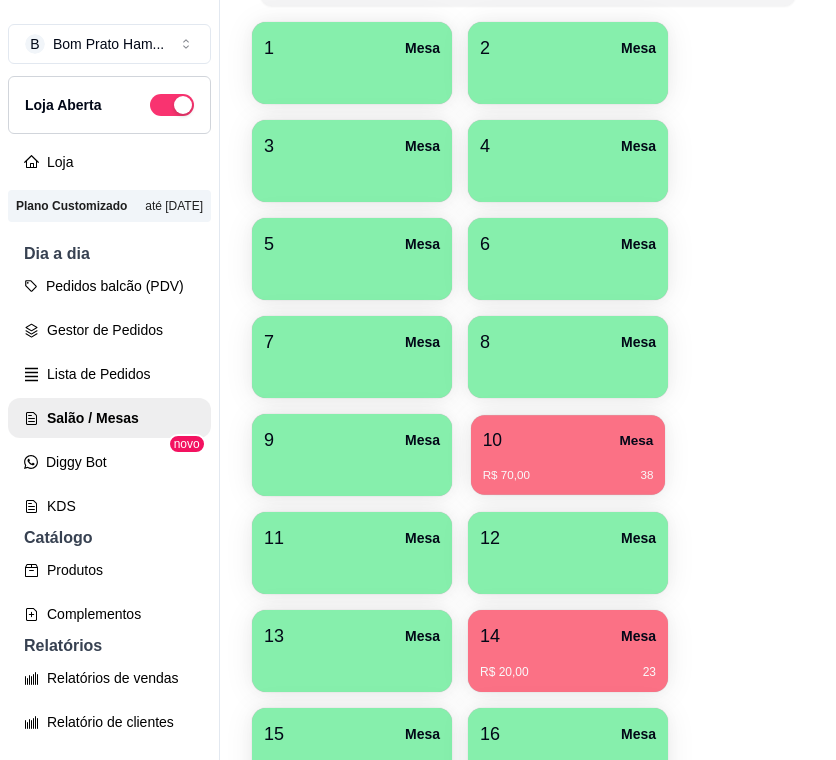 click on "10 Mesa" at bounding box center [568, 440] 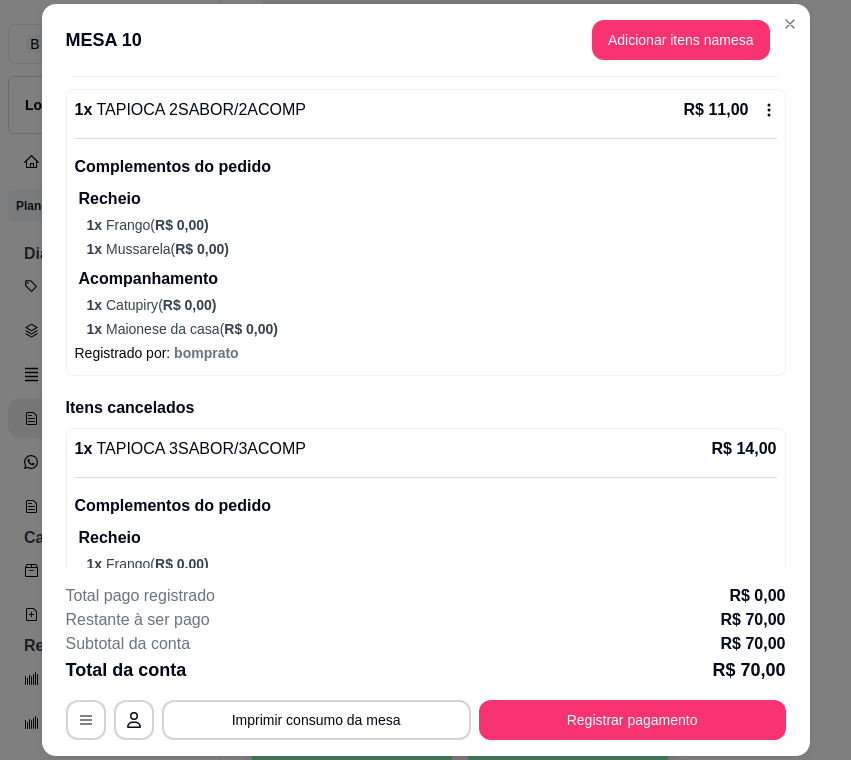 scroll, scrollTop: 1094, scrollLeft: 0, axis: vertical 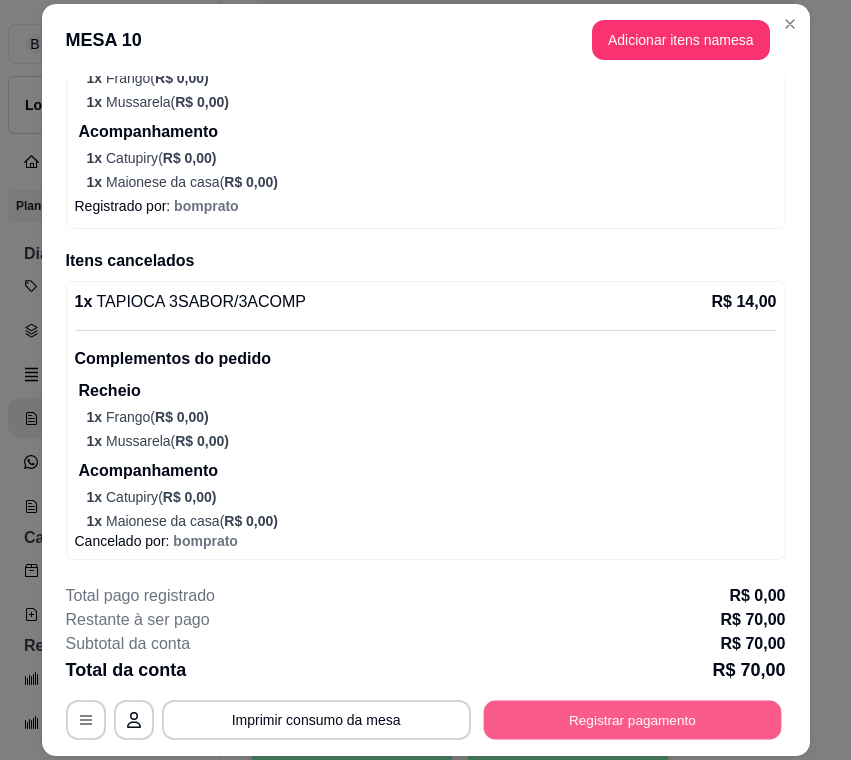 click on "Registrar pagamento" at bounding box center (632, 720) 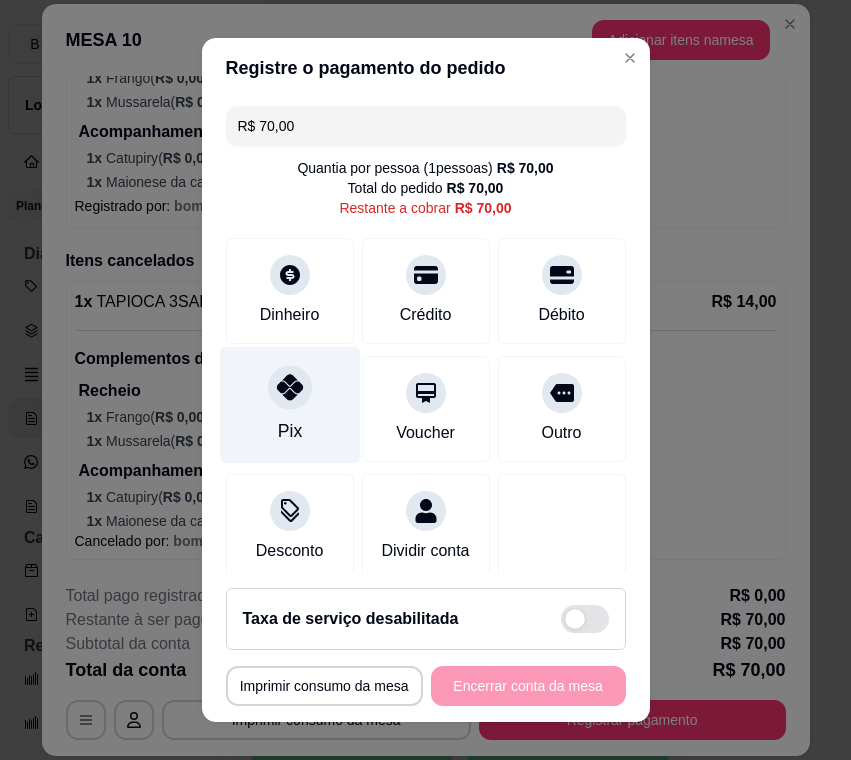 click on "Pix" at bounding box center [289, 405] 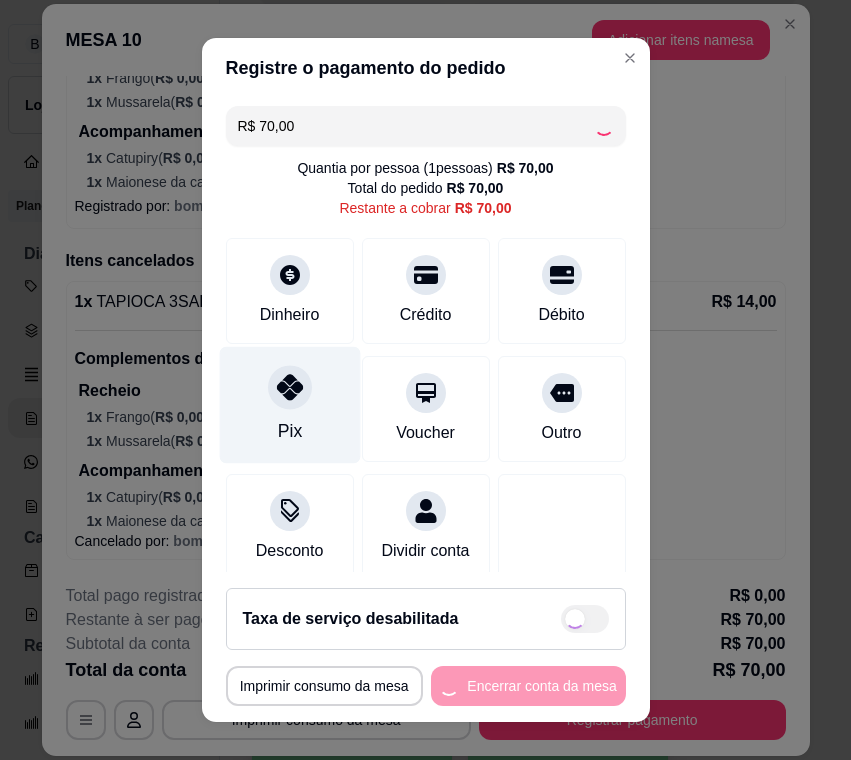 type on "R$ 0,00" 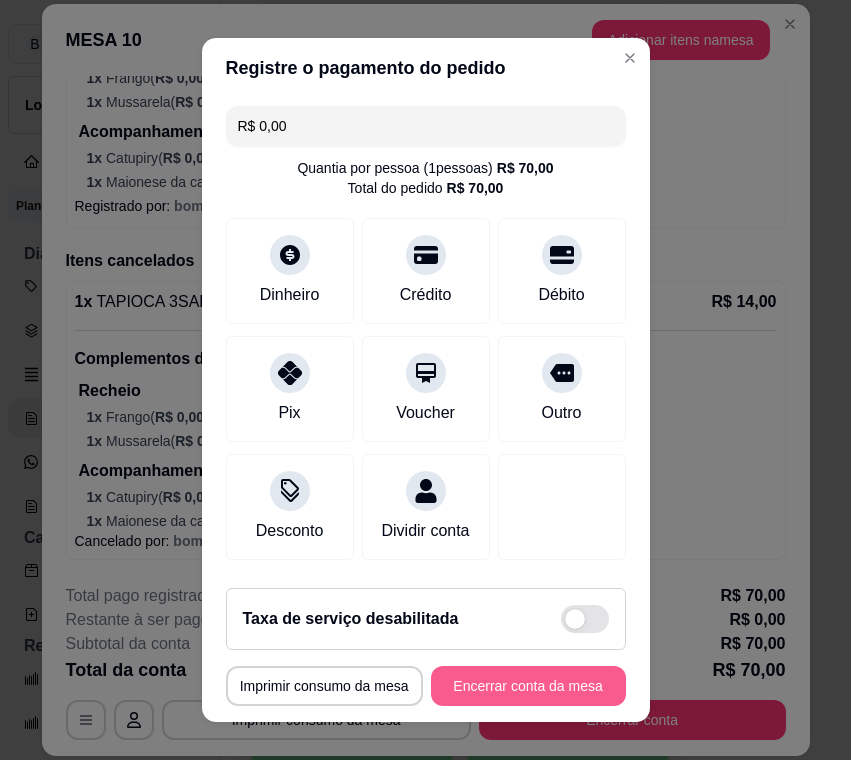 click on "Encerrar conta da mesa" at bounding box center [528, 686] 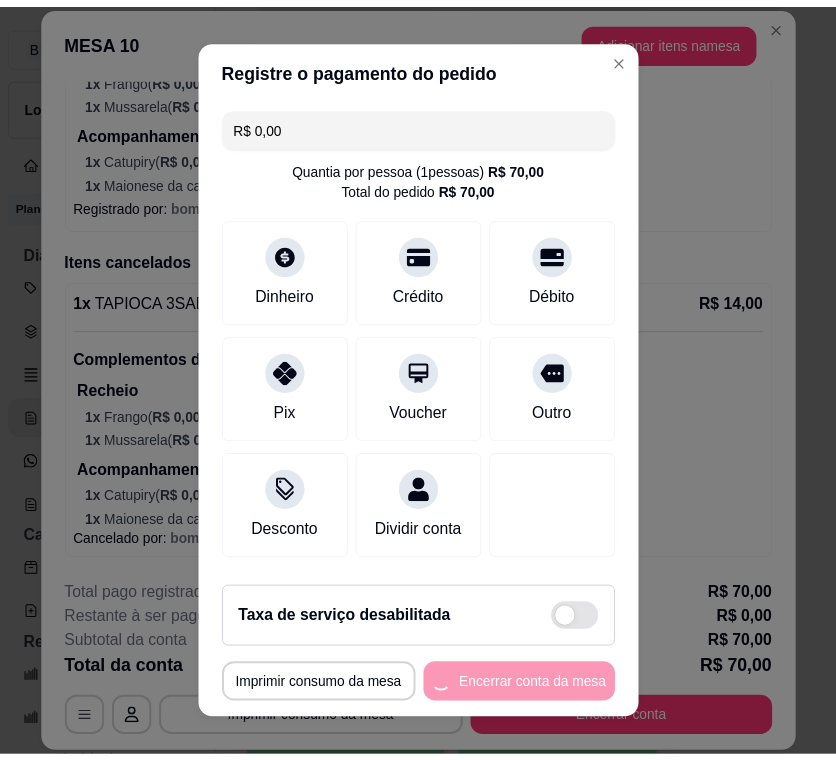 scroll, scrollTop: 0, scrollLeft: 0, axis: both 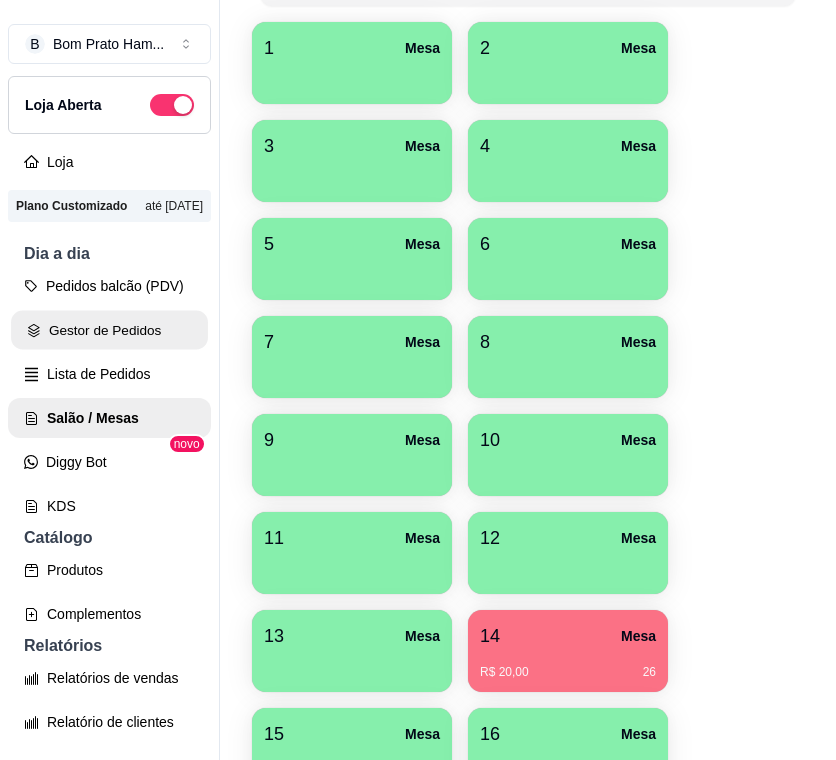 click on "Gestor de Pedidos" at bounding box center [109, 330] 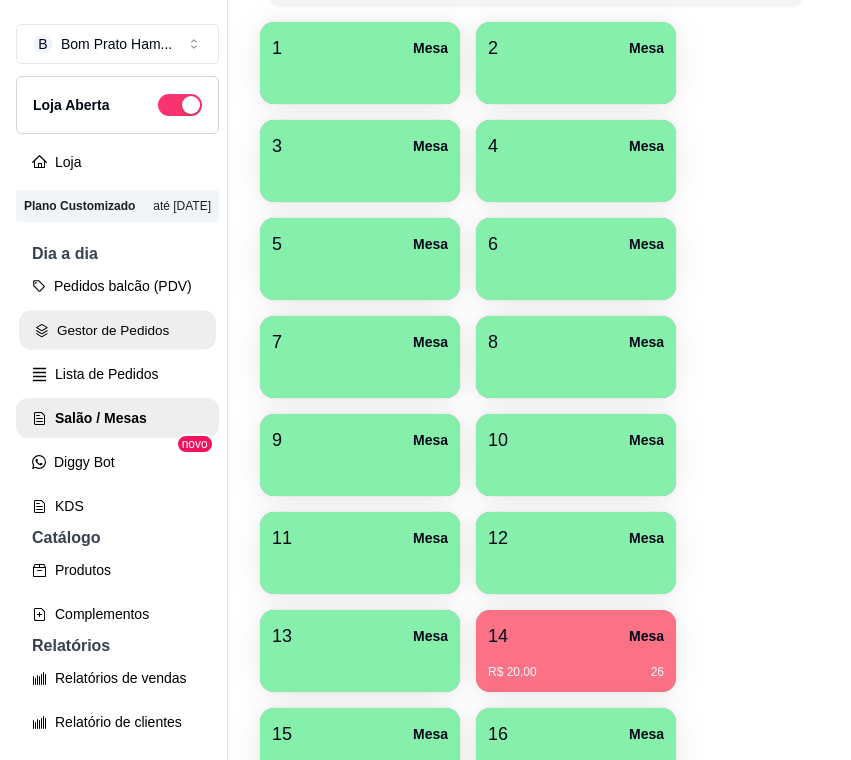 scroll, scrollTop: 0, scrollLeft: 0, axis: both 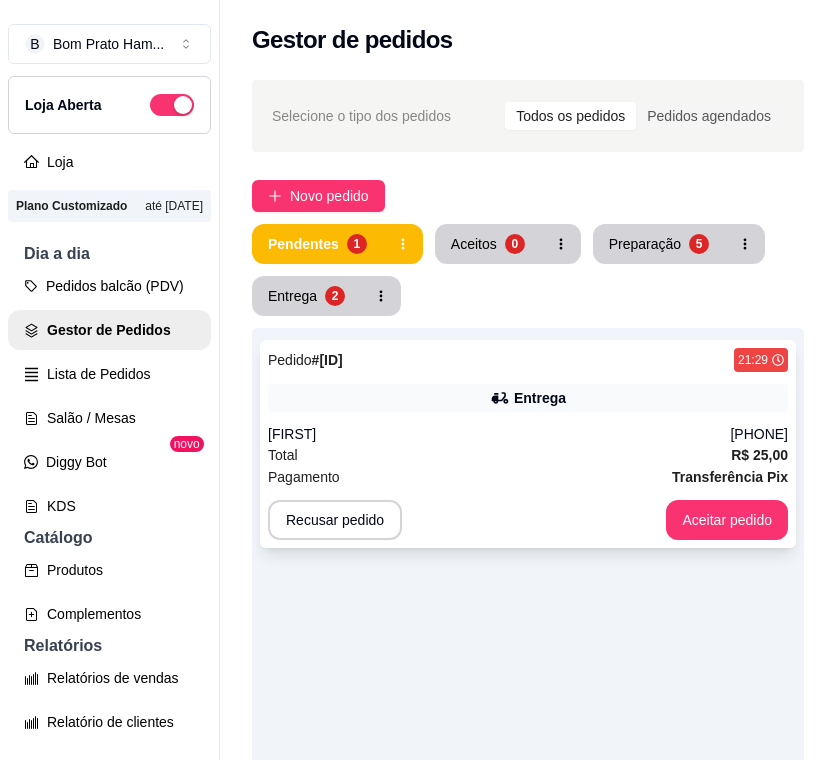 click on "Entrega" at bounding box center [528, 398] 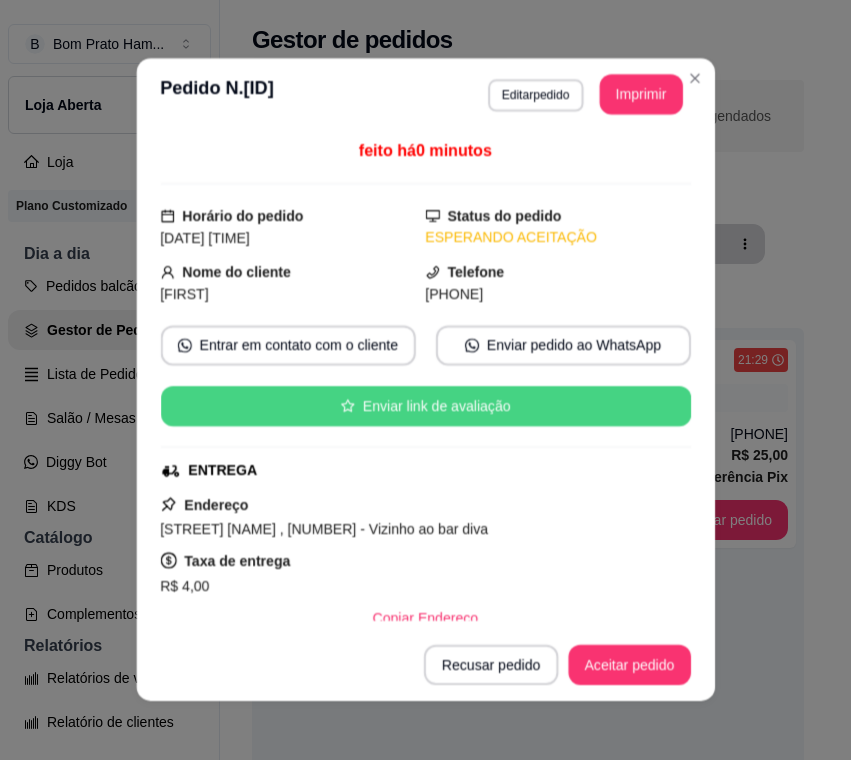 scroll, scrollTop: 443, scrollLeft: 0, axis: vertical 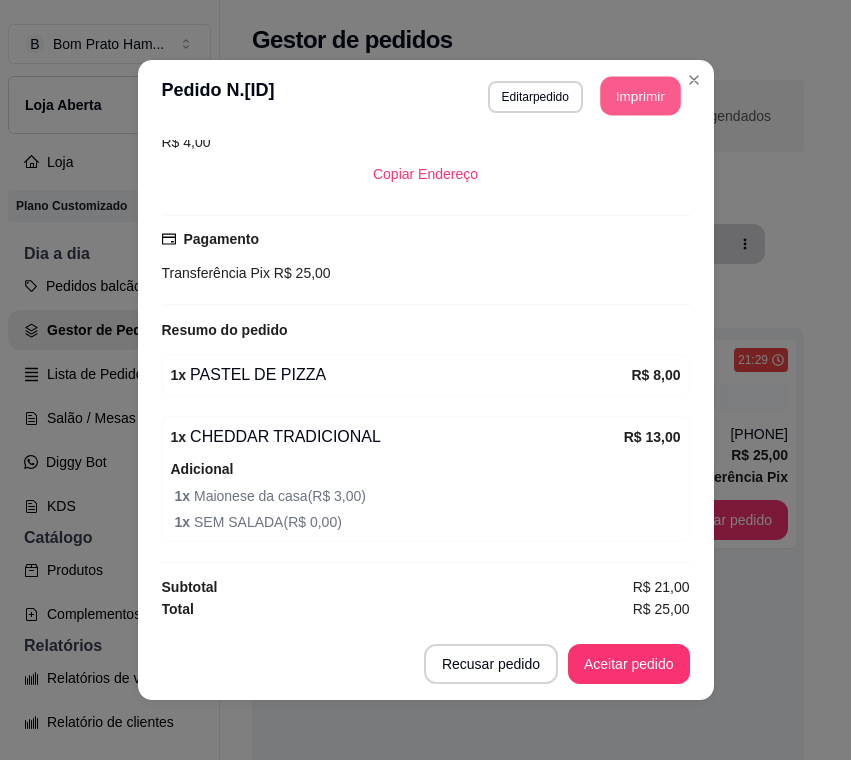 click on "Imprimir" at bounding box center [640, 96] 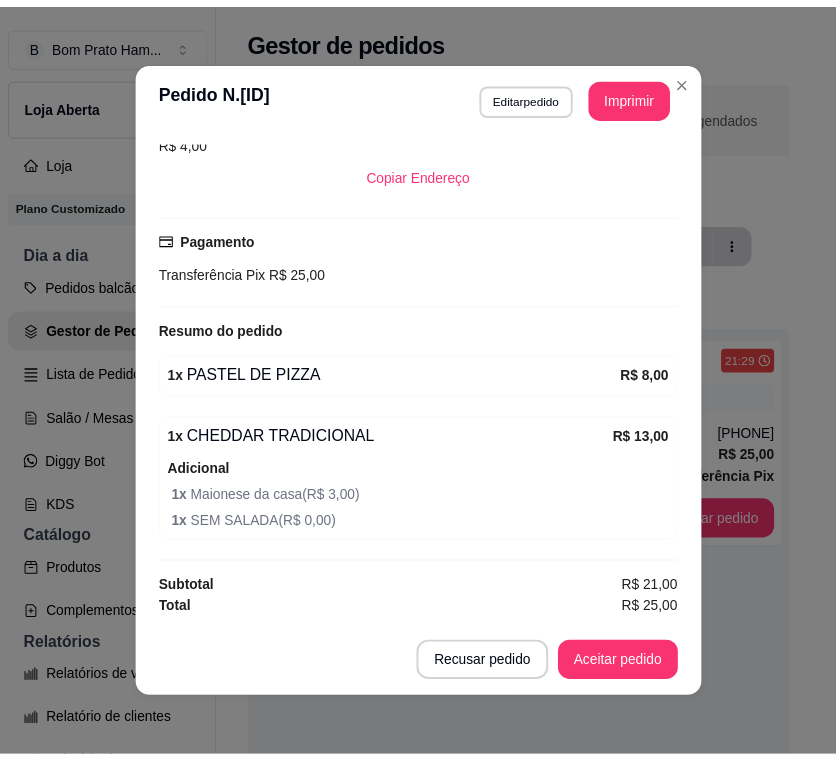 scroll, scrollTop: 0, scrollLeft: 0, axis: both 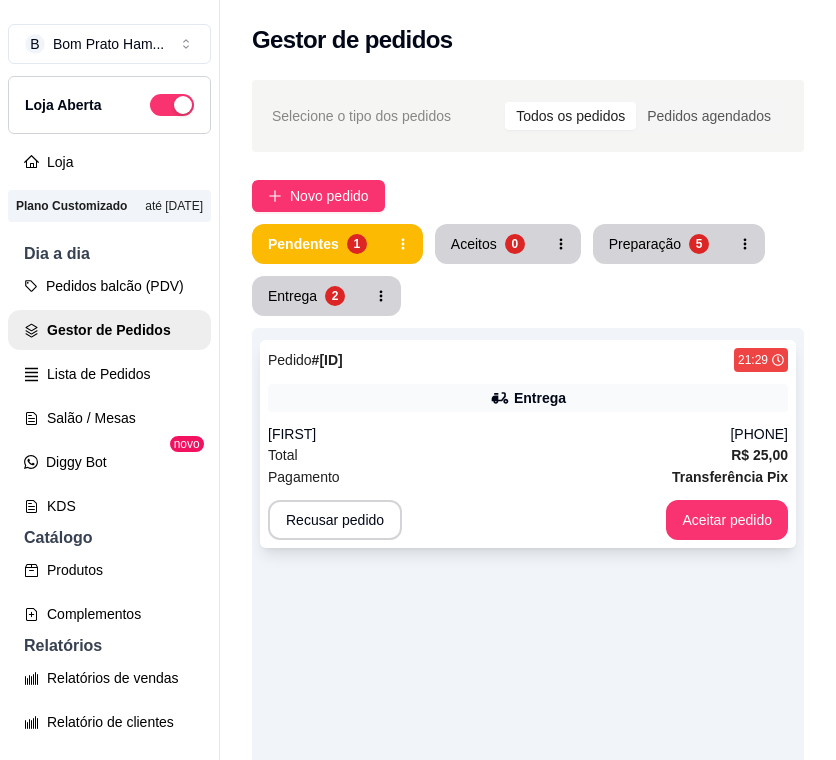 click on "Pagamento Transferência Pix" at bounding box center (528, 477) 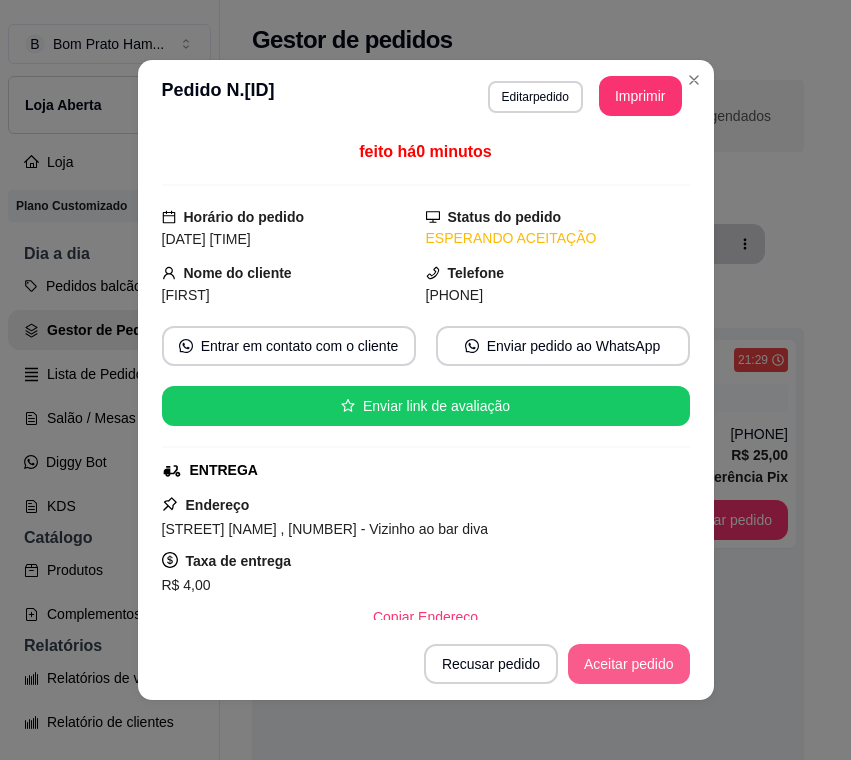 click on "Aceitar pedido" at bounding box center [629, 664] 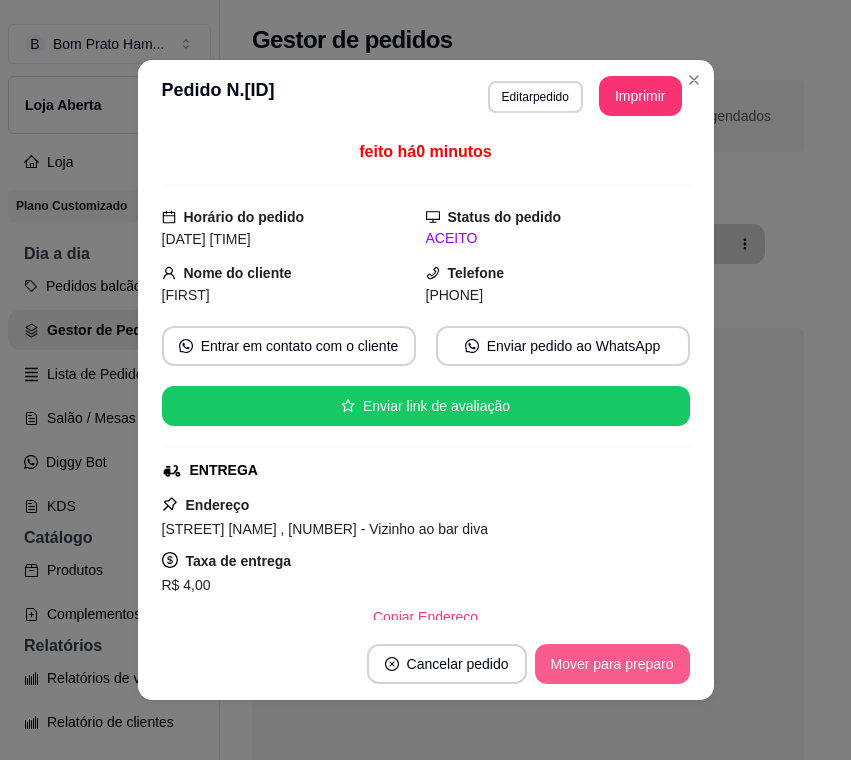 click on "Mover para preparo" at bounding box center (612, 664) 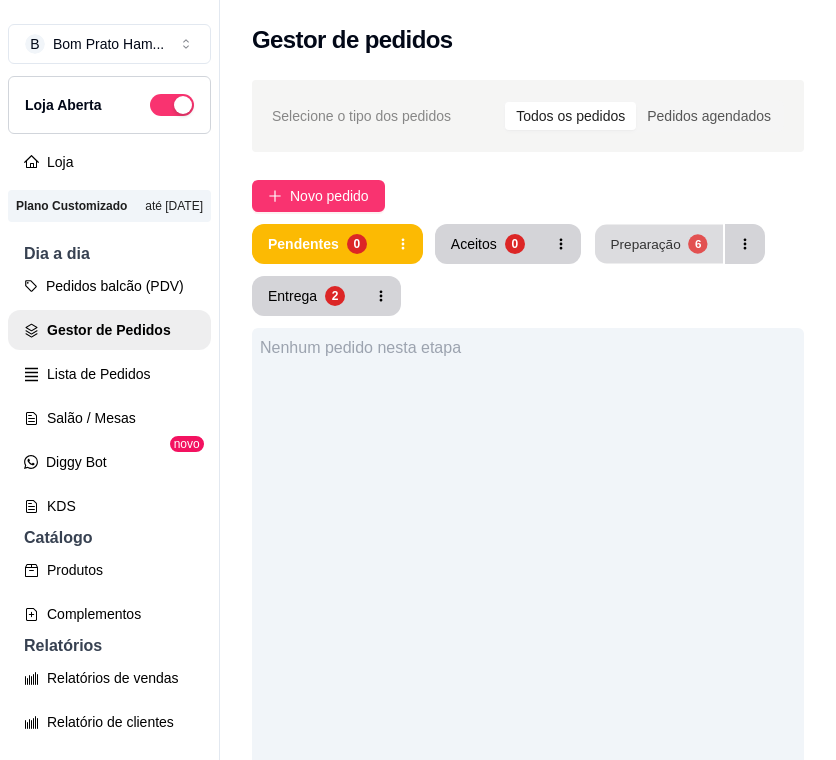 click on "Preparação" at bounding box center (645, 243) 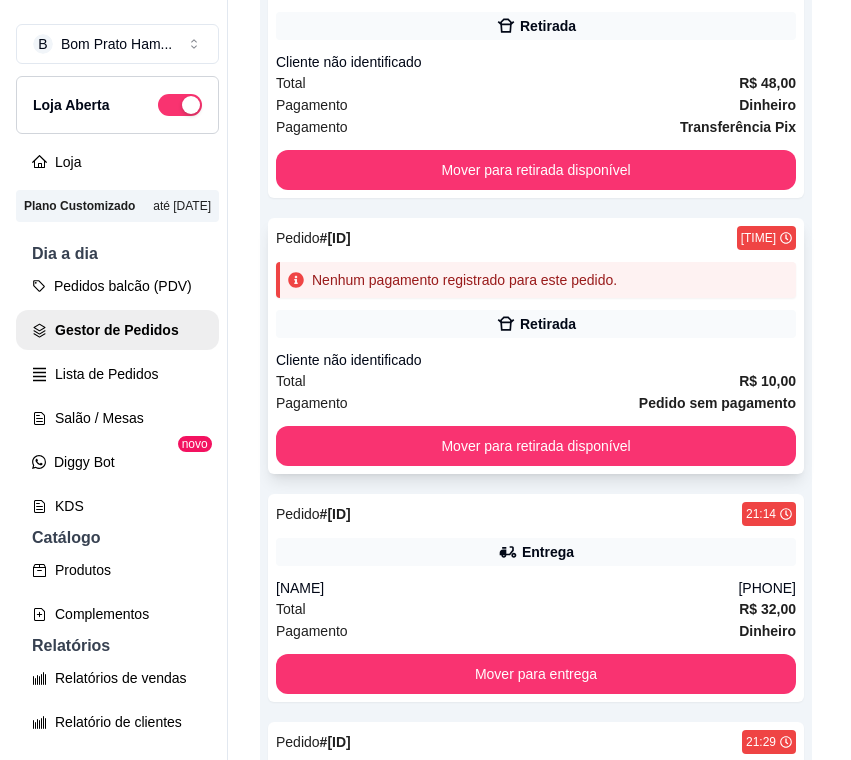 scroll, scrollTop: 400, scrollLeft: 0, axis: vertical 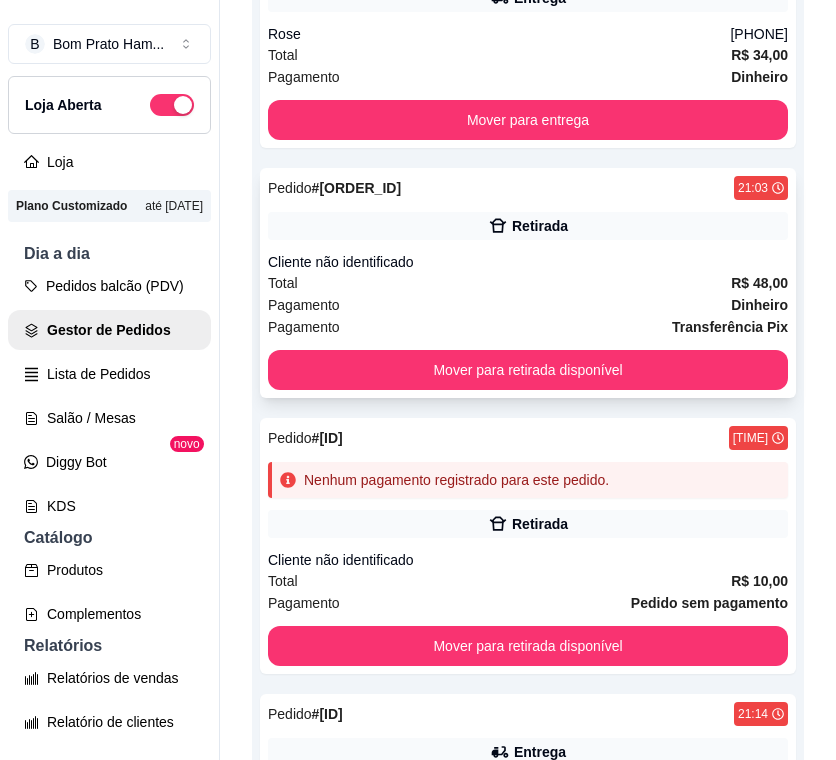 click on "Total R$ 48,00" at bounding box center [528, 283] 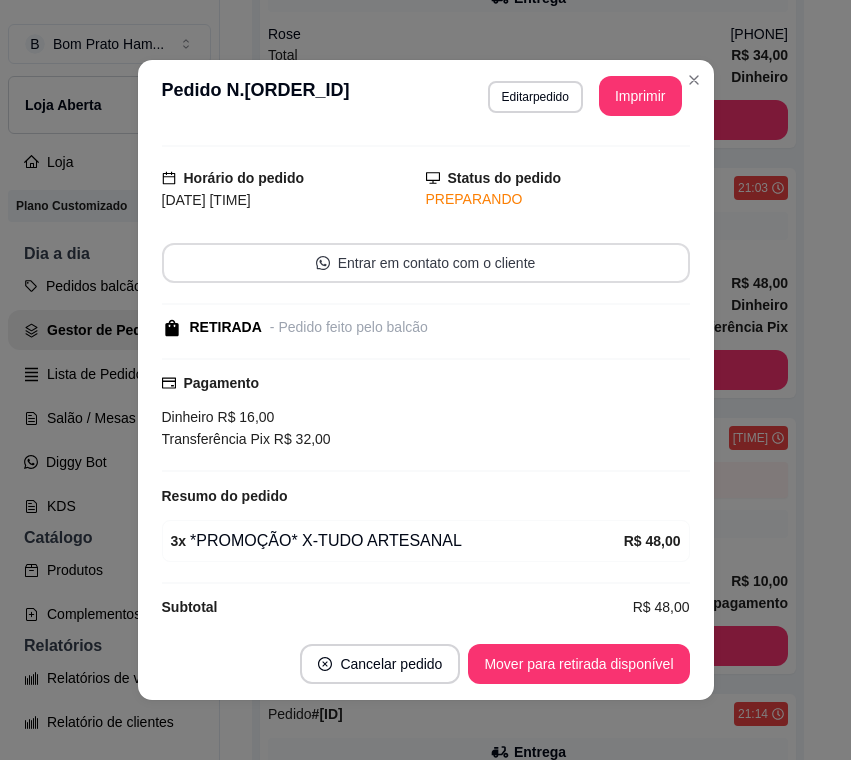scroll, scrollTop: 59, scrollLeft: 0, axis: vertical 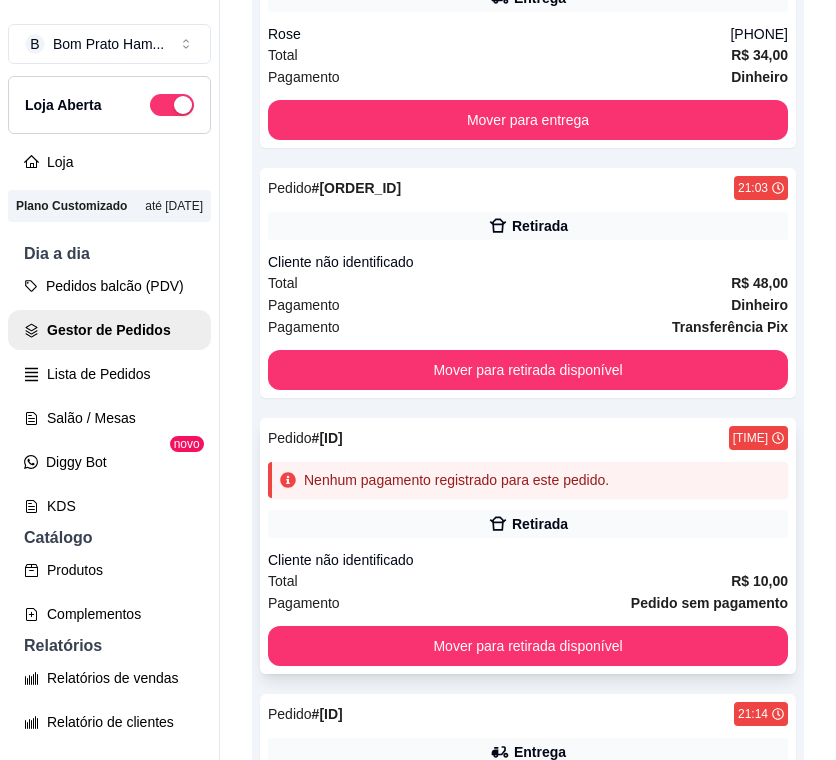 click on "Nenhum pagamento registrado para este pedido." at bounding box center (528, 480) 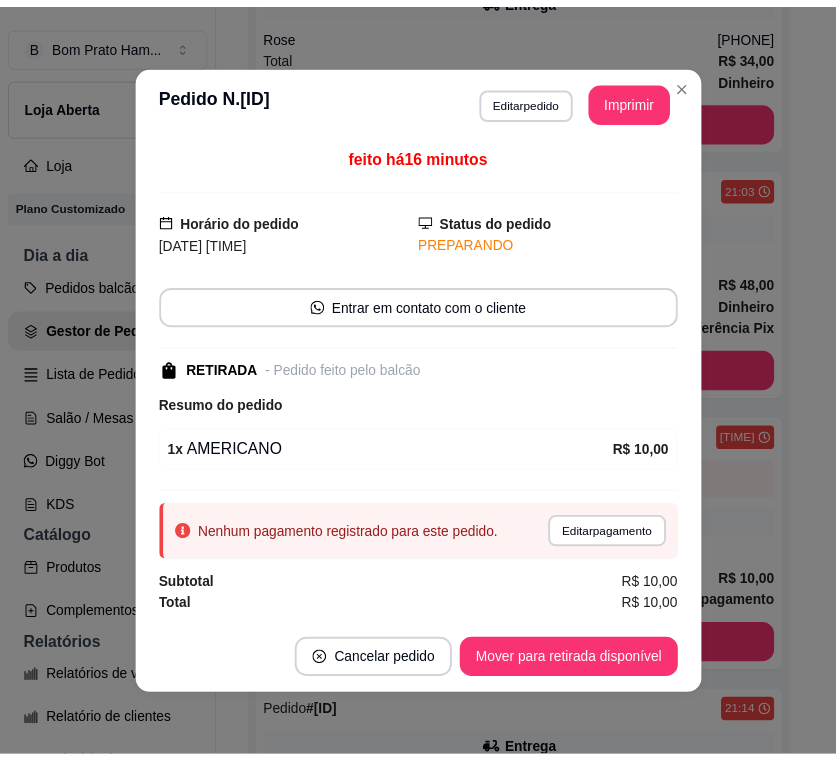 scroll, scrollTop: 1, scrollLeft: 0, axis: vertical 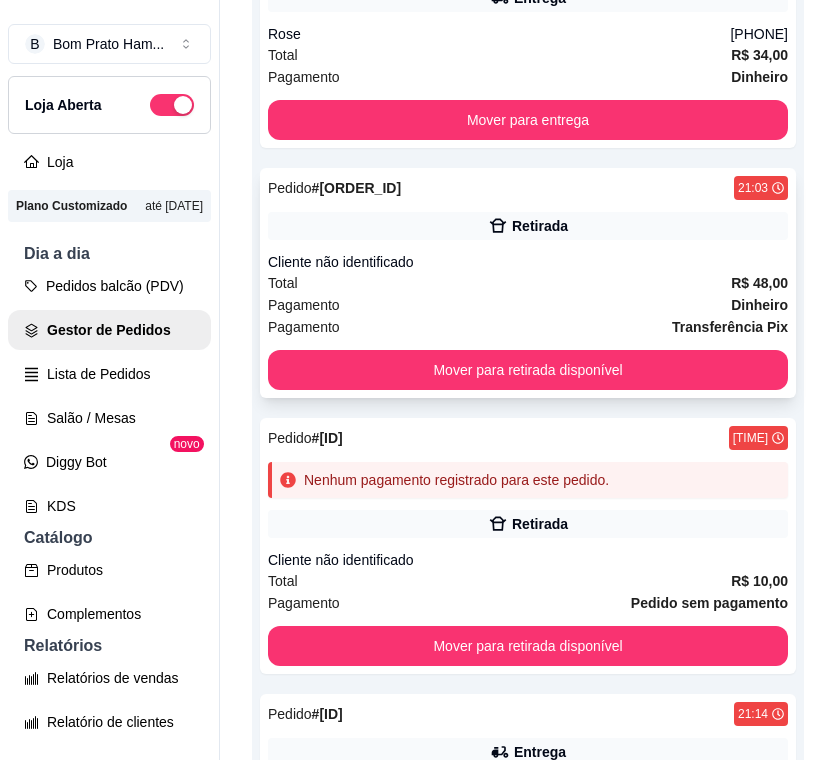 click on "Pagamento Dinheiro" at bounding box center (528, 305) 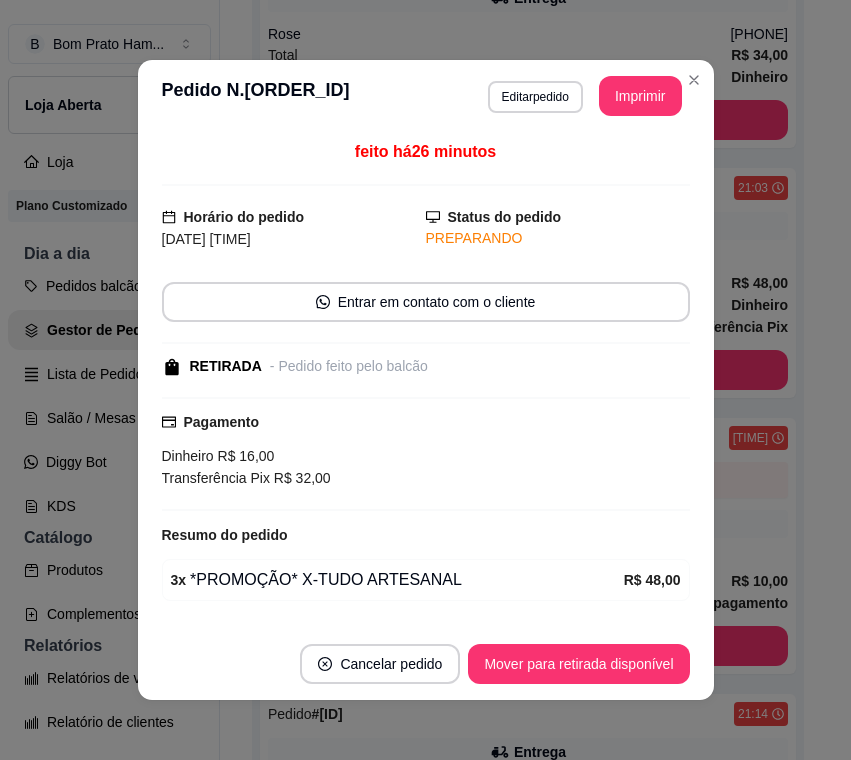 click on "**********" at bounding box center [426, 96] 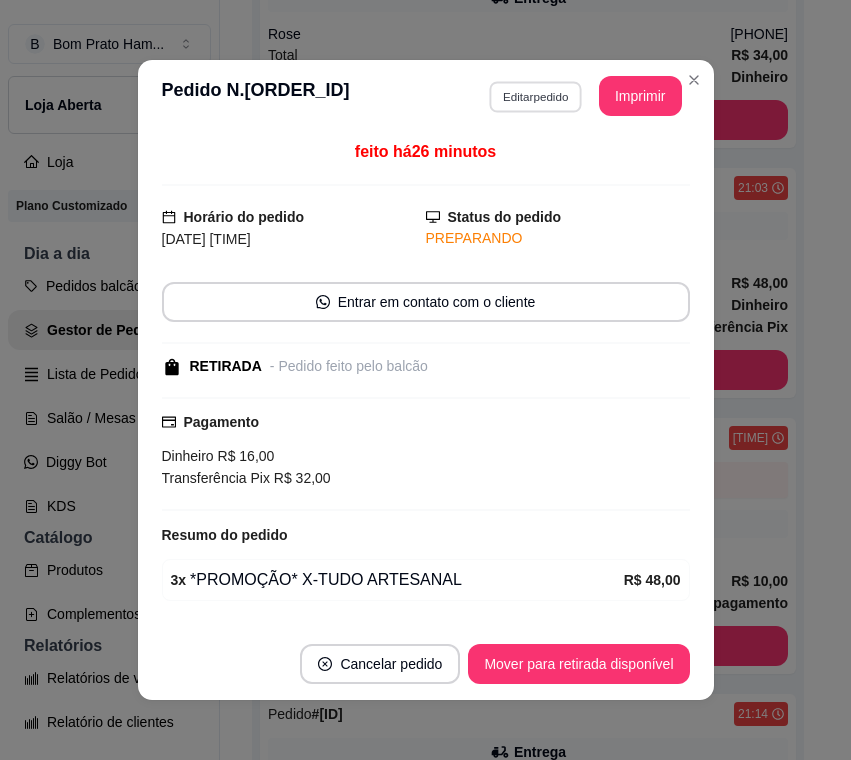 click on "Editar  pedido" at bounding box center [535, 96] 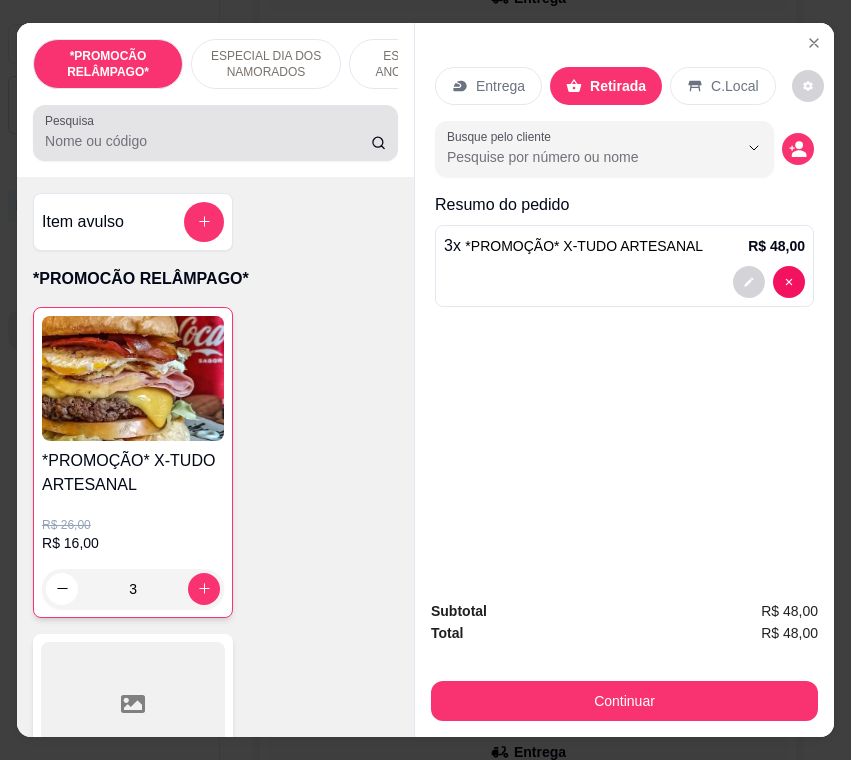 click on "Pesquisa" at bounding box center [208, 141] 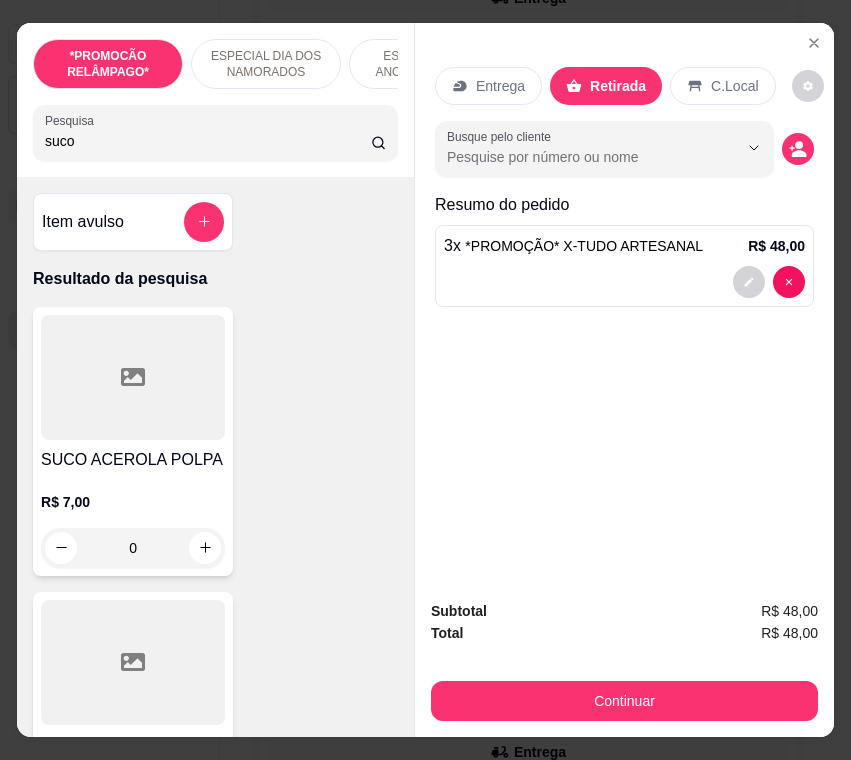 type on "suco" 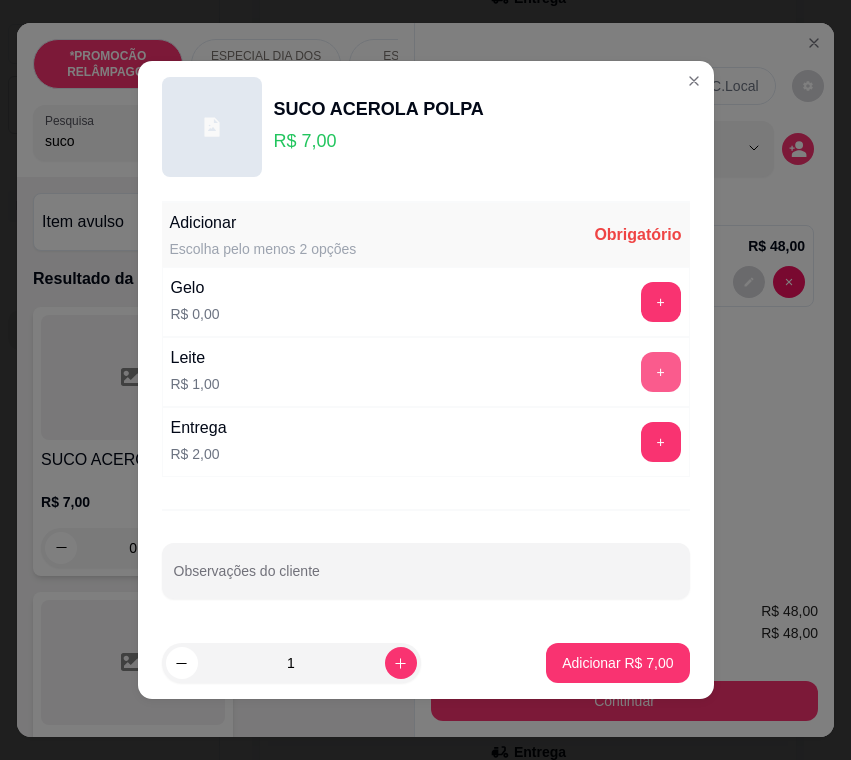 click on "+" at bounding box center (661, 372) 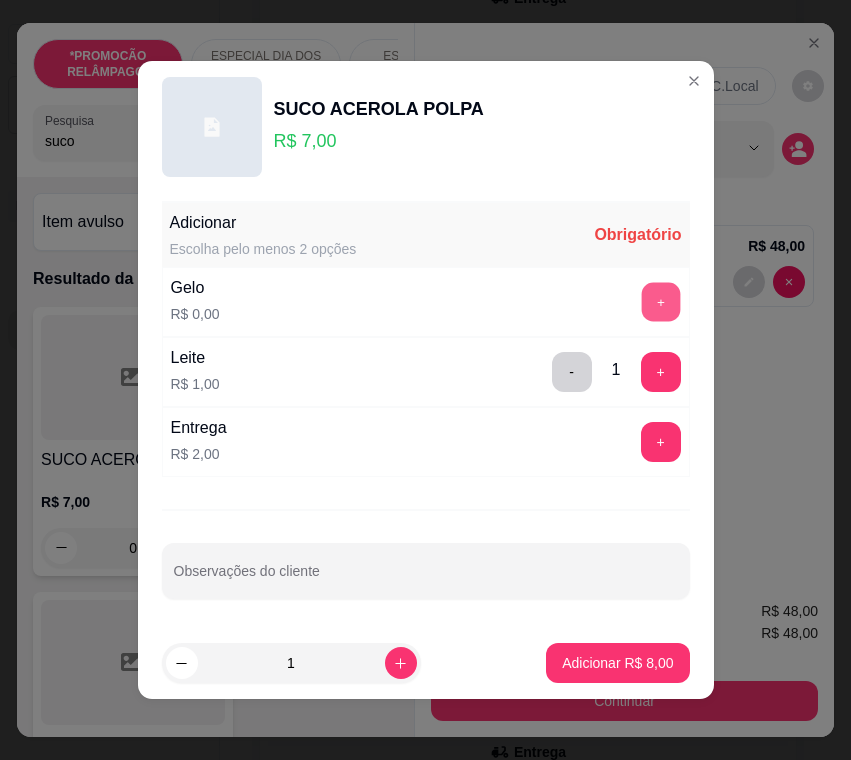 click on "+" at bounding box center (660, 302) 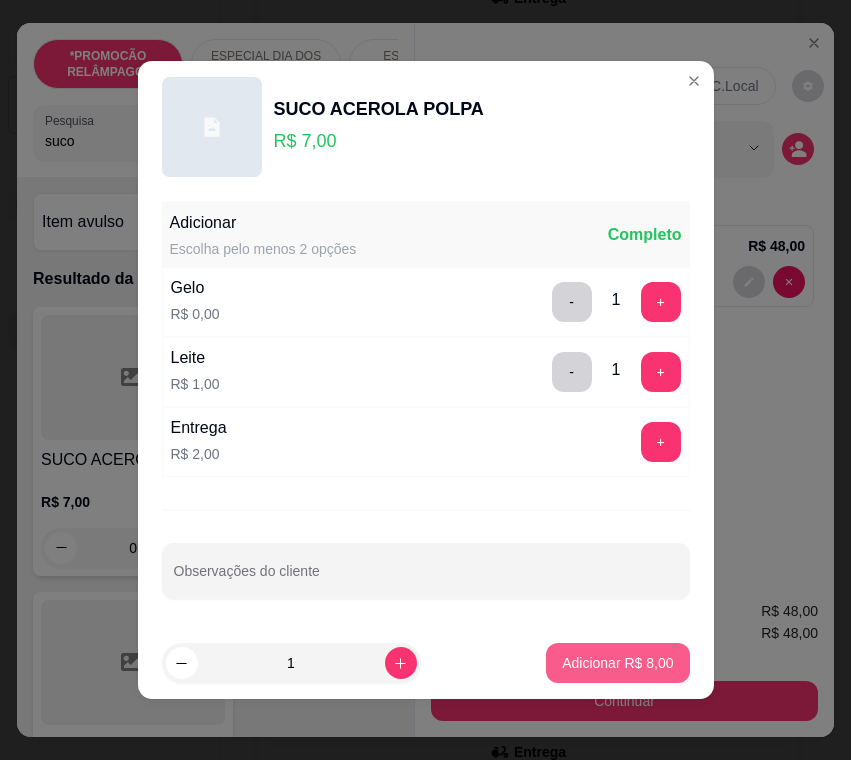 click on "Adicionar   R$ 8,00" at bounding box center (617, 663) 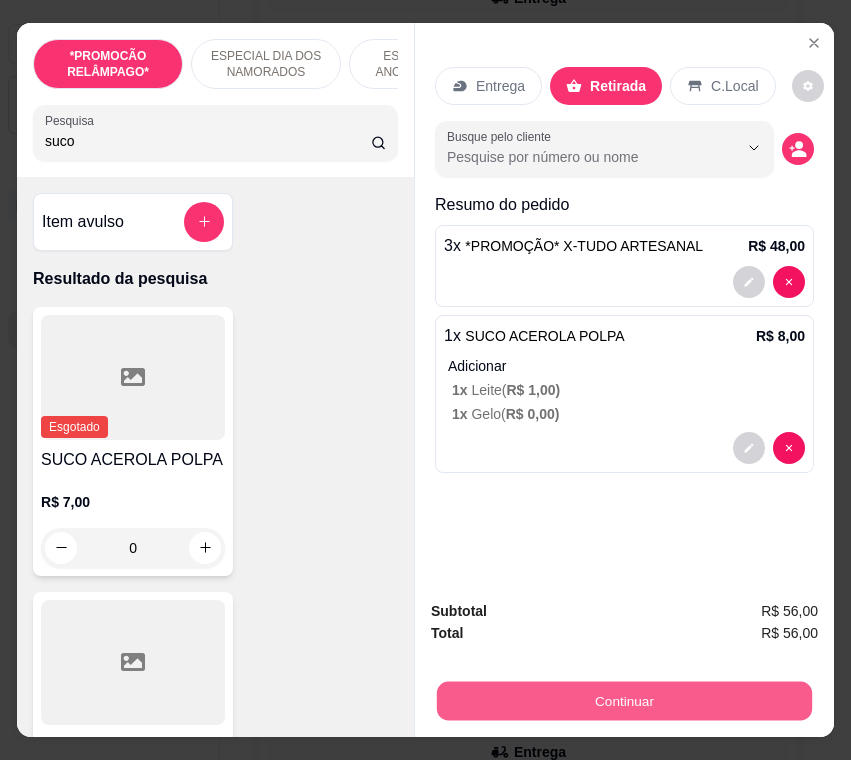 click on "Continuar" at bounding box center (624, 701) 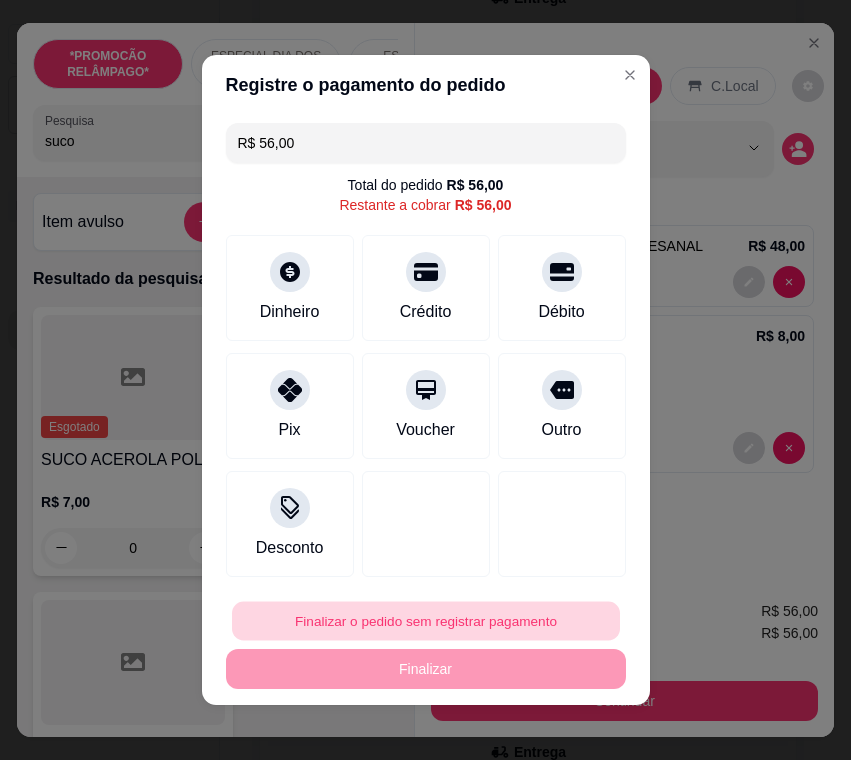 click on "Finalizar o pedido sem registrar pagamento" at bounding box center [426, 621] 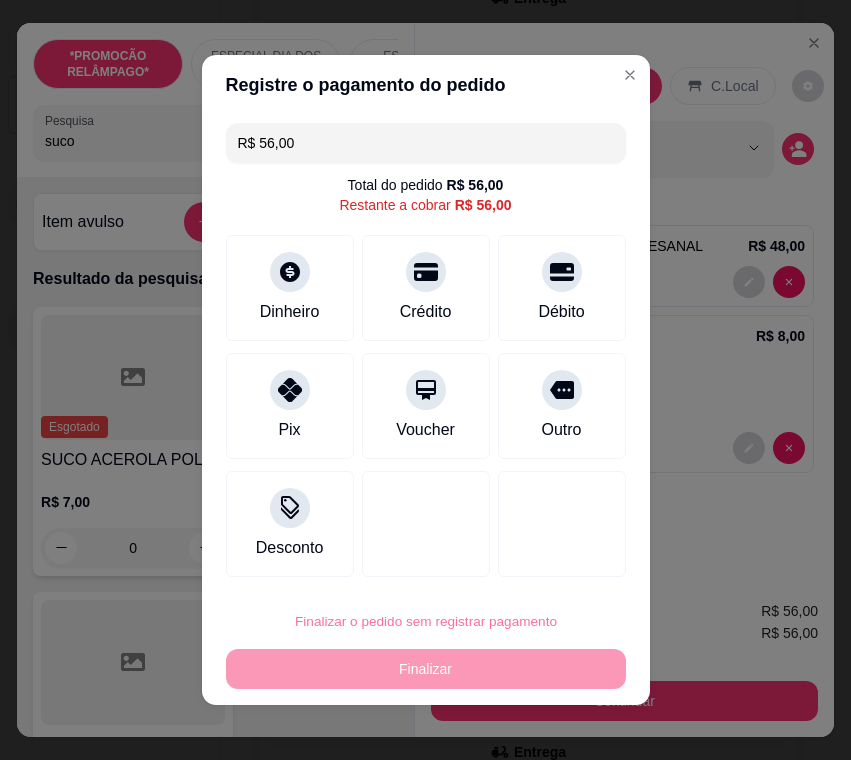click on "Confirmar" at bounding box center [540, 564] 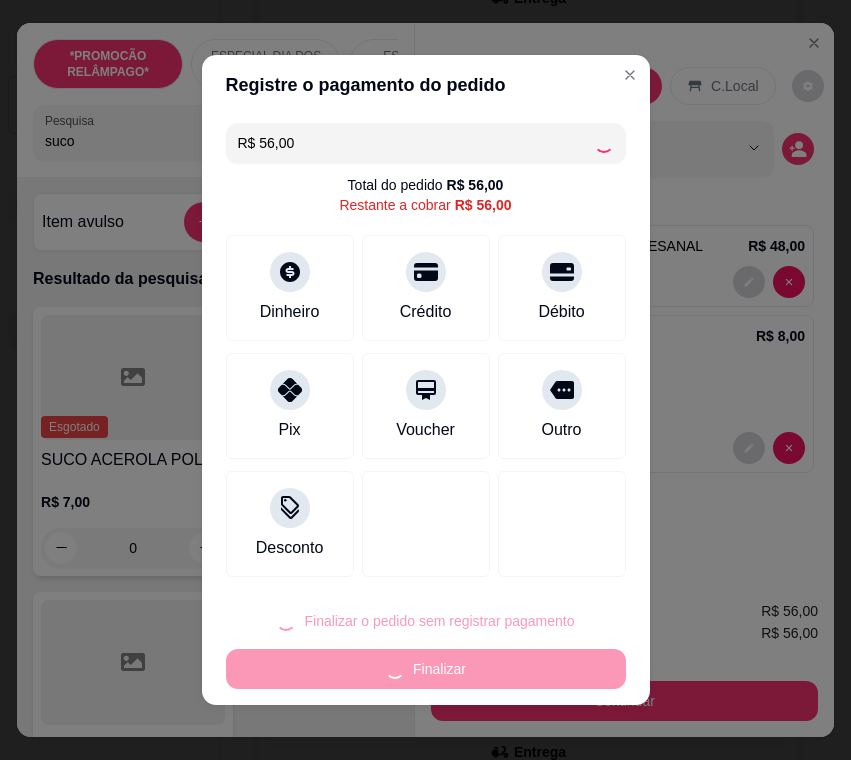 type on "0" 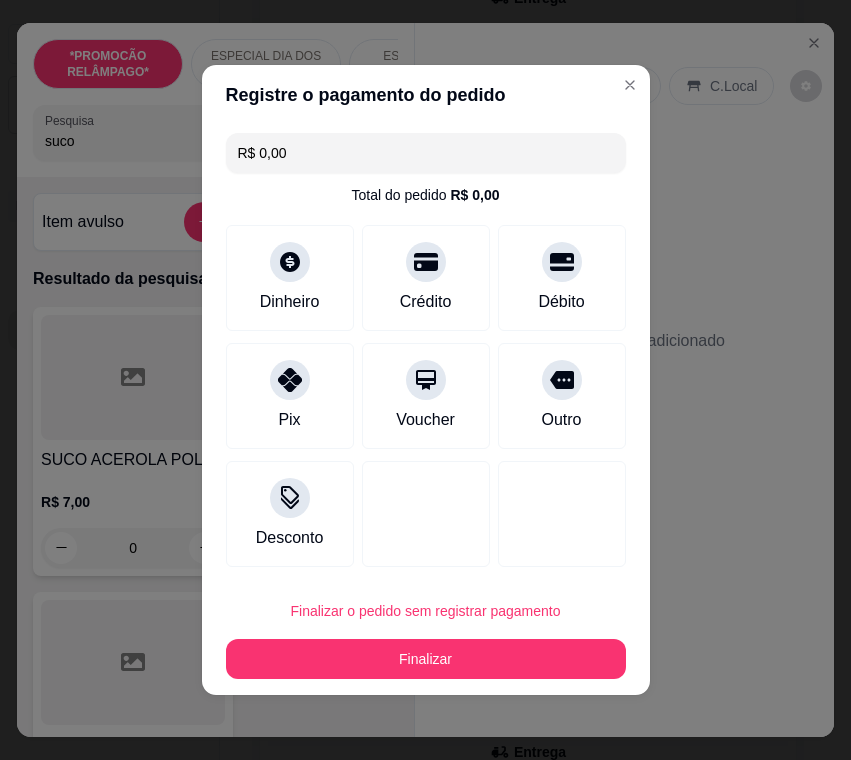 type on "R$ 0,00" 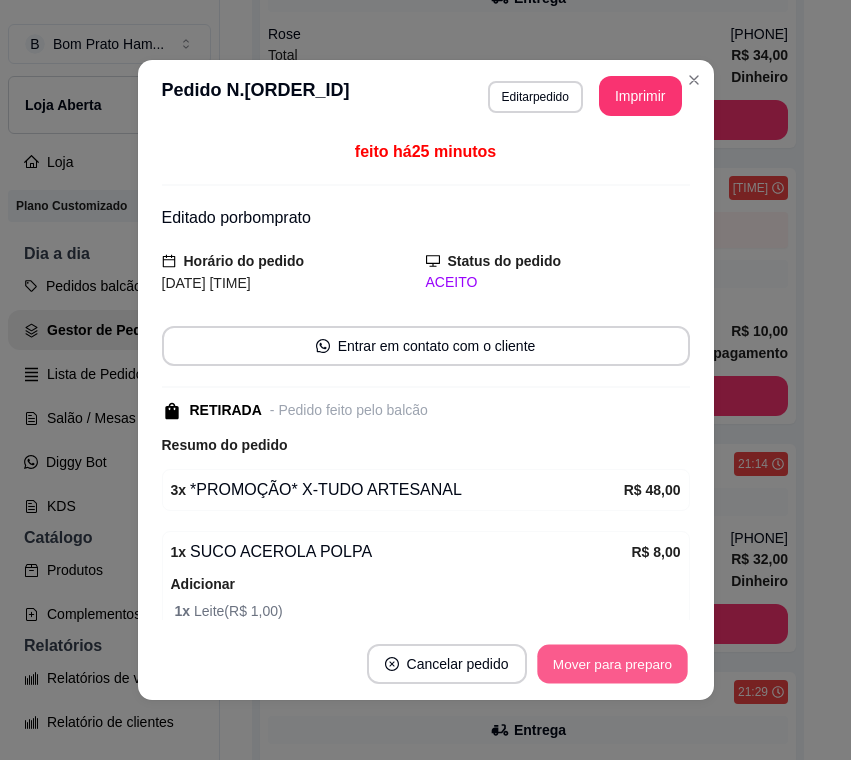 click on "Mover para preparo" at bounding box center [612, 664] 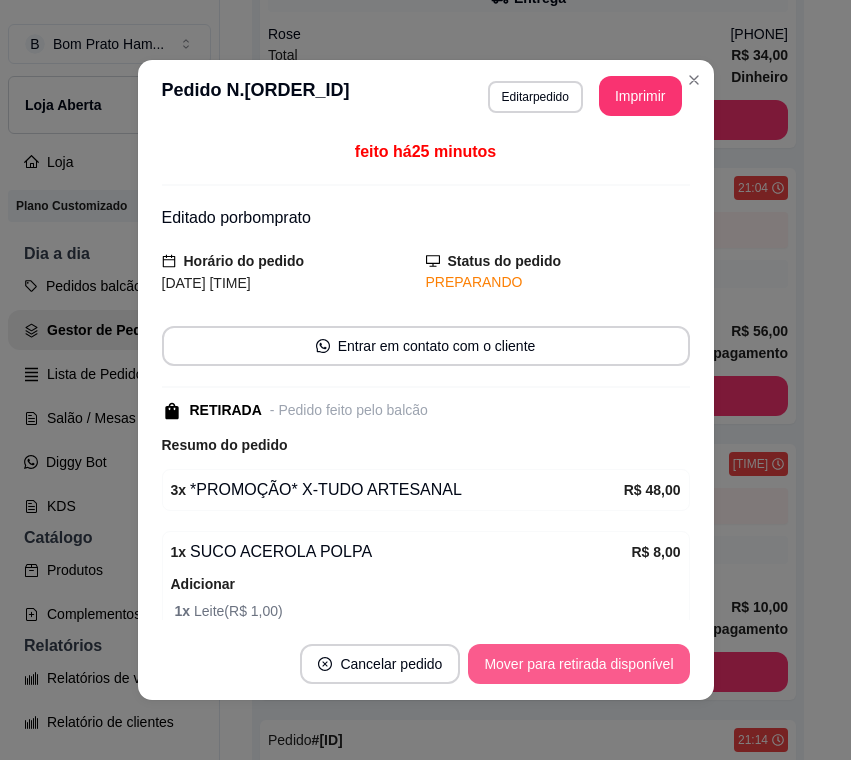 click on "Mover para retirada disponível" at bounding box center [578, 664] 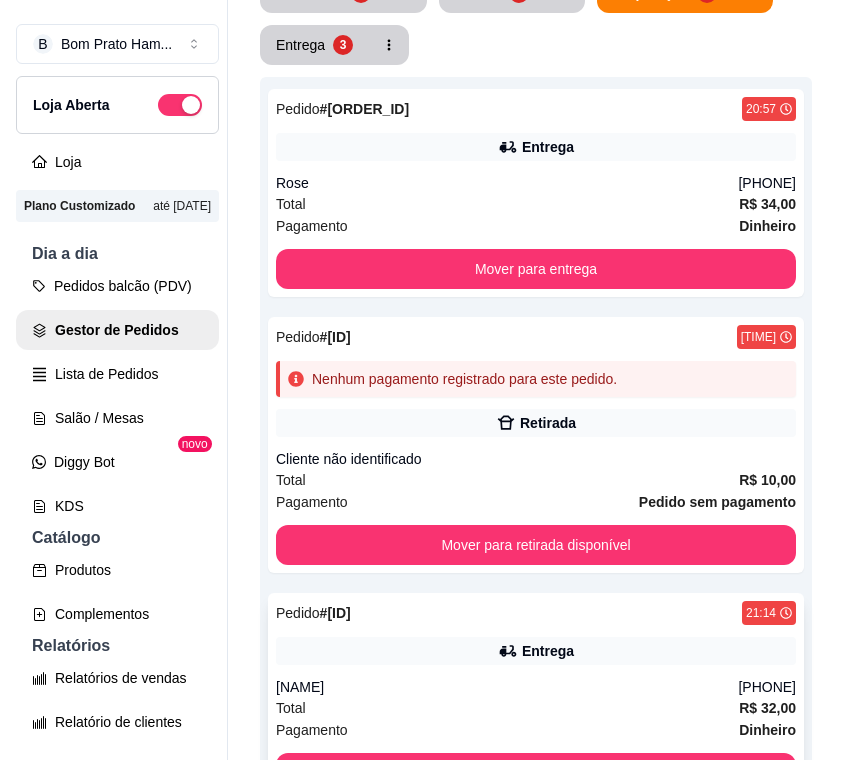 scroll, scrollTop: 0, scrollLeft: 0, axis: both 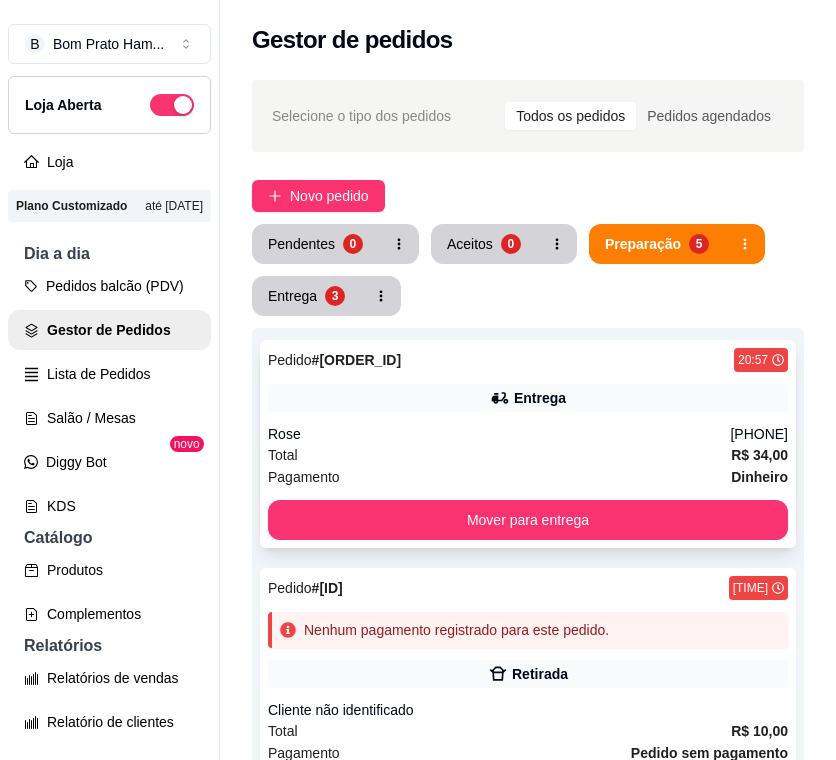 click on "Total R$ 34,00" at bounding box center [528, 455] 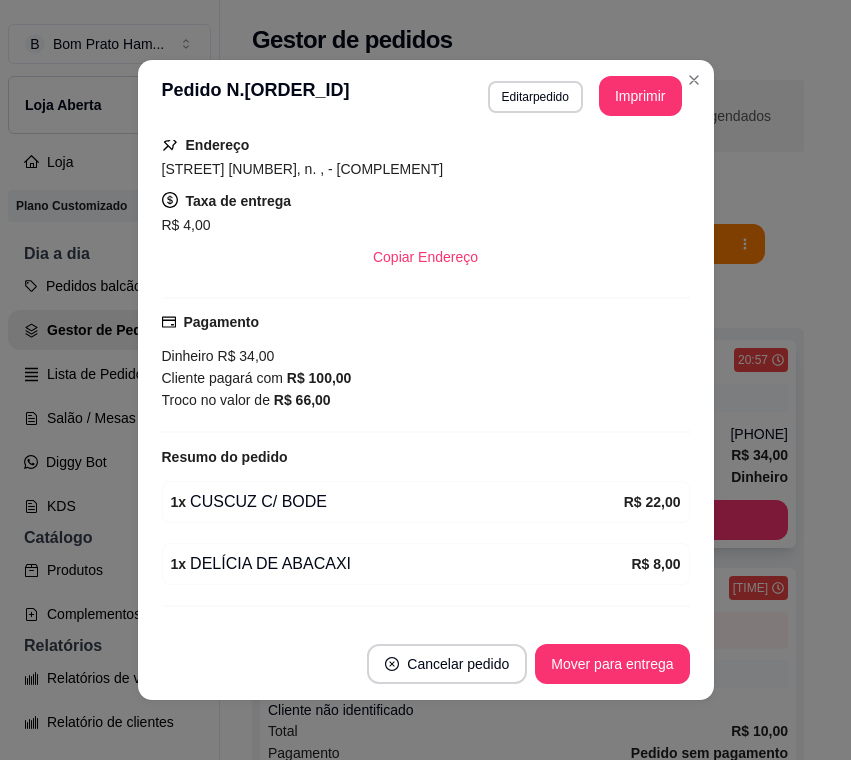scroll, scrollTop: 343, scrollLeft: 0, axis: vertical 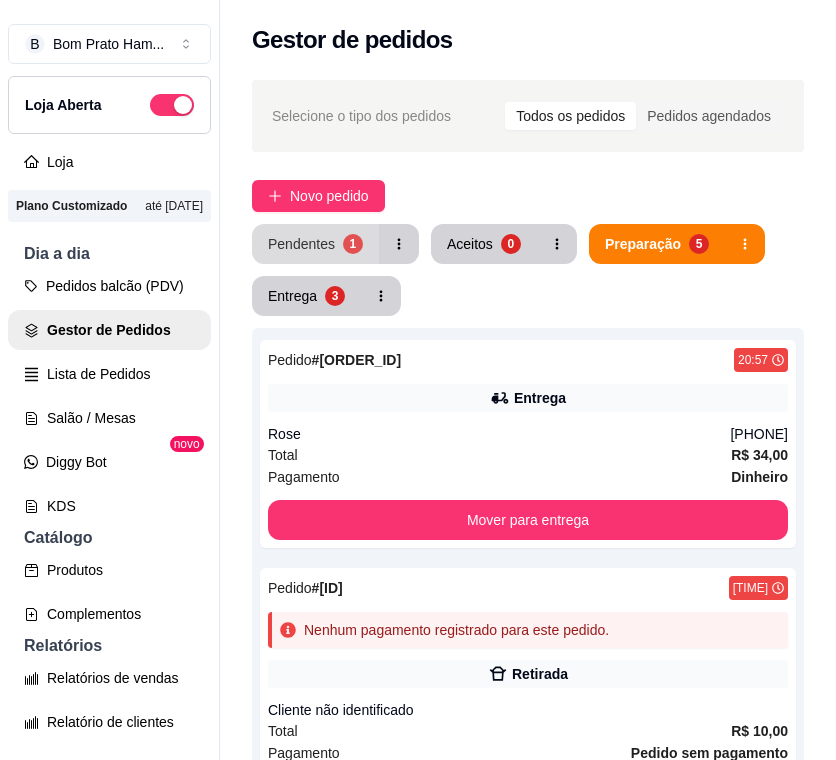 click on "Pendentes 1" at bounding box center (315, 244) 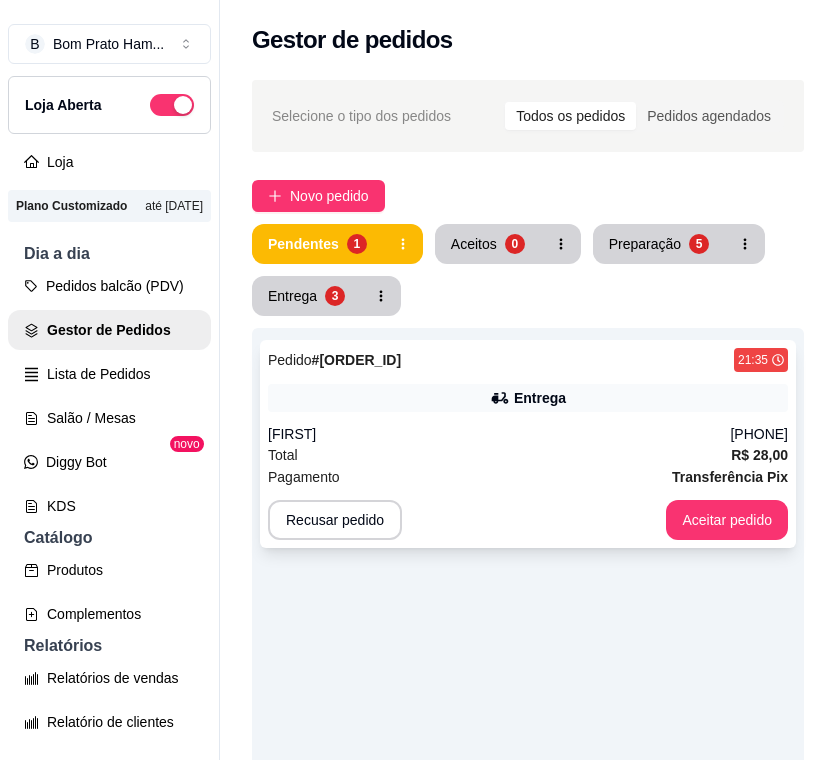 click on "Pedido  # 58628b71 21:35 Entrega Leidiane  (87) 98857-8083 Total R$ 28,00 Pagamento Transferência Pix Recusar pedido Aceitar pedido" at bounding box center (528, 444) 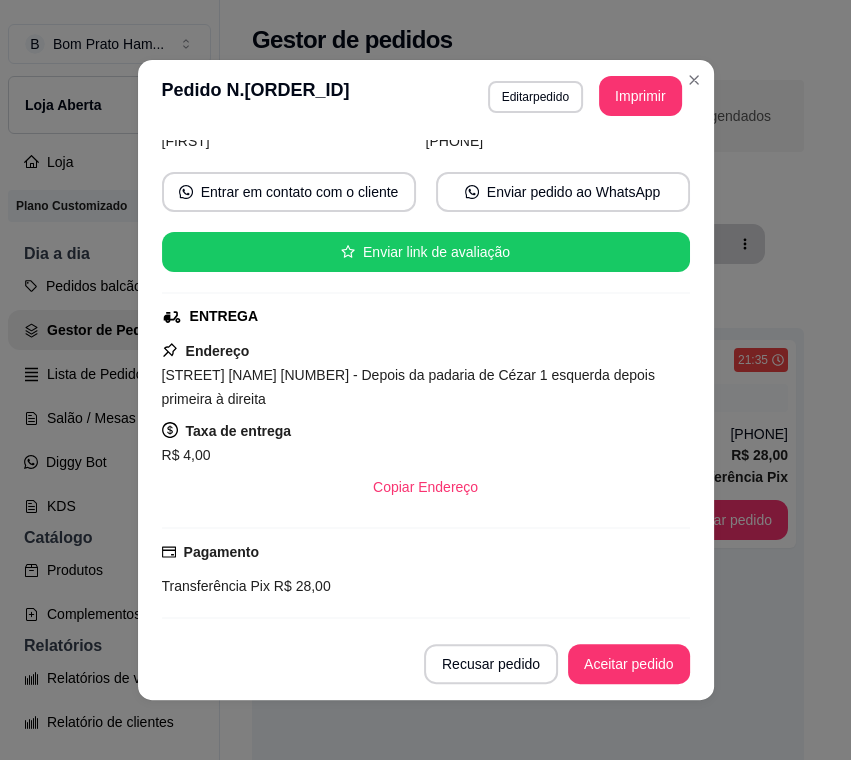scroll, scrollTop: 321, scrollLeft: 0, axis: vertical 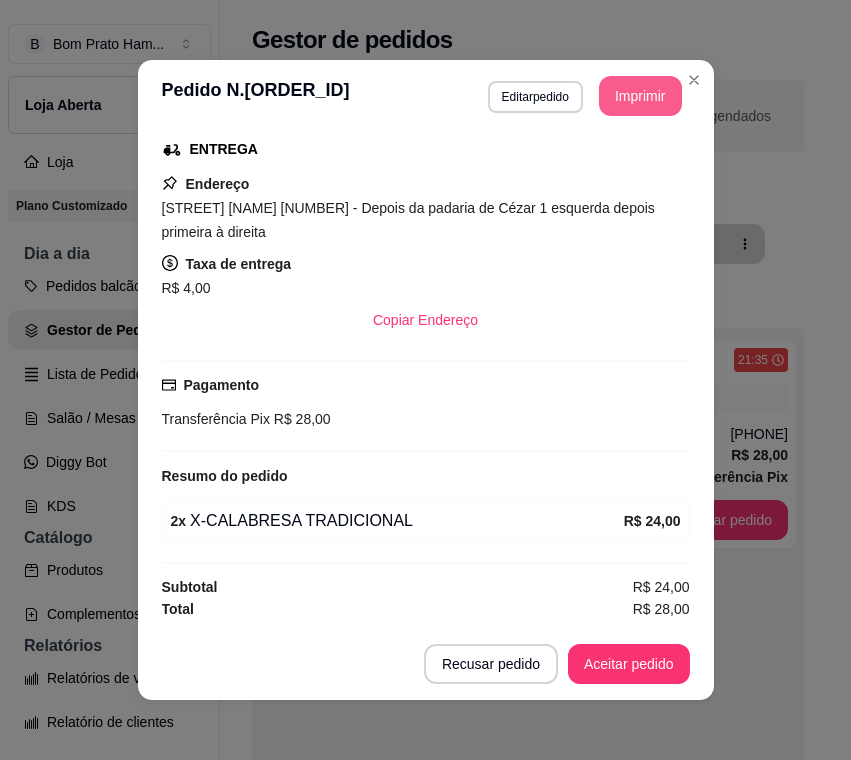 click on "Imprimir" at bounding box center [640, 96] 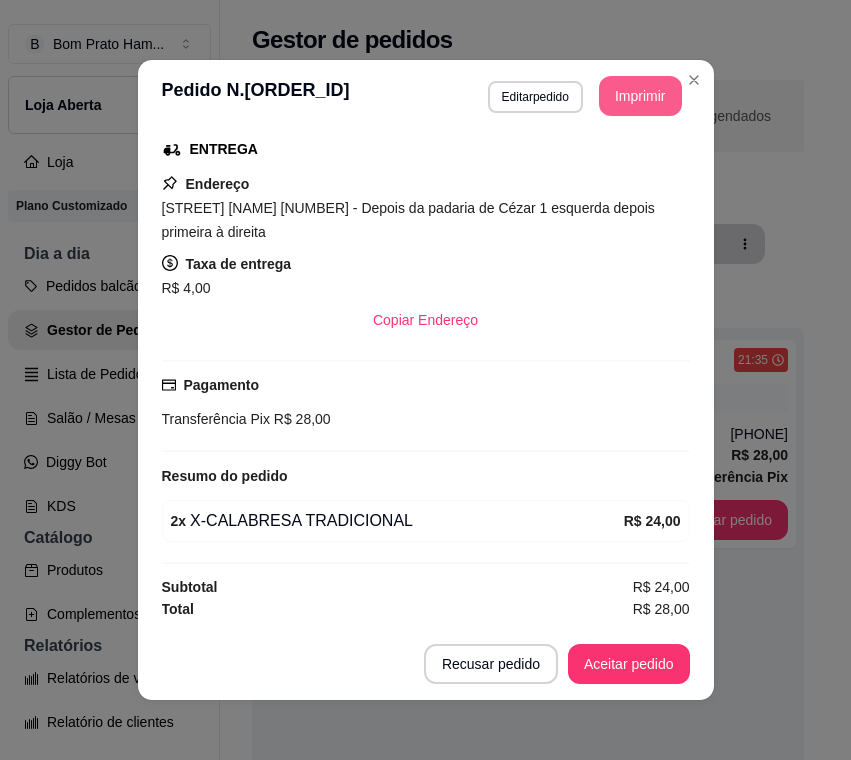scroll, scrollTop: 0, scrollLeft: 0, axis: both 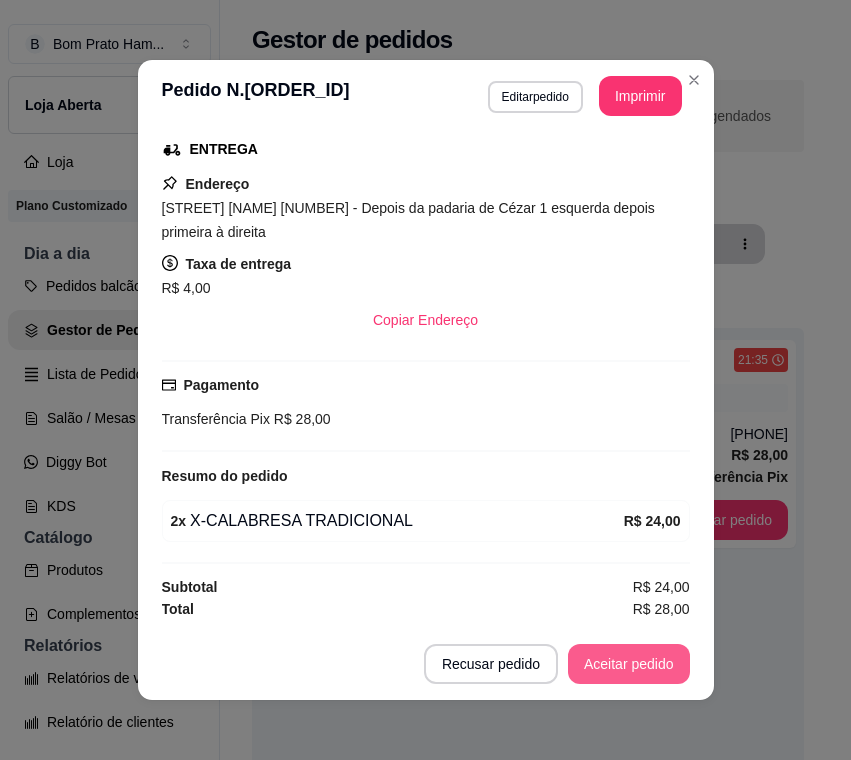 click on "Aceitar pedido" at bounding box center [629, 664] 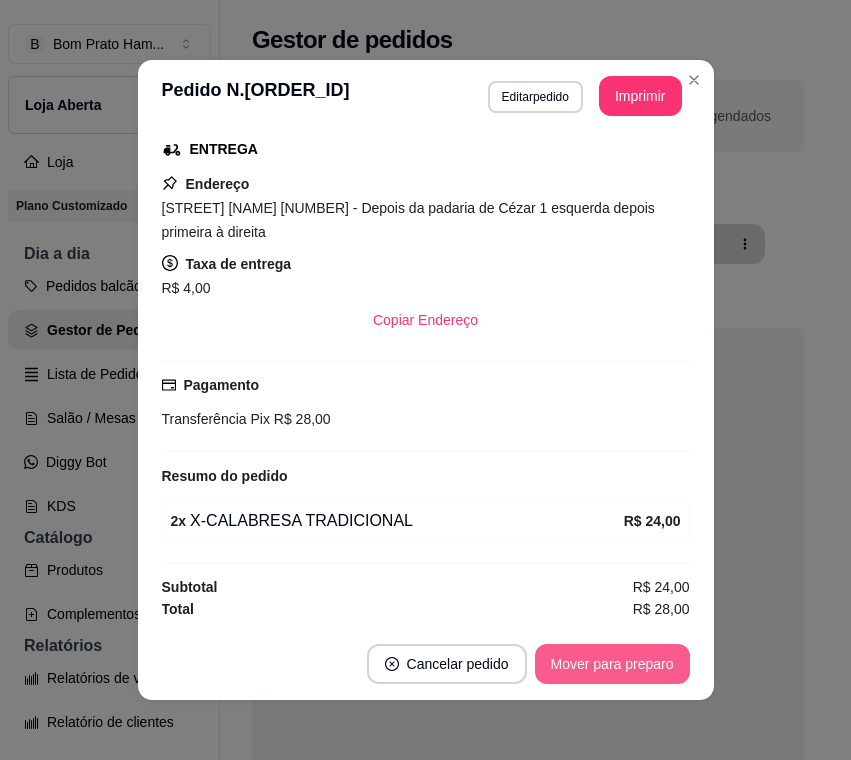 click on "Mover para preparo" at bounding box center (612, 664) 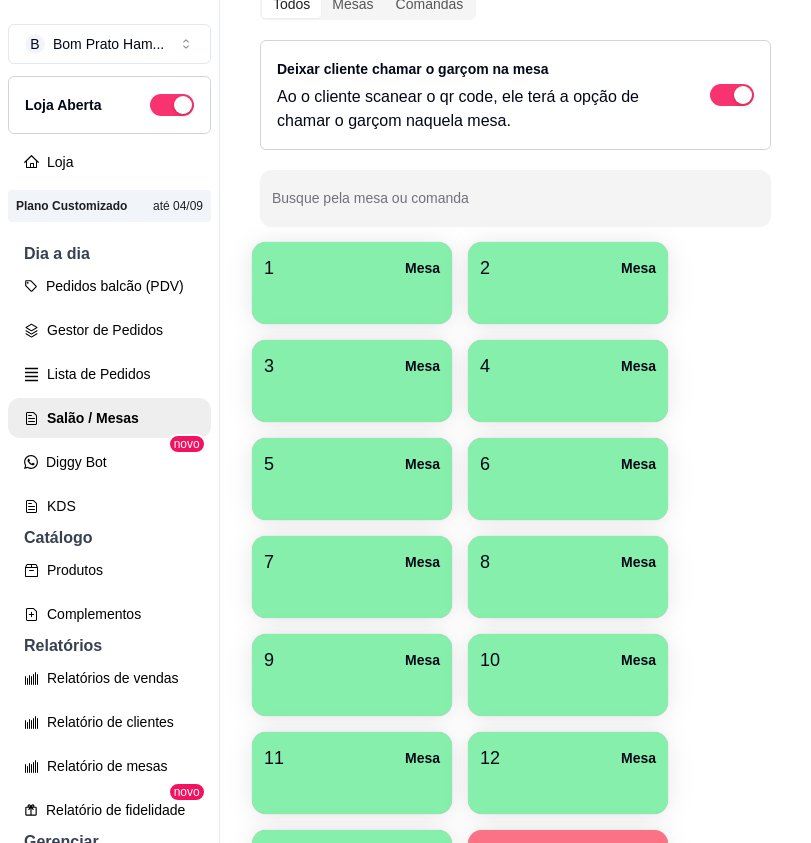 scroll, scrollTop: 0, scrollLeft: 0, axis: both 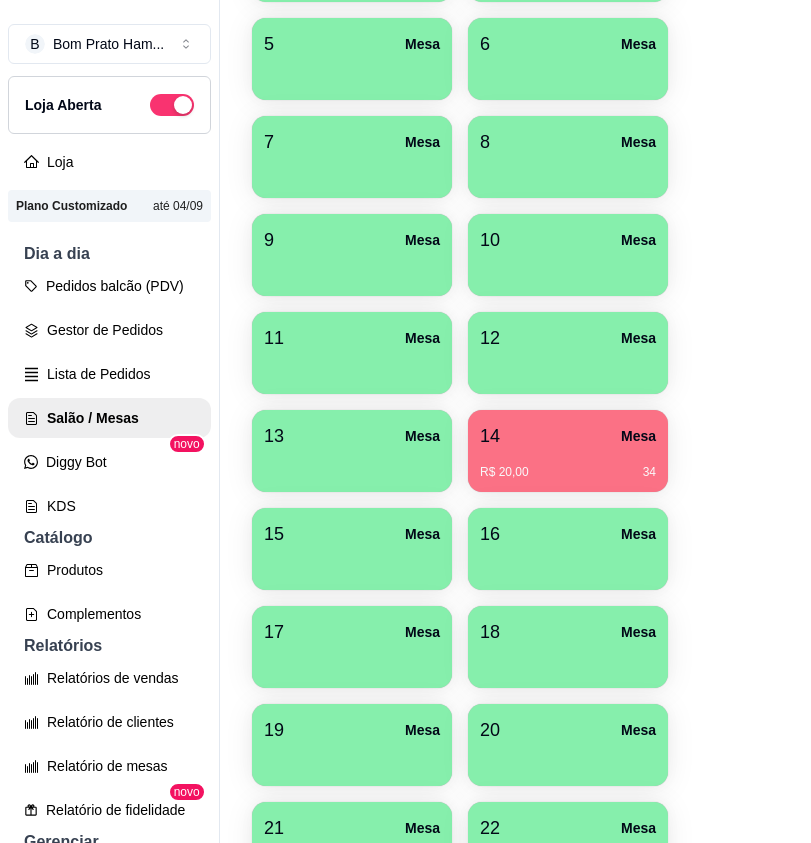 click on "1 Mesa 2 Mesa 3 Mesa 4 Mesa 5 Mesa 6 Mesa 7 Mesa 8 Mesa 9 Mesa 10 Mesa 11 Mesa 12 Mesa 13 Mesa 14 Mesa R$ 20,00 34 15 Mesa 16 Mesa 17 Mesa 18 Mesa 19 Mesa 20 Mesa 21 Mesa 22 Mesa 23 Mesa 24 Mesa 25 Mesa 26 Mesa 27 Mesa 28 Mesa 29 Mesa 30 Mesa 31 Mesa 32 Mesa 33 Mesa 34 Mesa 35 Mesa 36 Mesa" at bounding box center [515, 696] 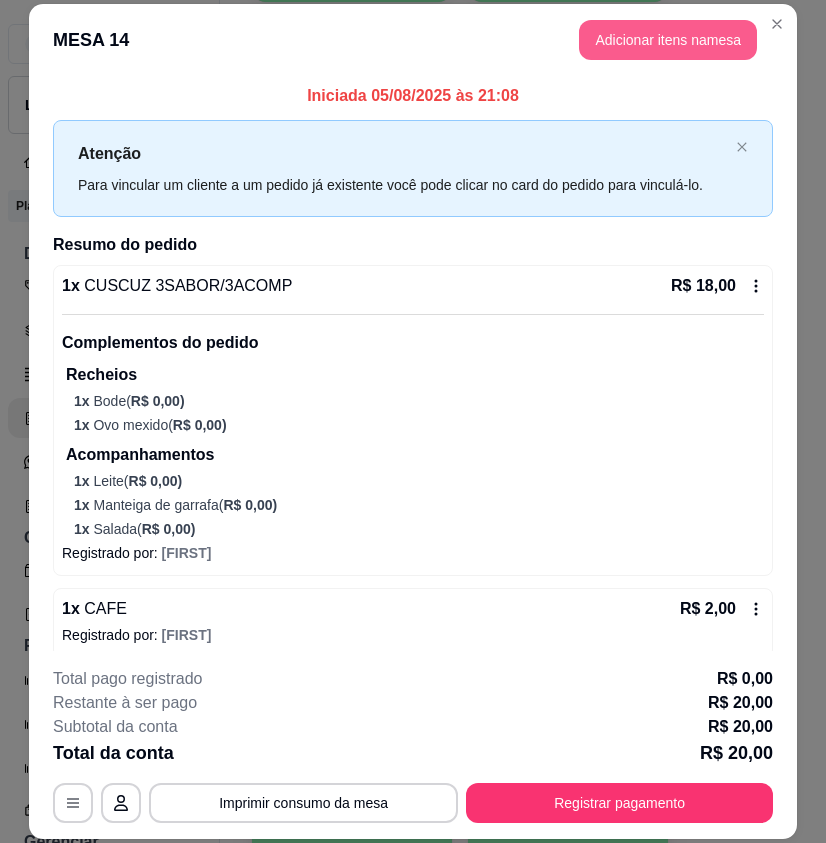 click on "Adicionar itens na  mesa" at bounding box center (668, 40) 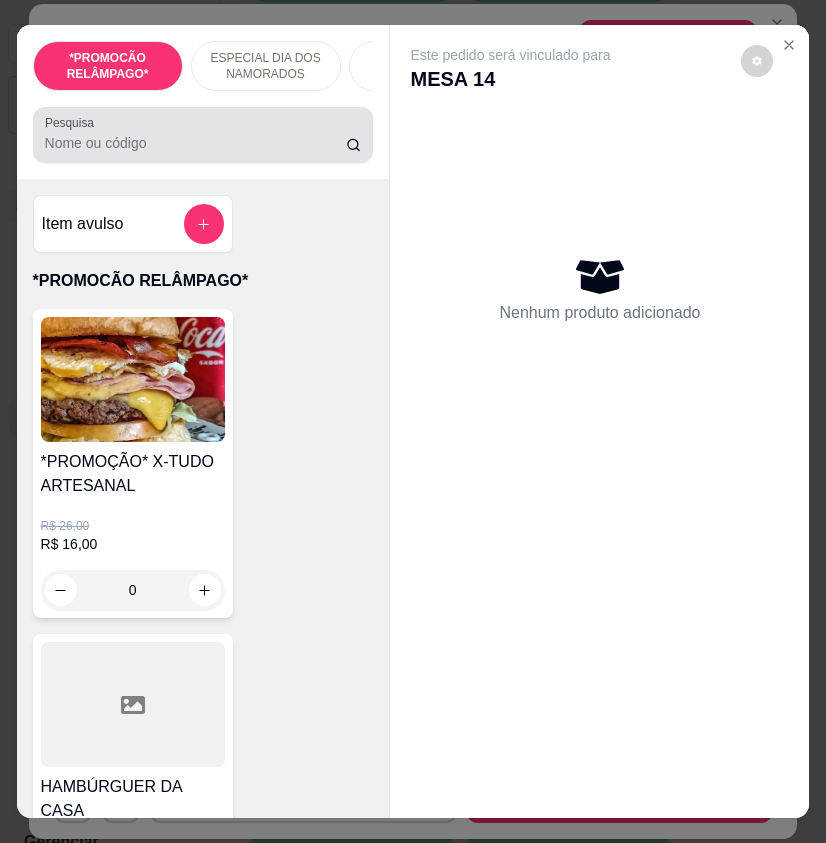 click on "Pesquisa" at bounding box center (196, 143) 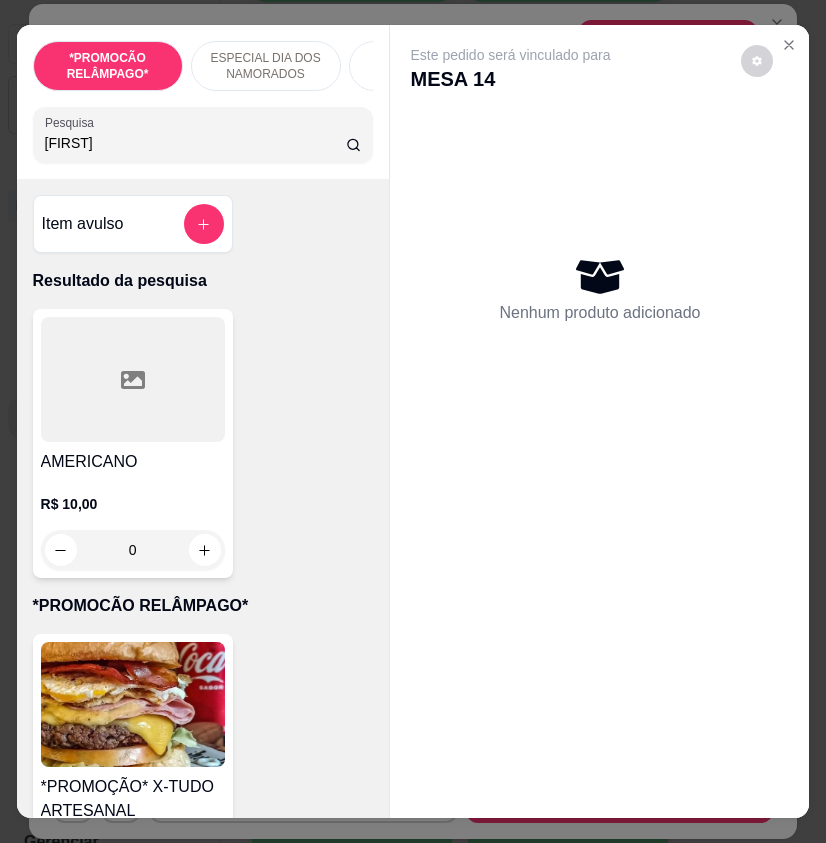 type on "[FIRST]" 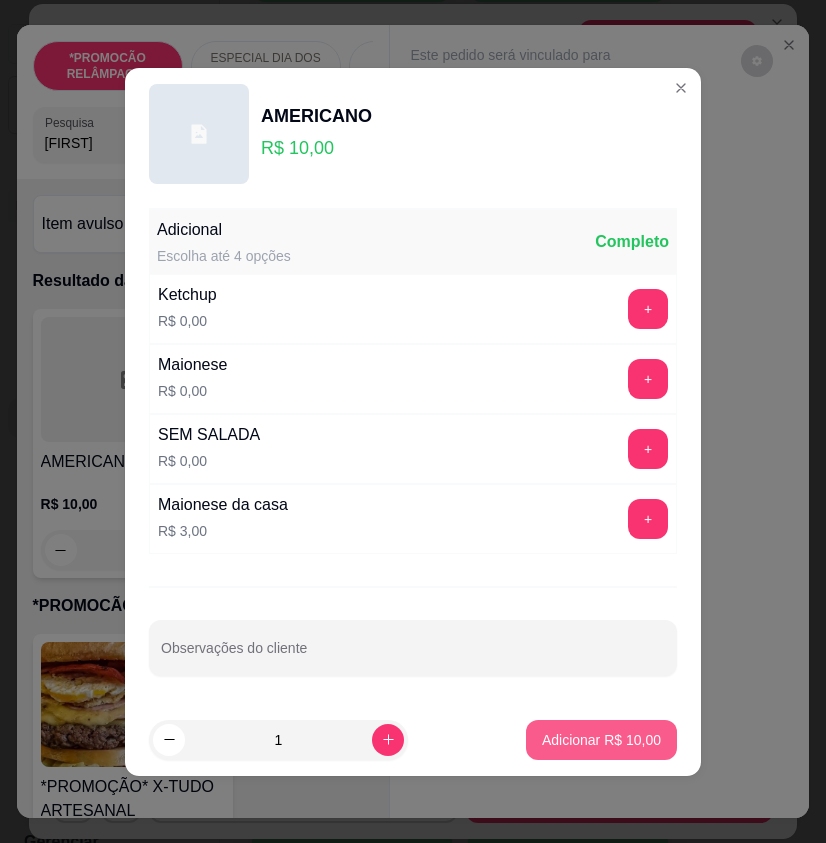 click on "Adicionar   R$ 10,00" at bounding box center (601, 740) 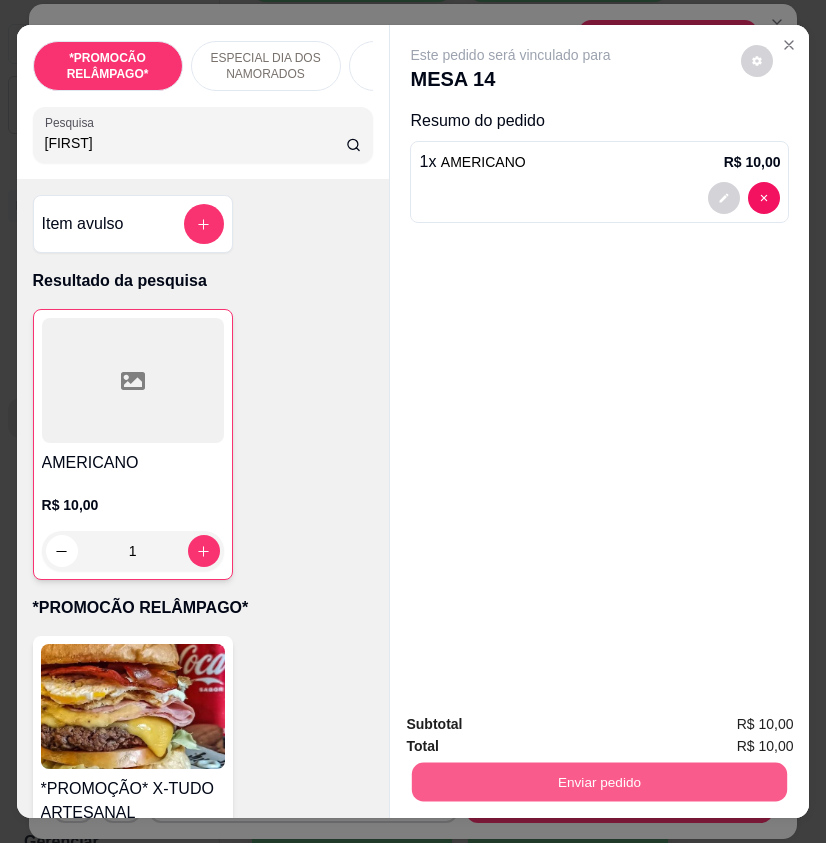 click on "Enviar pedido" at bounding box center (599, 781) 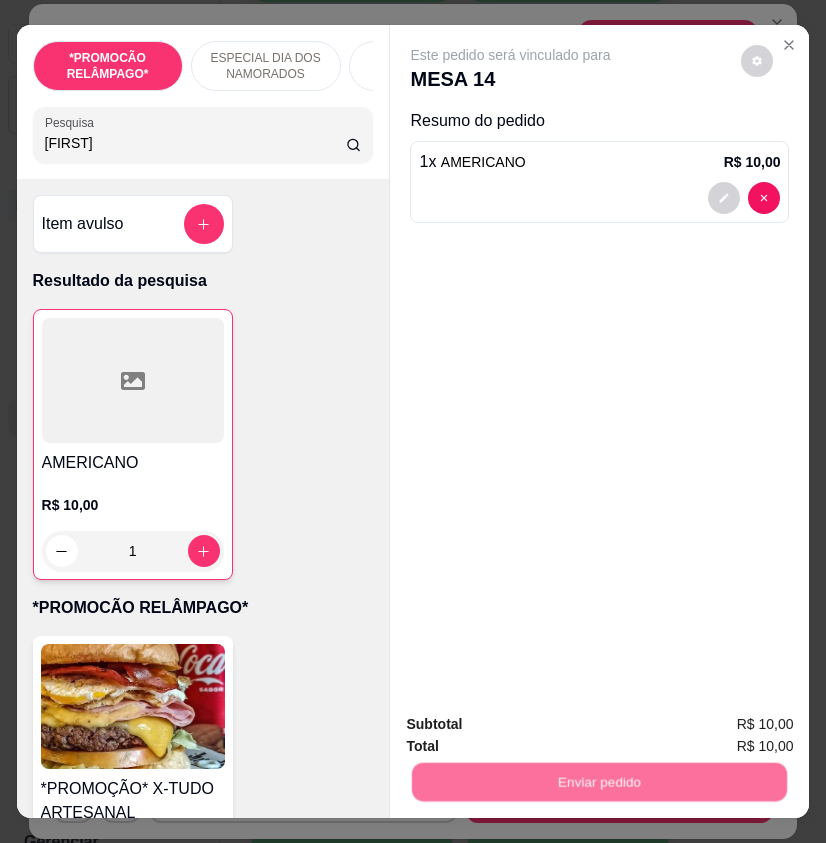 click on "Não registrar e enviar pedido" at bounding box center [531, 724] 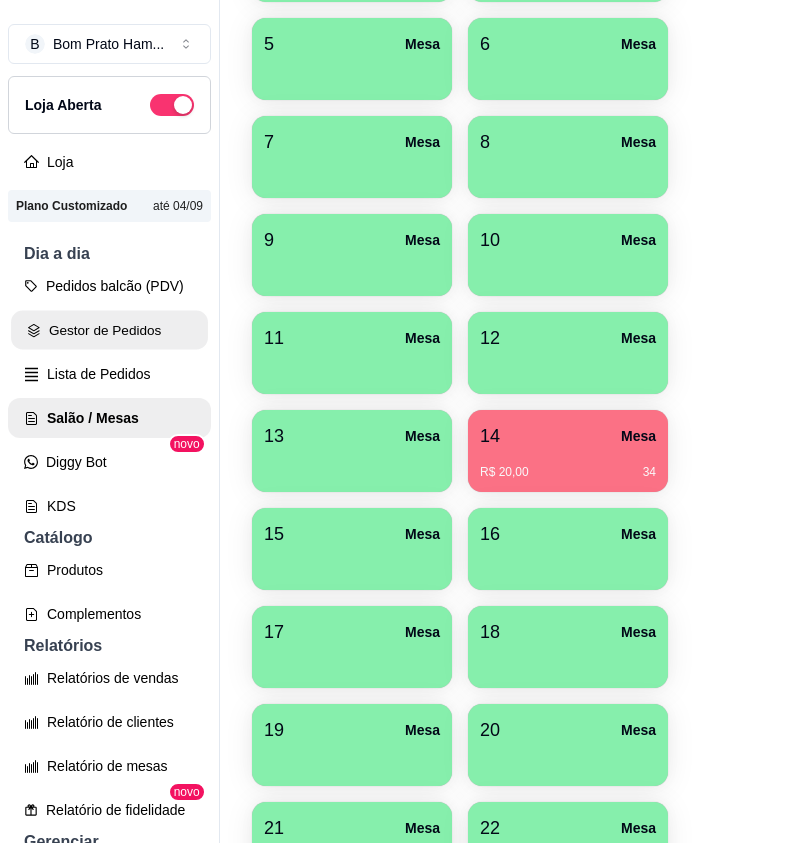 click on "Gestor de Pedidos" at bounding box center [109, 330] 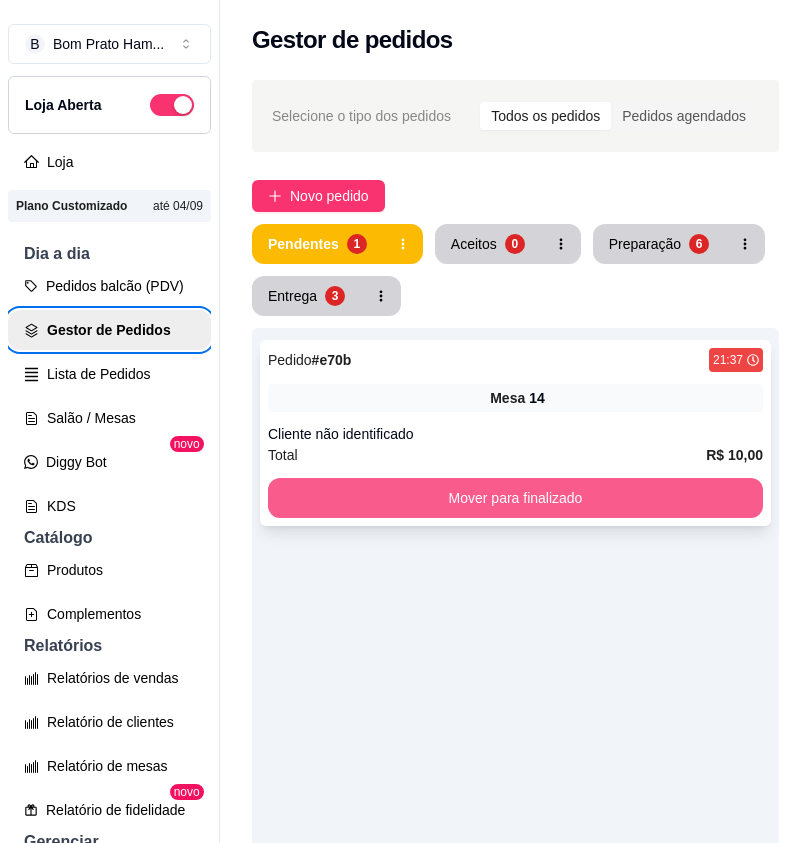 click on "Mover para finalizado" at bounding box center [515, 498] 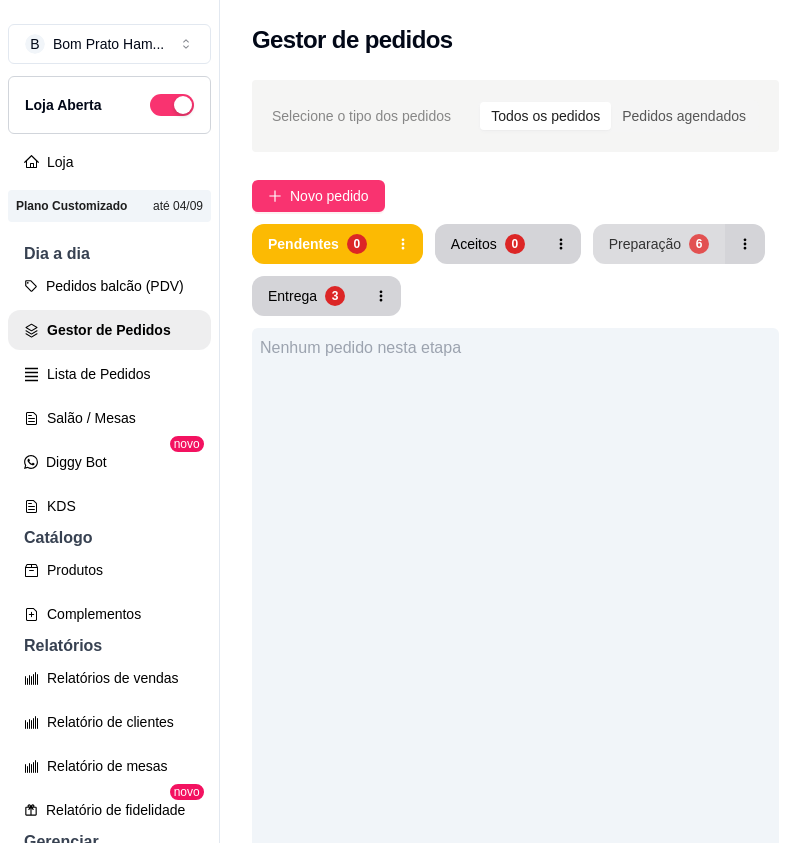click on "Preparação 6" at bounding box center (659, 244) 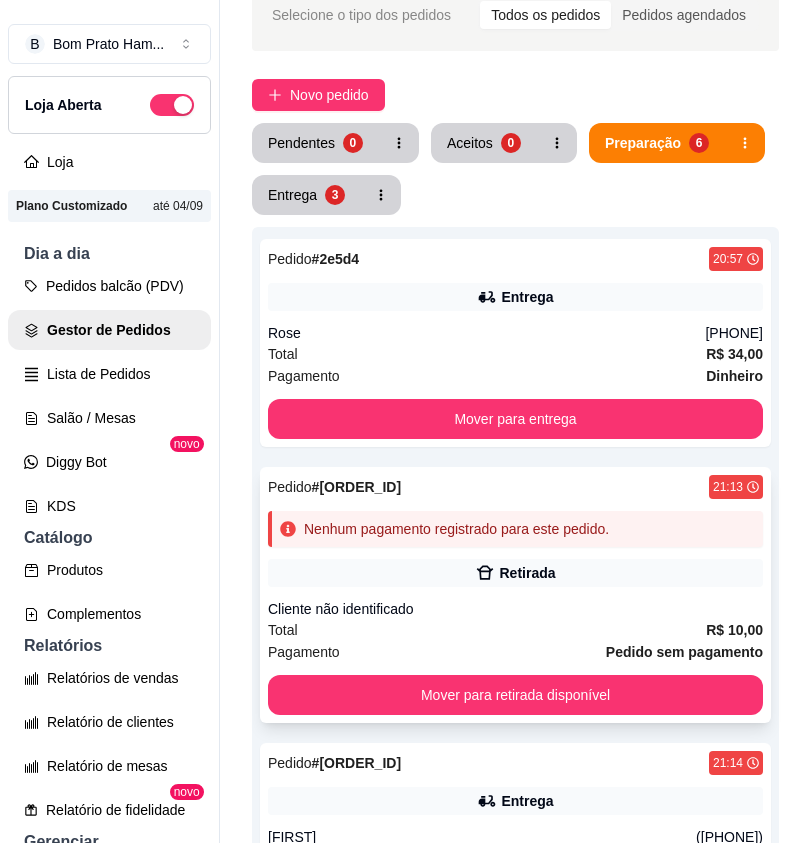 scroll, scrollTop: 300, scrollLeft: 0, axis: vertical 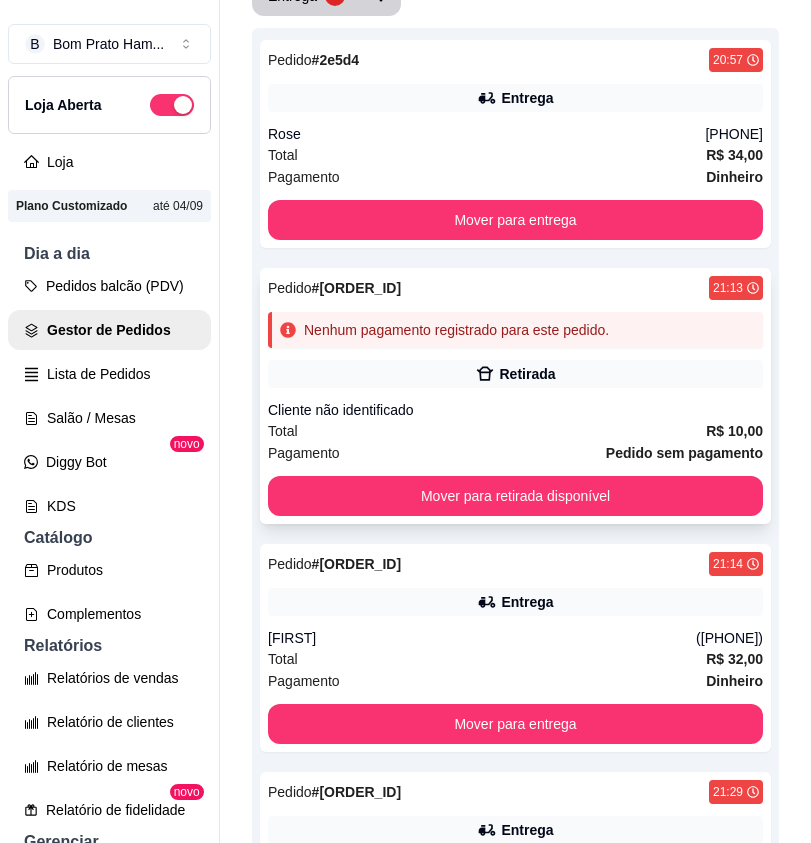 click on "Cliente não identificado" at bounding box center (515, 410) 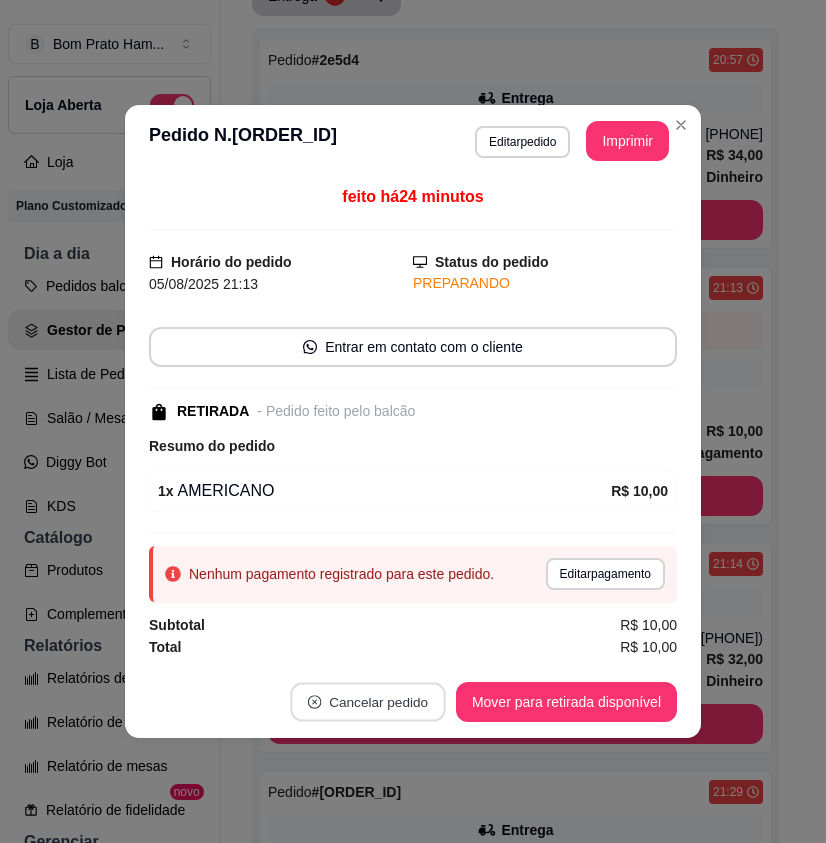 click on "Cancelar pedido" at bounding box center [367, 702] 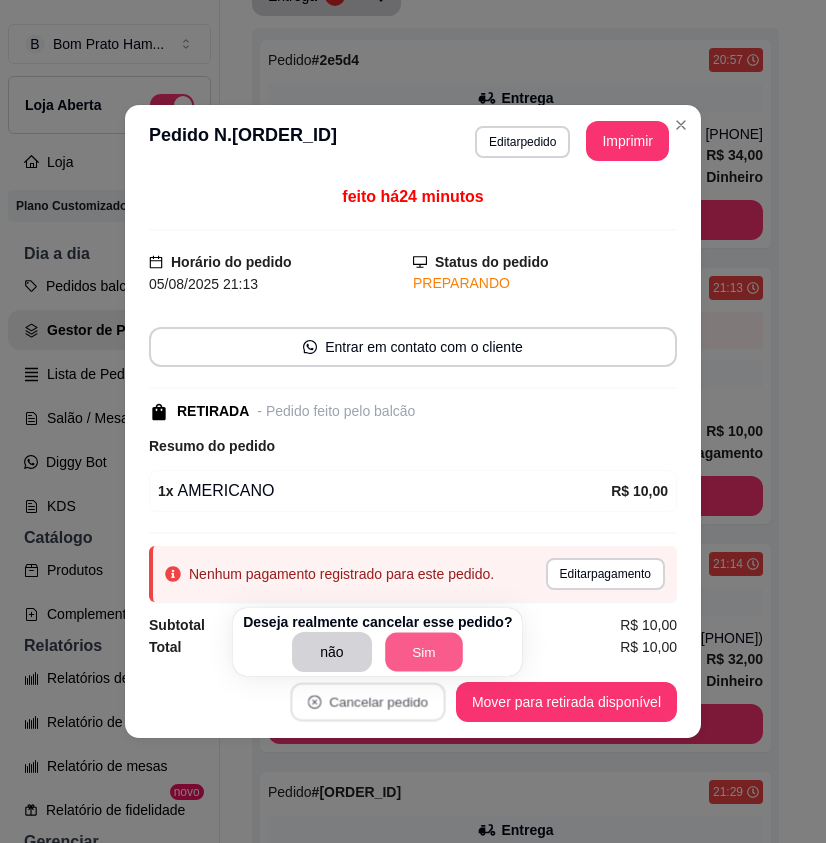 click on "Sim" at bounding box center [424, 652] 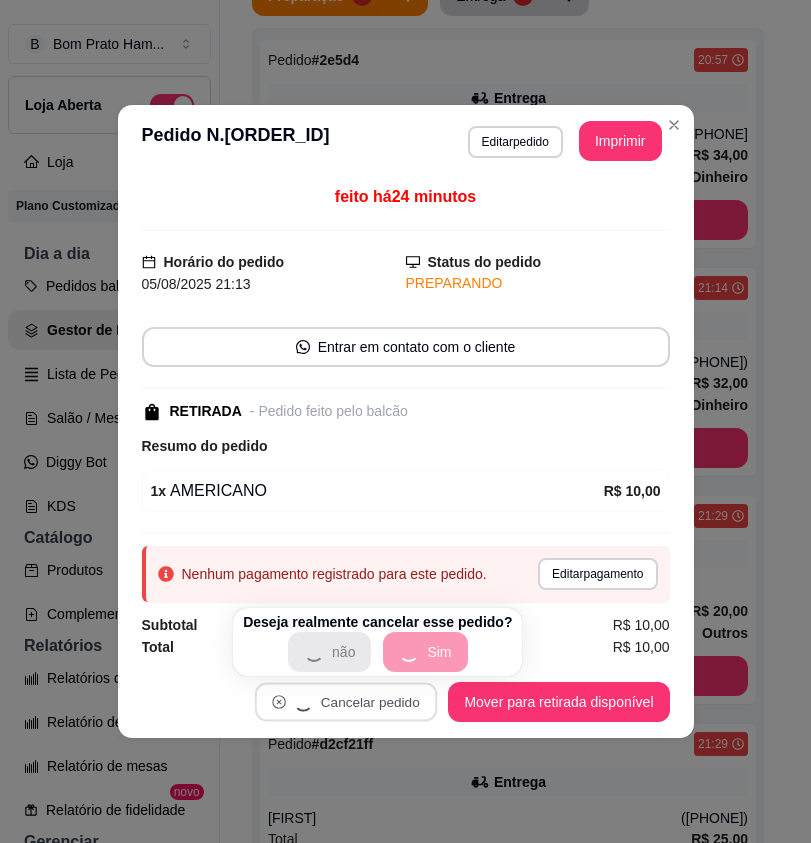 click on "Selecione o tipo dos pedidos Todos os pedidos Pedidos agendados Novo pedido Pendentes 0 Aceitos 0 Preparação 5 Entrega 3 Pedido # [ORDER_ID] 20:57 Entrega [FIRST] ([PHONE]) Total R$ 34,00 Pagamento Dinheiro Mover para entrega Pedido # [ORDER_ID] 21:14 Entrega [FIRST] ([PHONE]) Total R$ 32,00 Pagamento Dinheiro Mover para entrega Pedido # [ORDER_ID] 21:29 Entrega [FIRST] Total R$ 20,00 Pagamento Outros Mover para entrega Pedido # [ORDER_ID] 21:29 Entrega [FIRST] ([PHONE]) Total R$ 25,00 Pagamento Transferência Pix Mover para entrega Pedido # [ORDER_ID] 21:35 Entrega [FIRST] ([PHONE]) Total R$ 28,00 Pagamento Transferência Pix Mover para entrega" at bounding box center (508, 490) 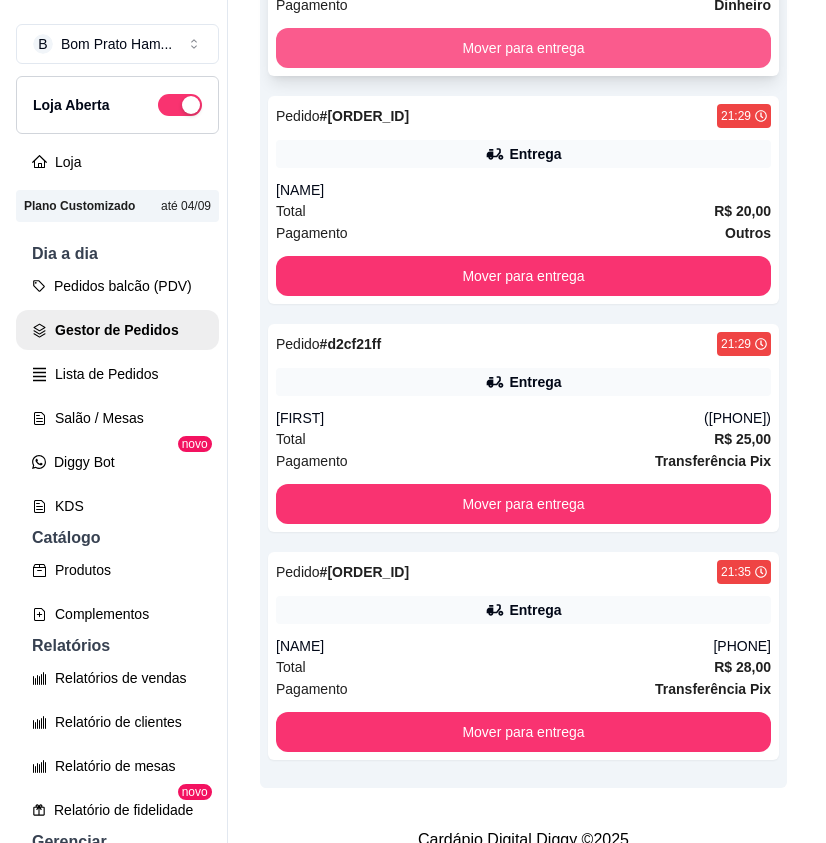 scroll, scrollTop: 740, scrollLeft: 0, axis: vertical 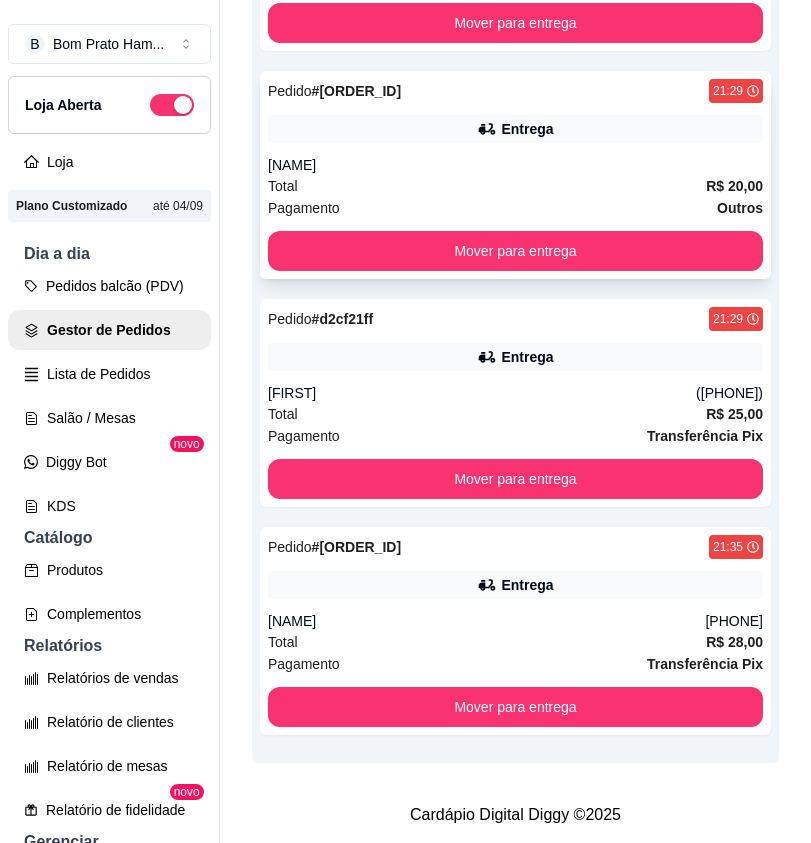 click on "[NAME]" at bounding box center (515, 165) 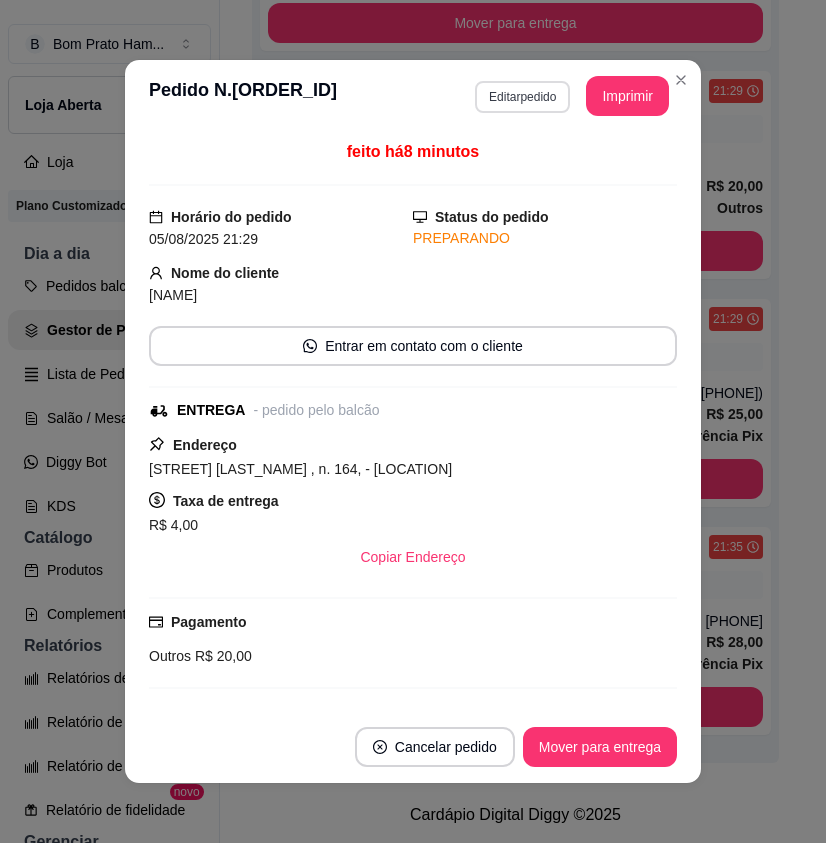 click on "Editar  pedido" at bounding box center (522, 97) 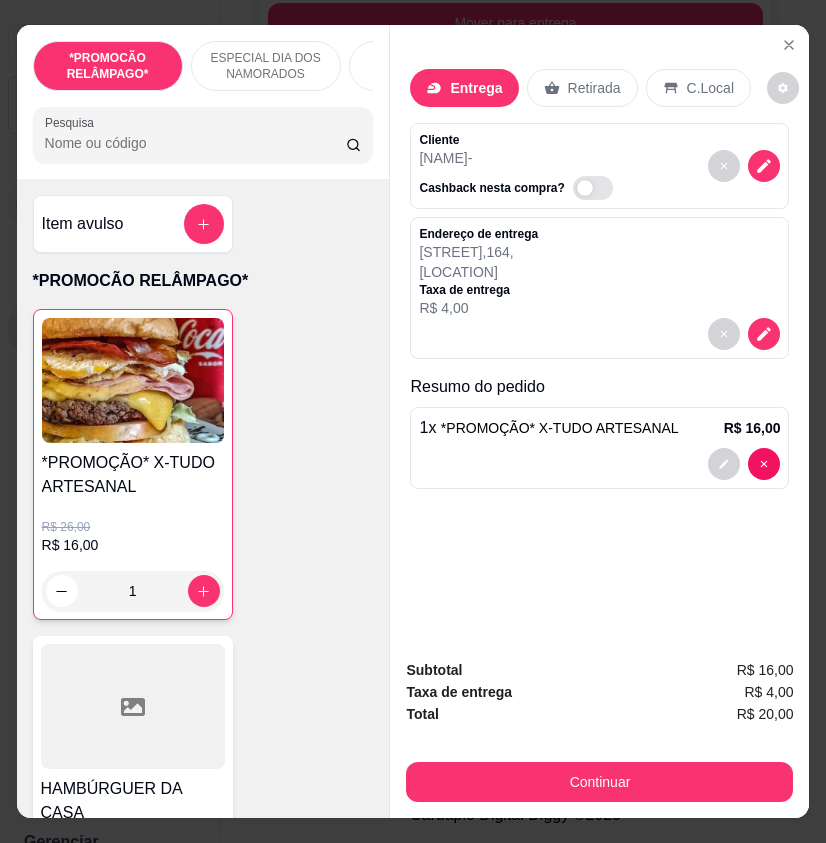 click on "Retirada" at bounding box center (594, 88) 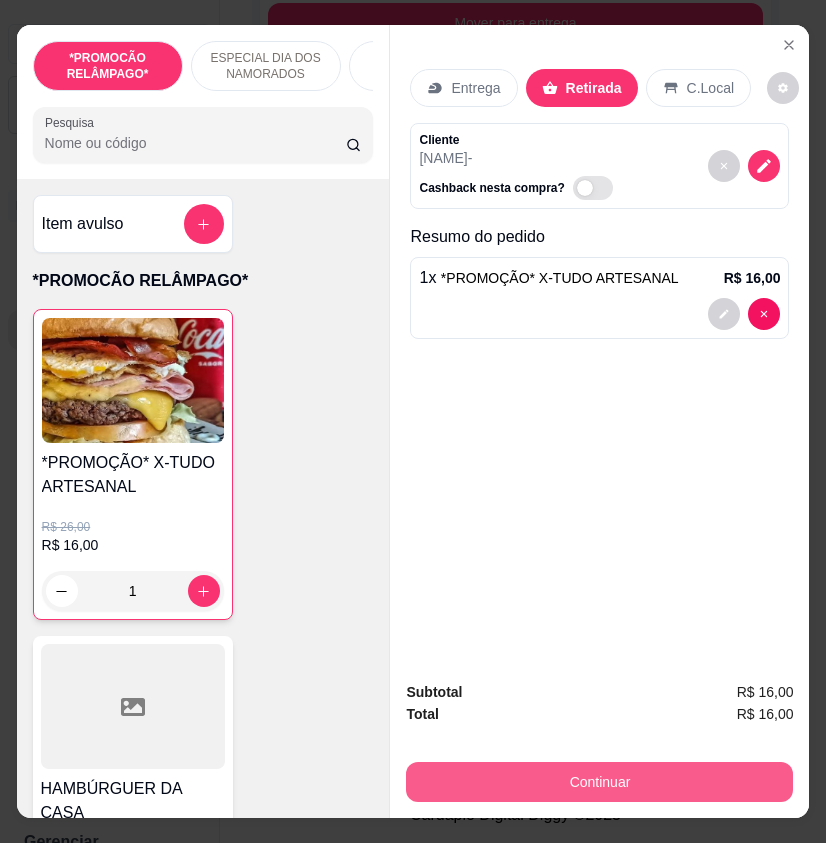 click on "Continuar" at bounding box center [599, 782] 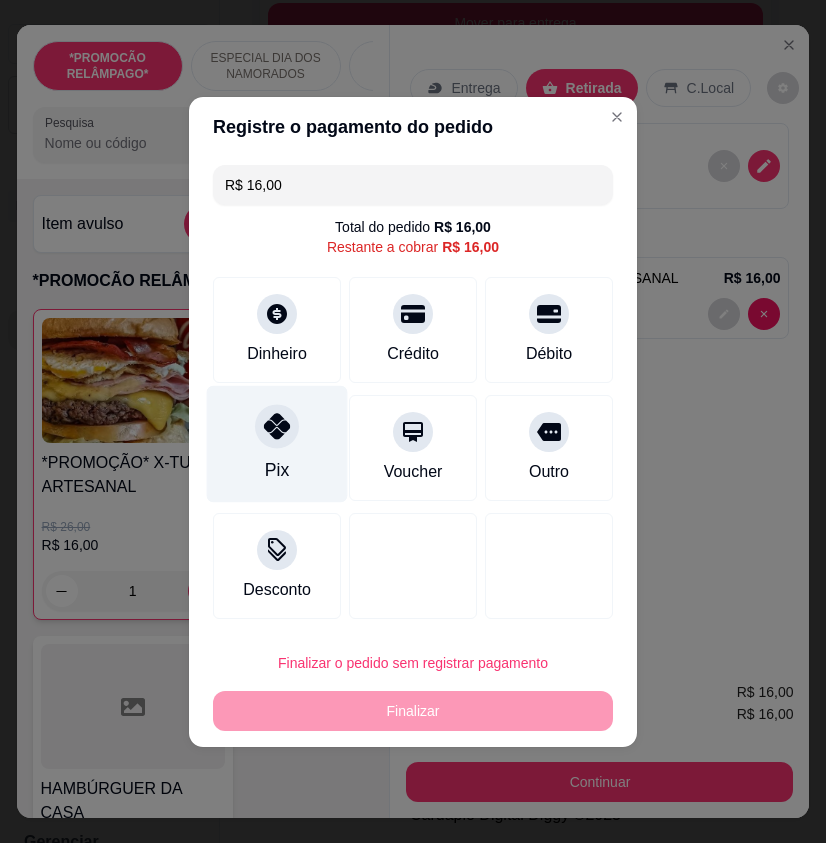 click on "Pix" at bounding box center (277, 443) 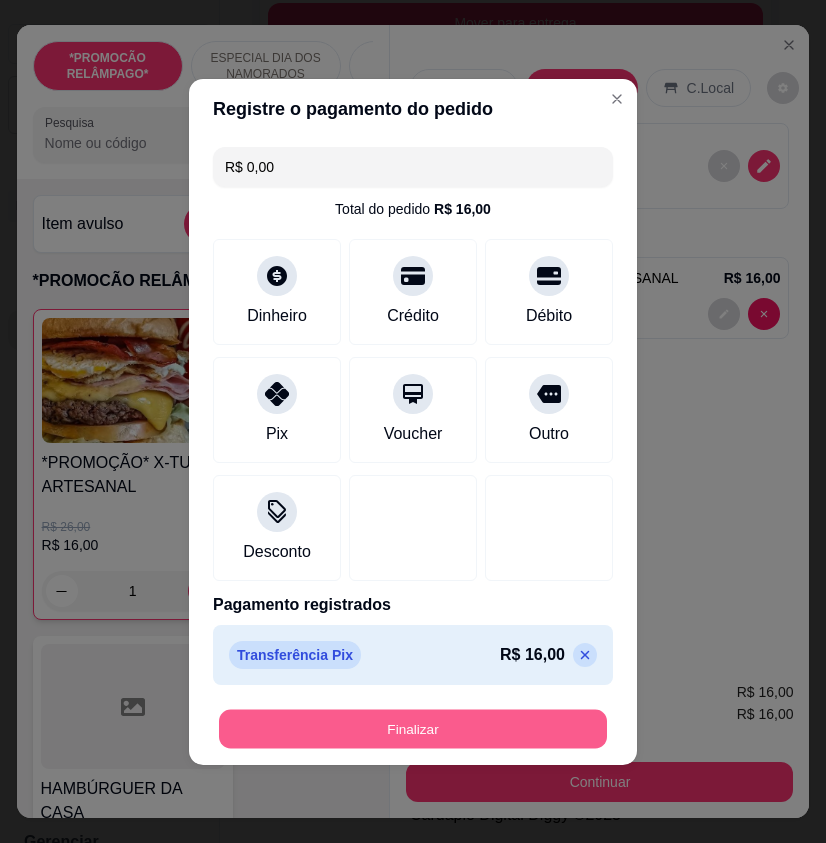 click on "Finalizar" at bounding box center (413, 728) 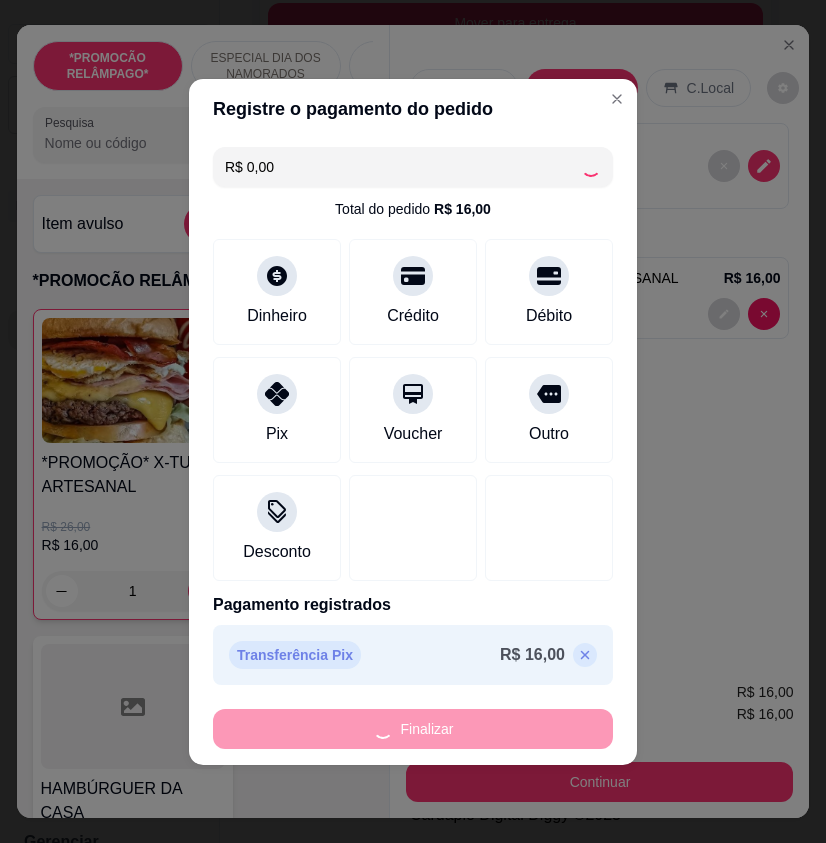 type on "0" 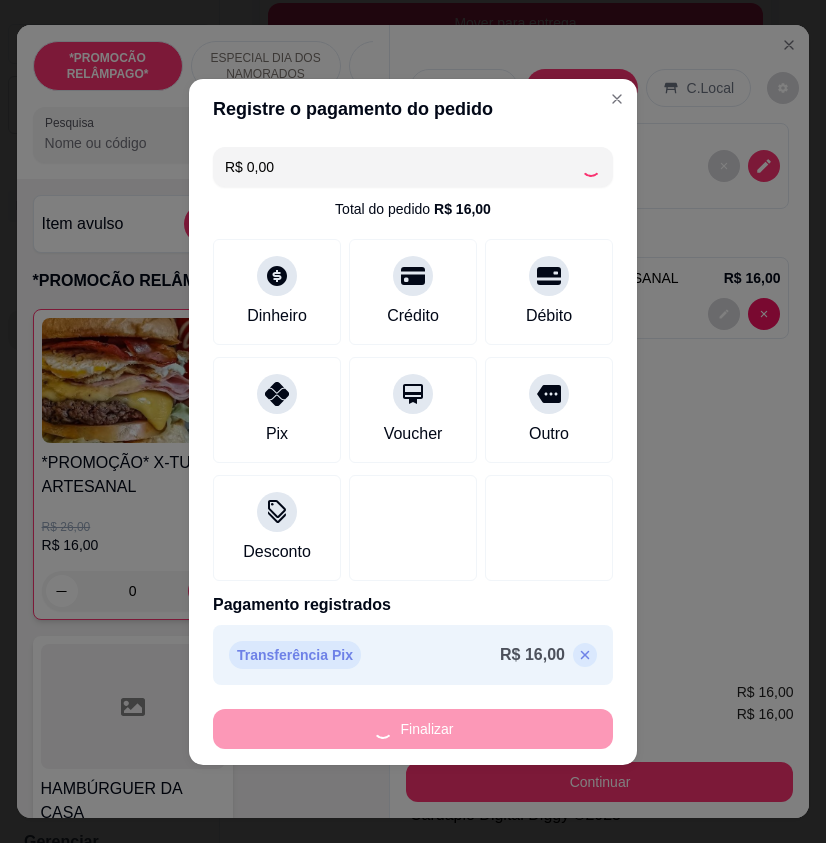 type on "-R$ 16,00" 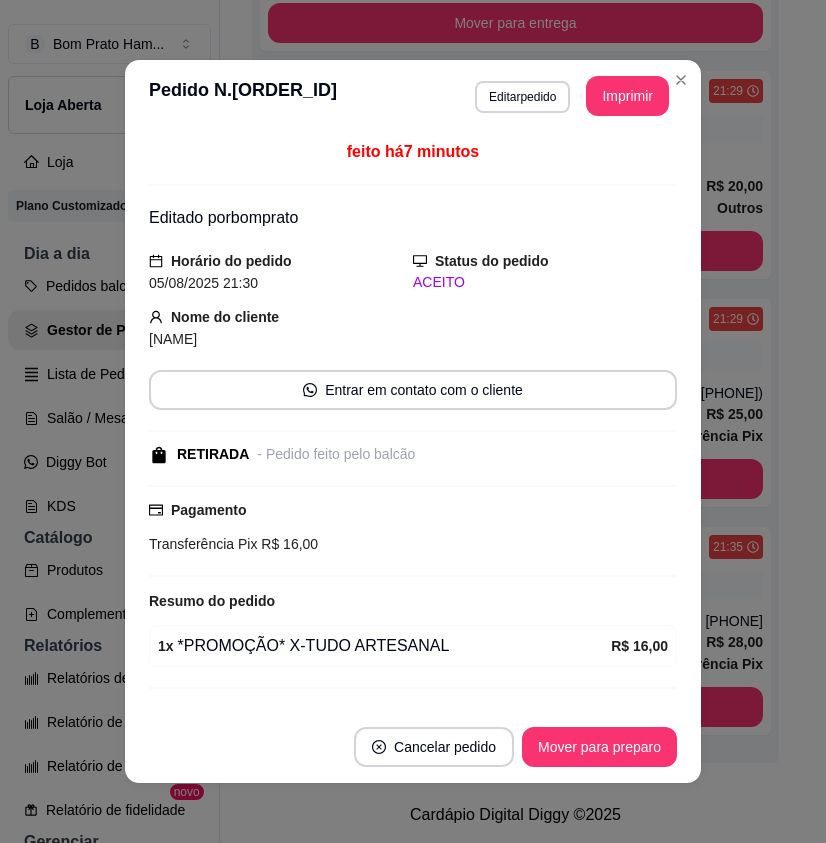 scroll, scrollTop: 512, scrollLeft: 0, axis: vertical 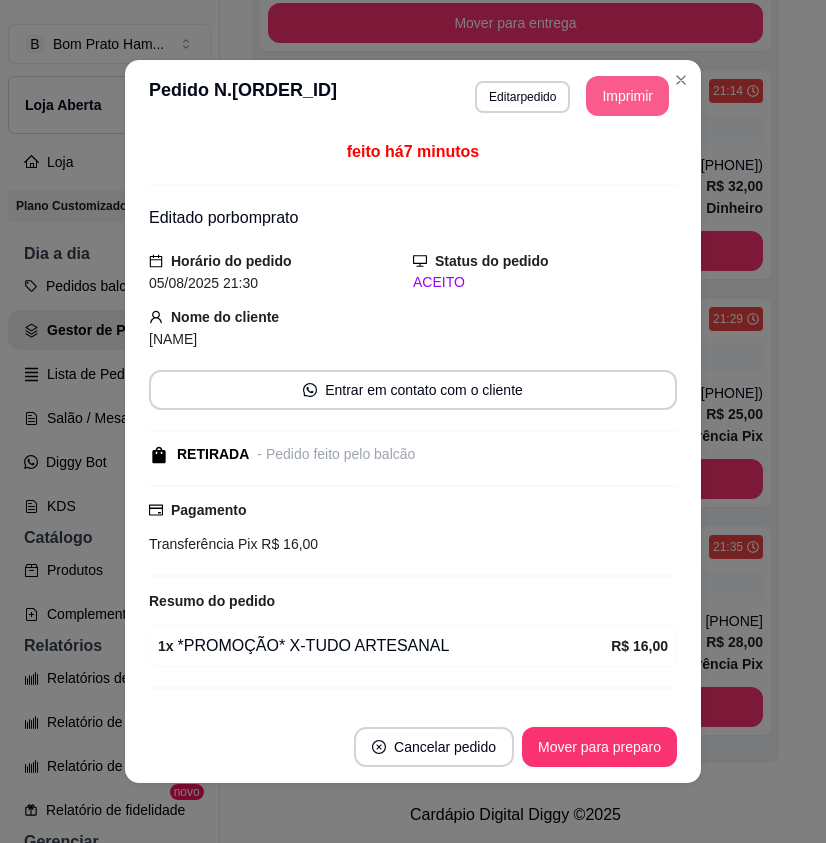 click on "Imprimir" at bounding box center [627, 96] 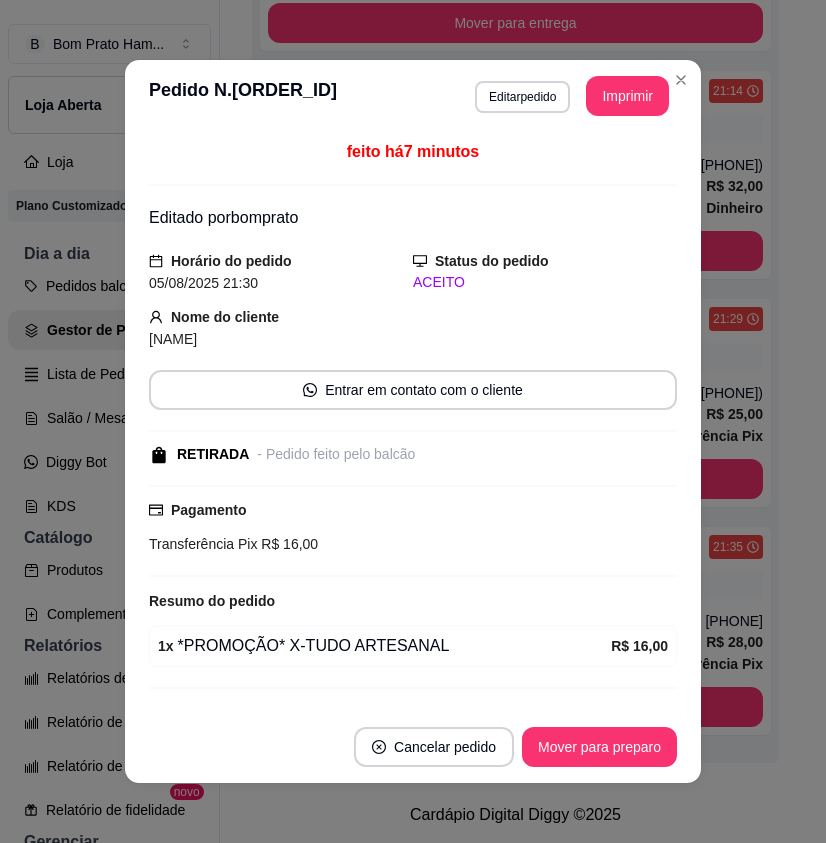 scroll, scrollTop: 0, scrollLeft: 0, axis: both 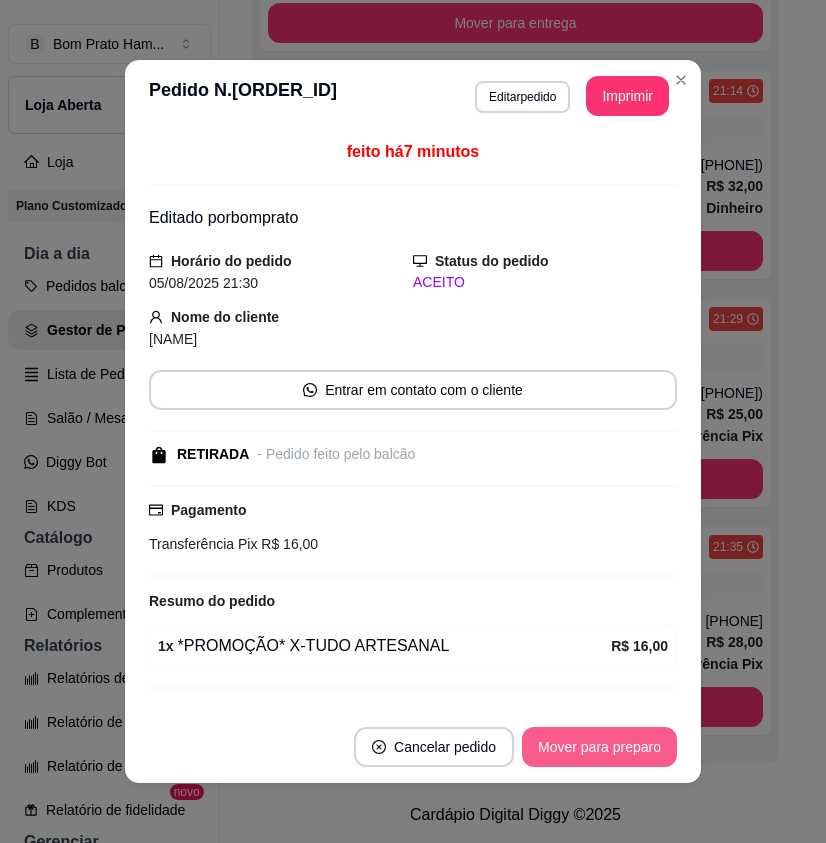 click on "Mover para preparo" at bounding box center [599, 747] 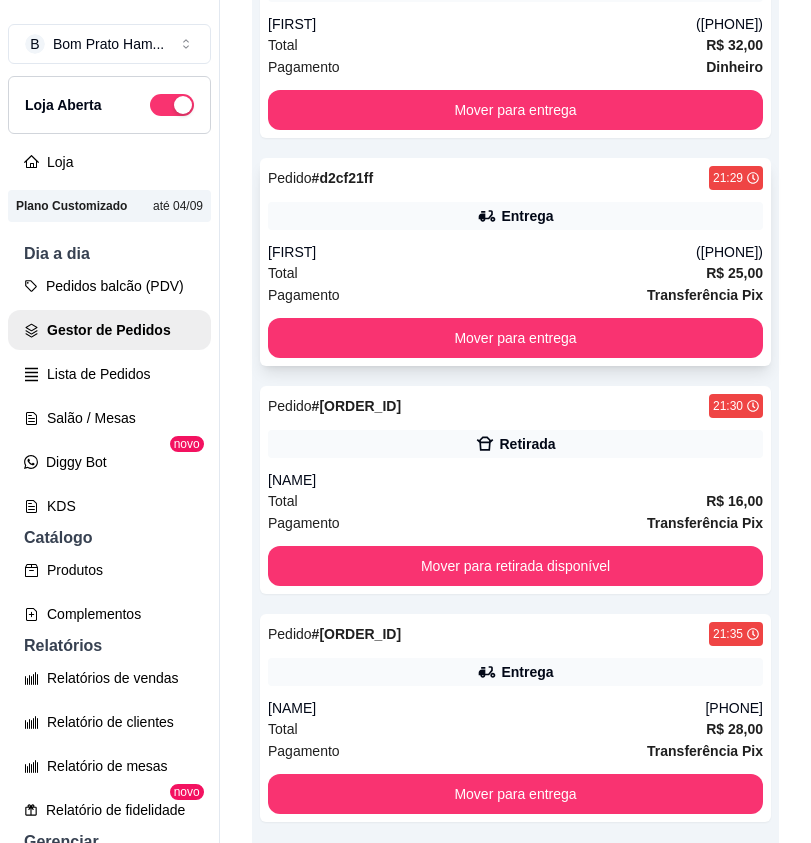 scroll, scrollTop: 740, scrollLeft: 0, axis: vertical 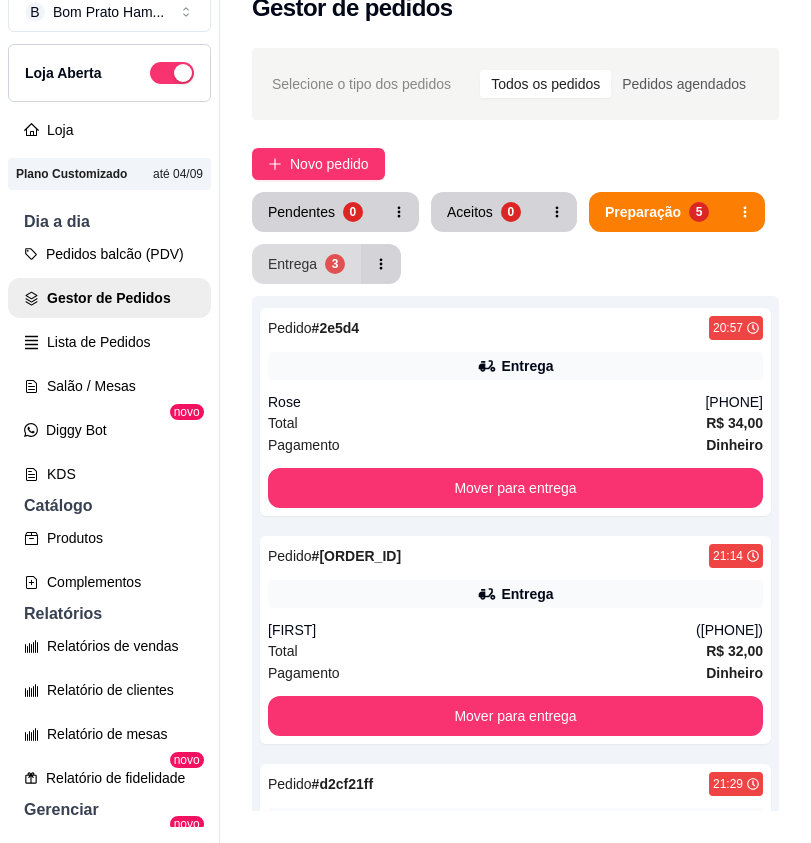 click on "Entrega" at bounding box center [292, 264] 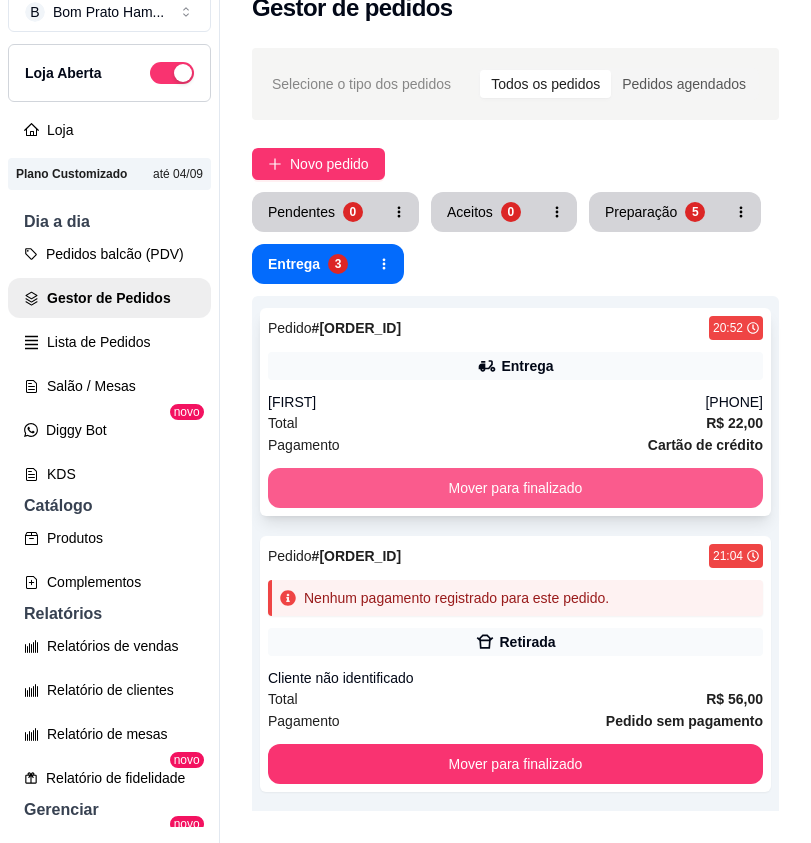 click on "Mover para finalizado" at bounding box center [515, 488] 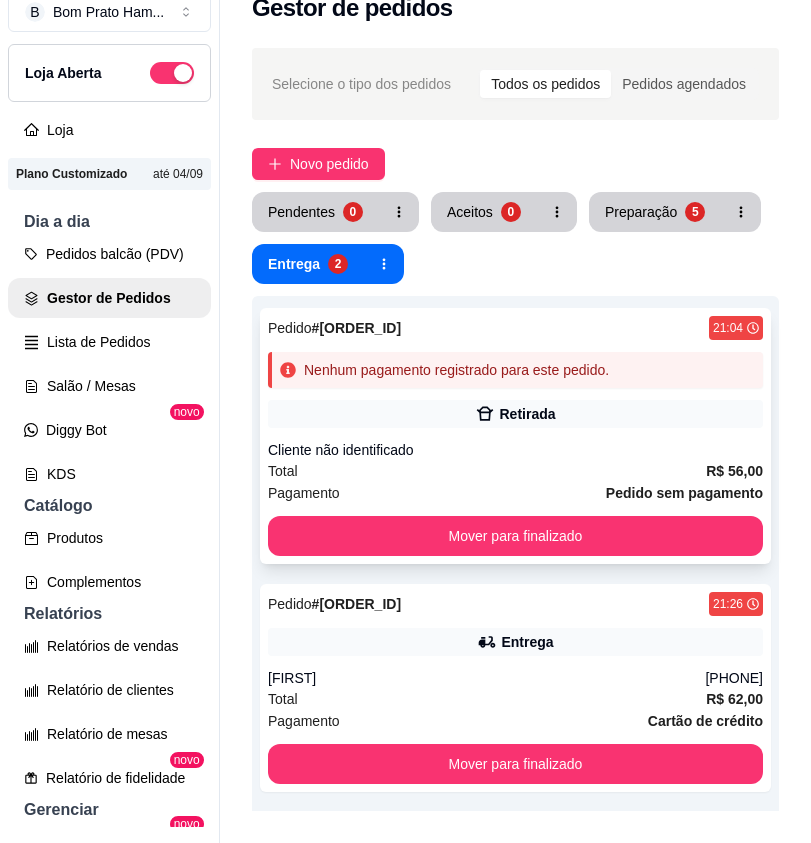 click on "Retirada" at bounding box center (515, 414) 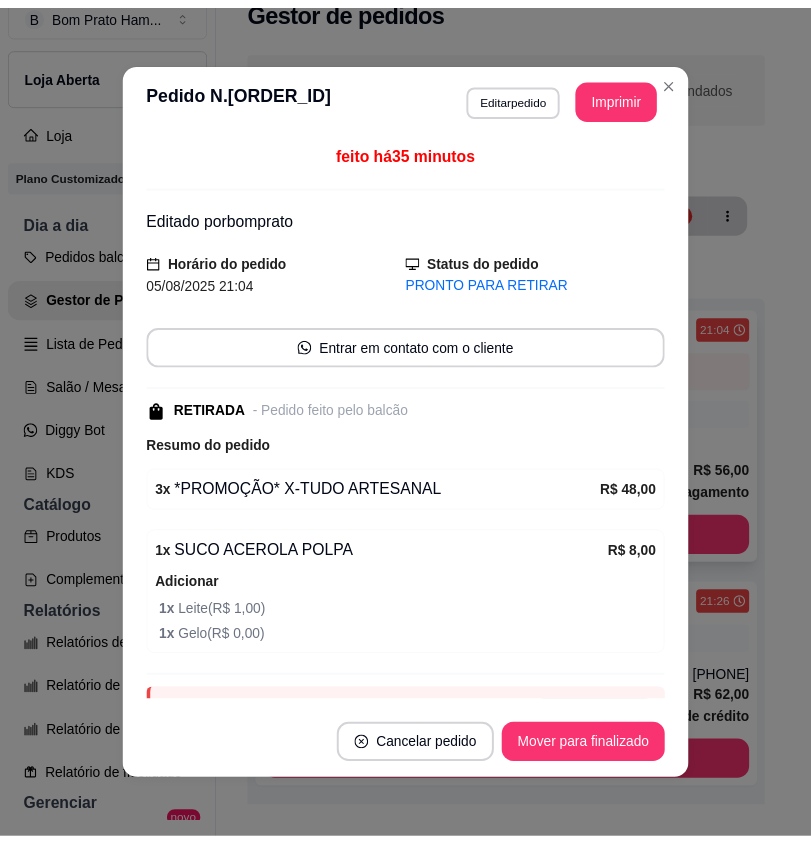 scroll, scrollTop: 100, scrollLeft: 0, axis: vertical 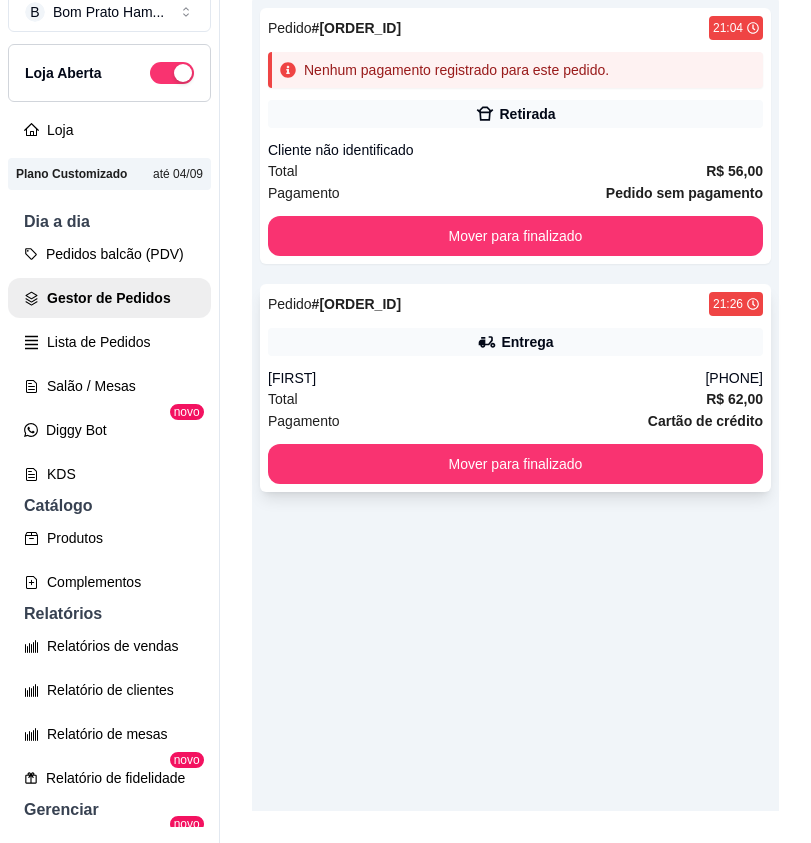 click on "Total R$ 62,00" at bounding box center (515, 399) 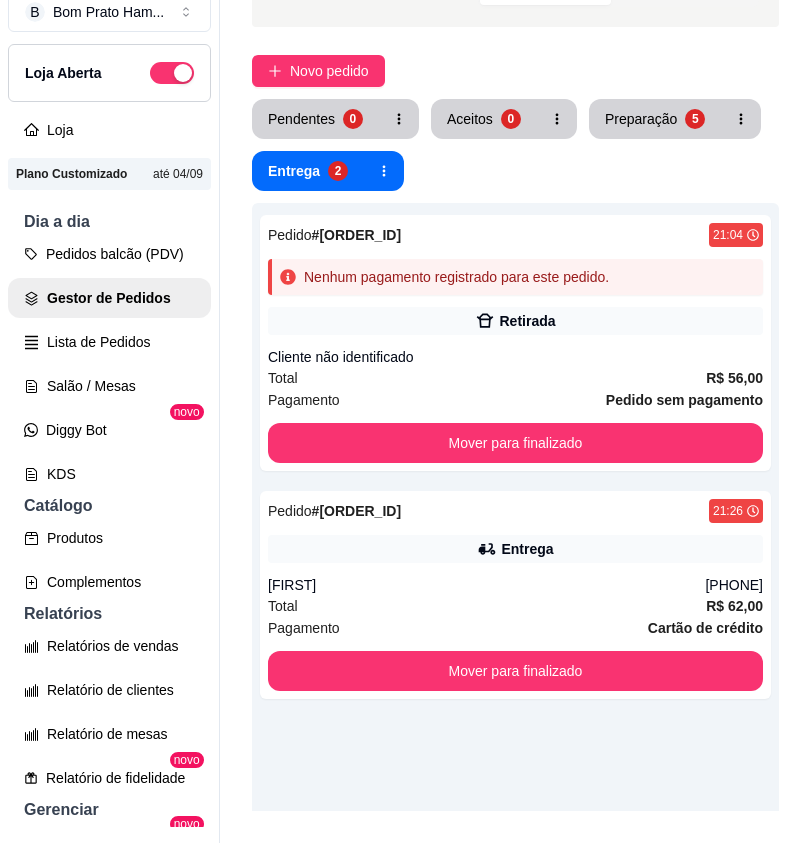 scroll, scrollTop: 0, scrollLeft: 0, axis: both 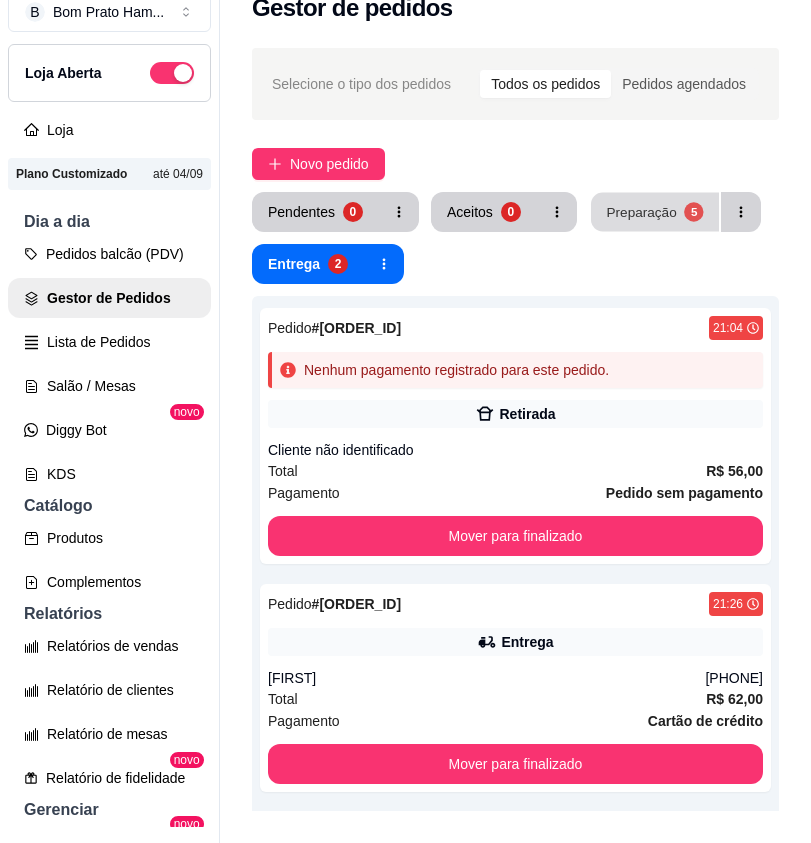 click on "Preparação 5" at bounding box center [655, 212] 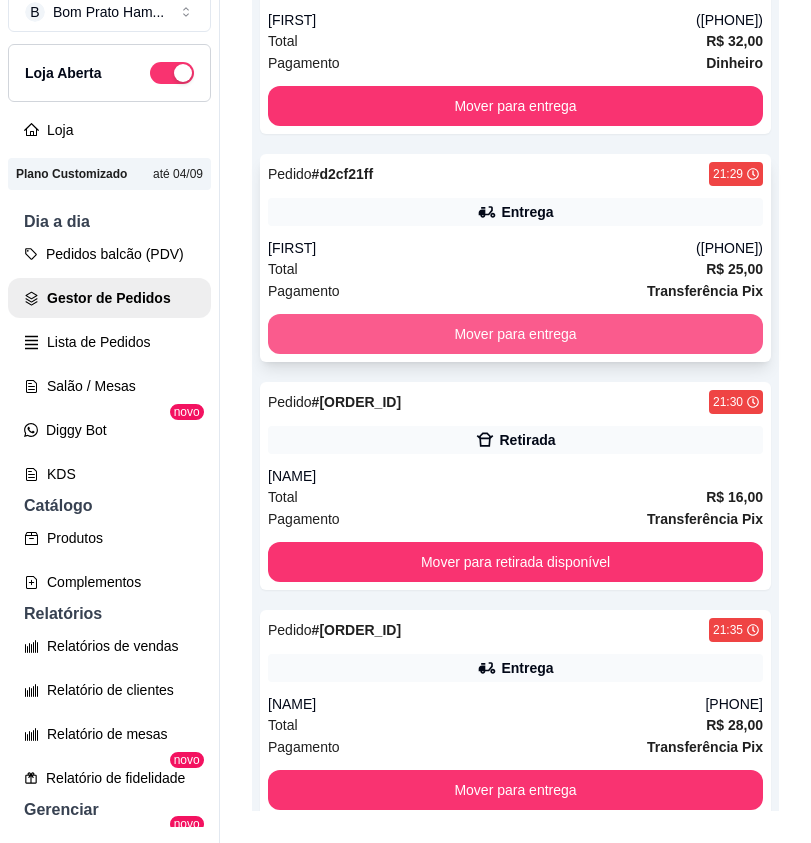 scroll, scrollTop: 700, scrollLeft: 0, axis: vertical 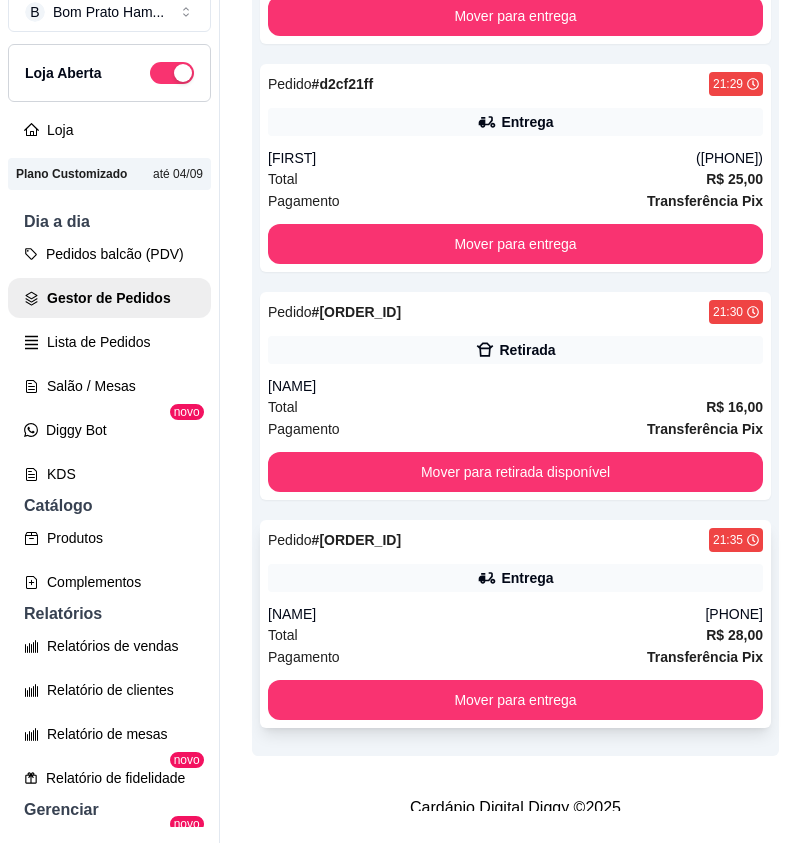 click on "Pedido # 58628b71 21:35 Entrega [NAME] [PHONE] Total R$ 28,00 Pagamento Transferência Pix Mover para entrega" at bounding box center (515, 624) 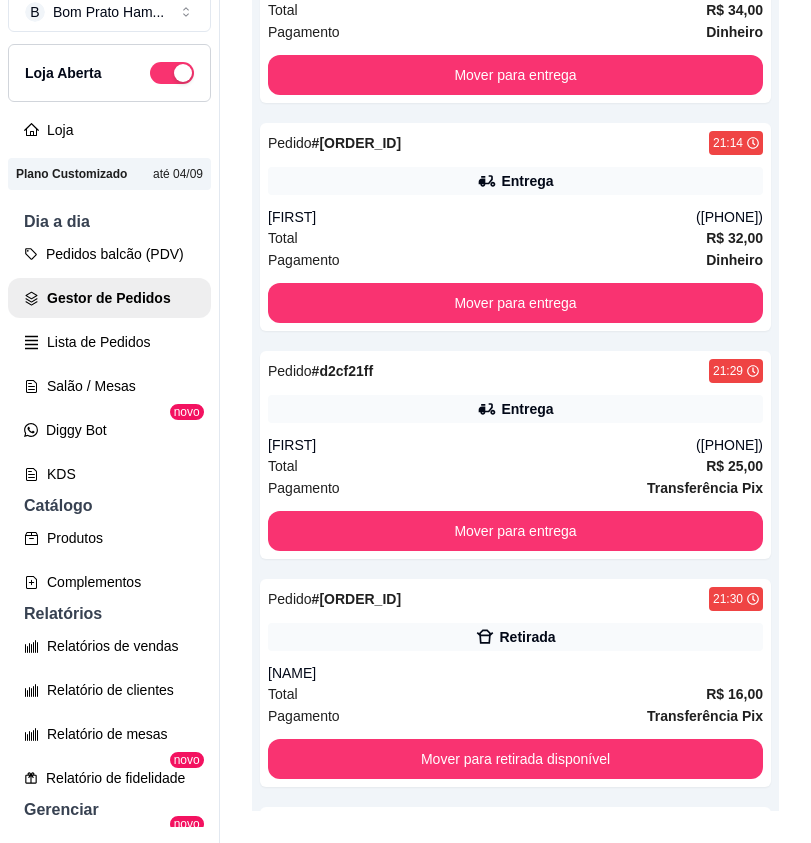scroll, scrollTop: 0, scrollLeft: 0, axis: both 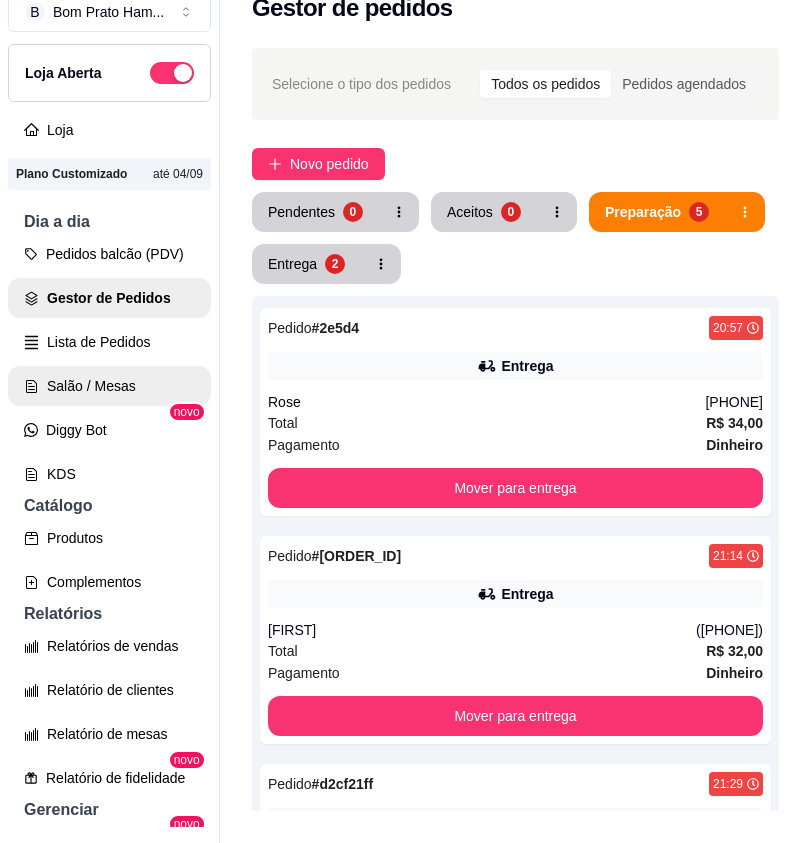 click on "Salão / Mesas" at bounding box center (109, 386) 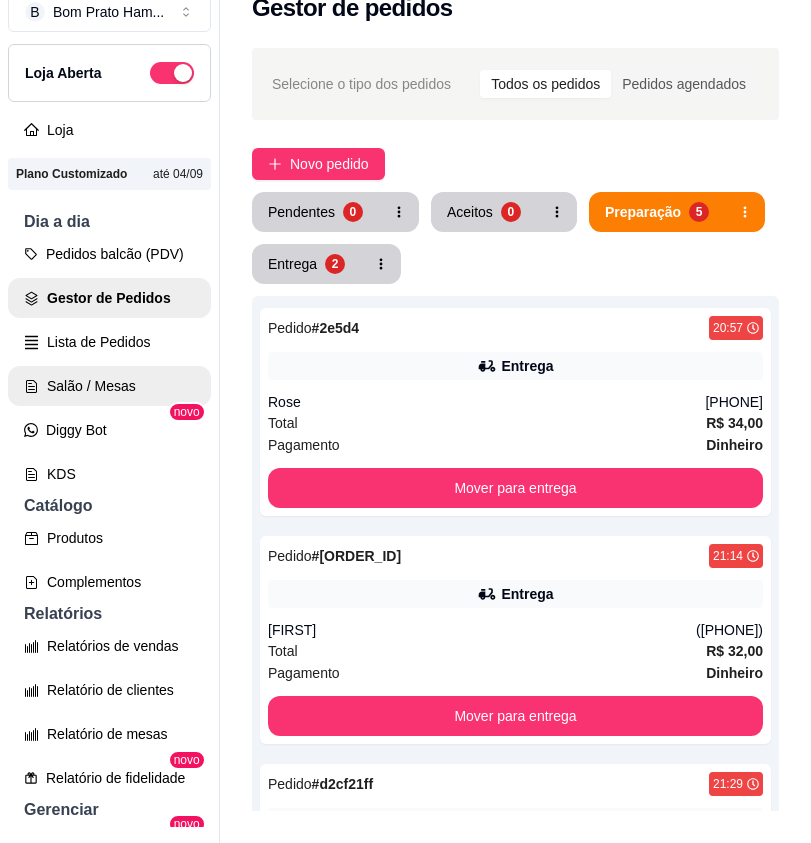 scroll, scrollTop: 0, scrollLeft: 0, axis: both 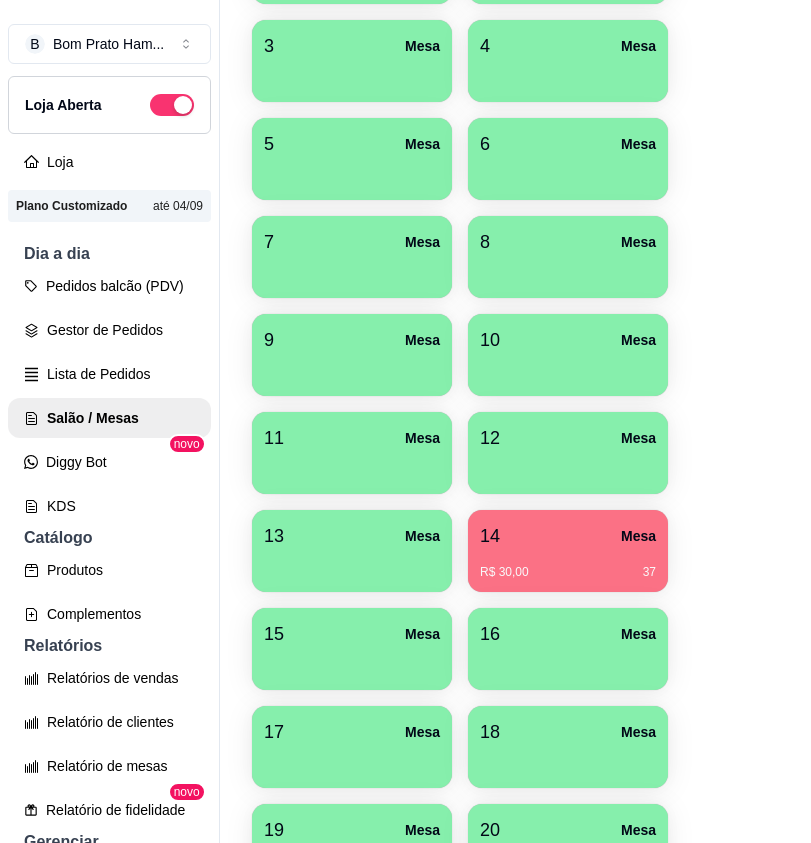 click on "14 Mesa R$ 30,00 37" at bounding box center [568, 551] 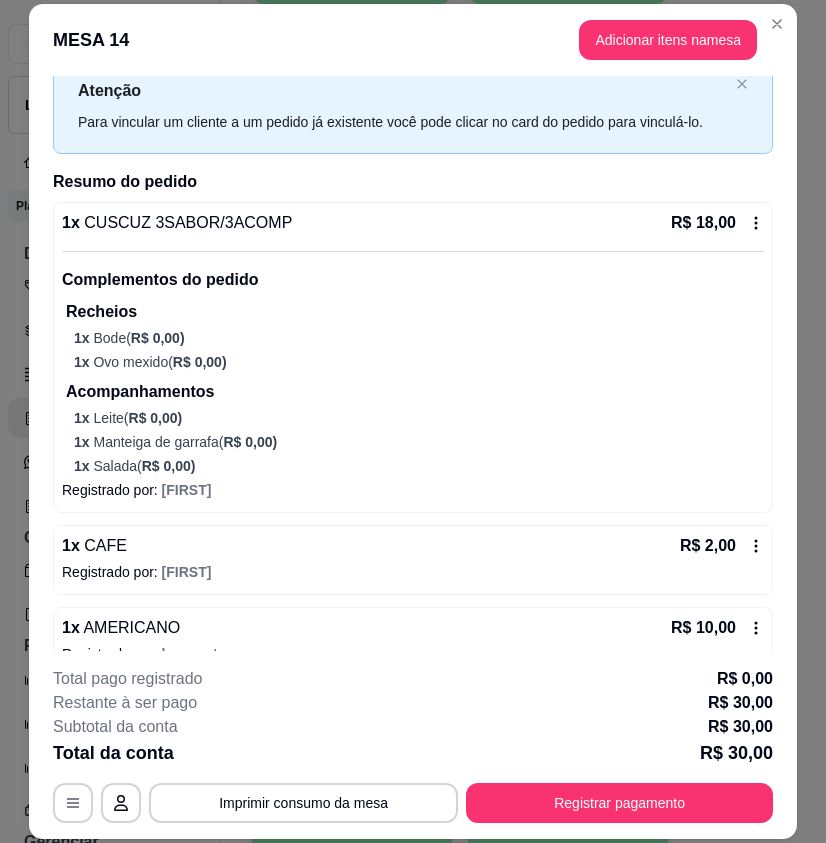 scroll, scrollTop: 97, scrollLeft: 0, axis: vertical 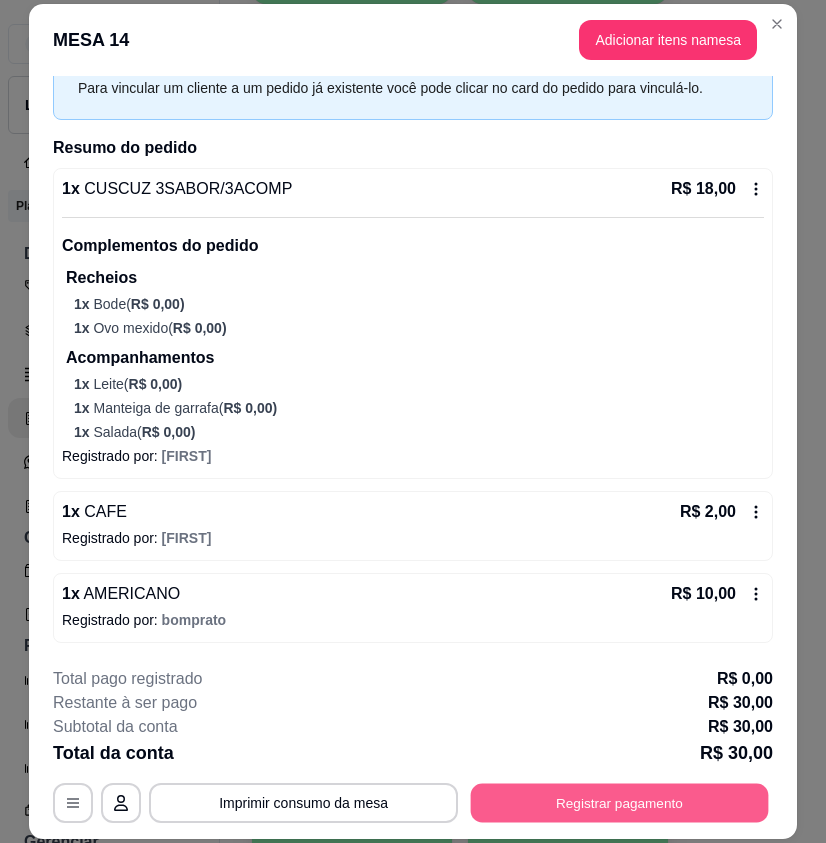 click on "Registrar pagamento" at bounding box center (620, 802) 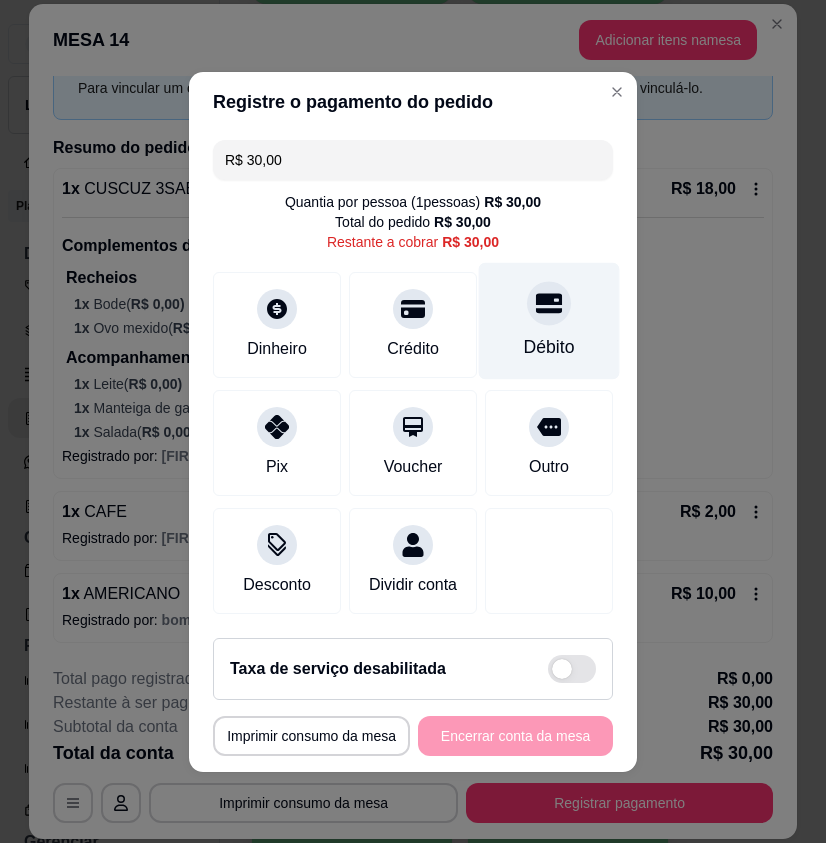 drag, startPoint x: 509, startPoint y: 315, endPoint x: 497, endPoint y: 310, distance: 13 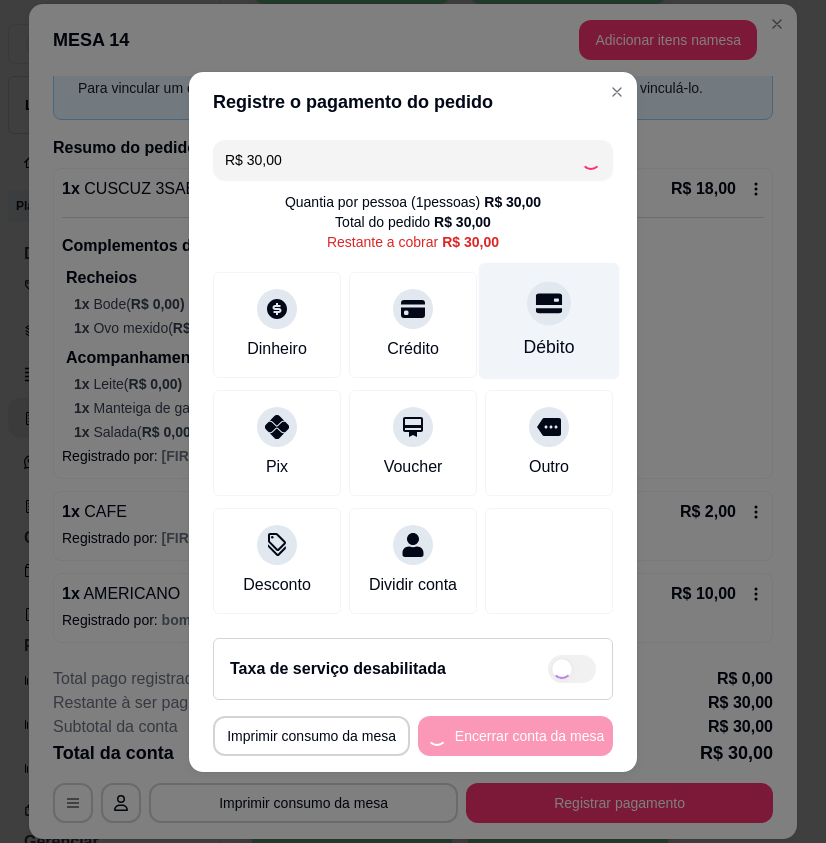 type on "R$ 0,00" 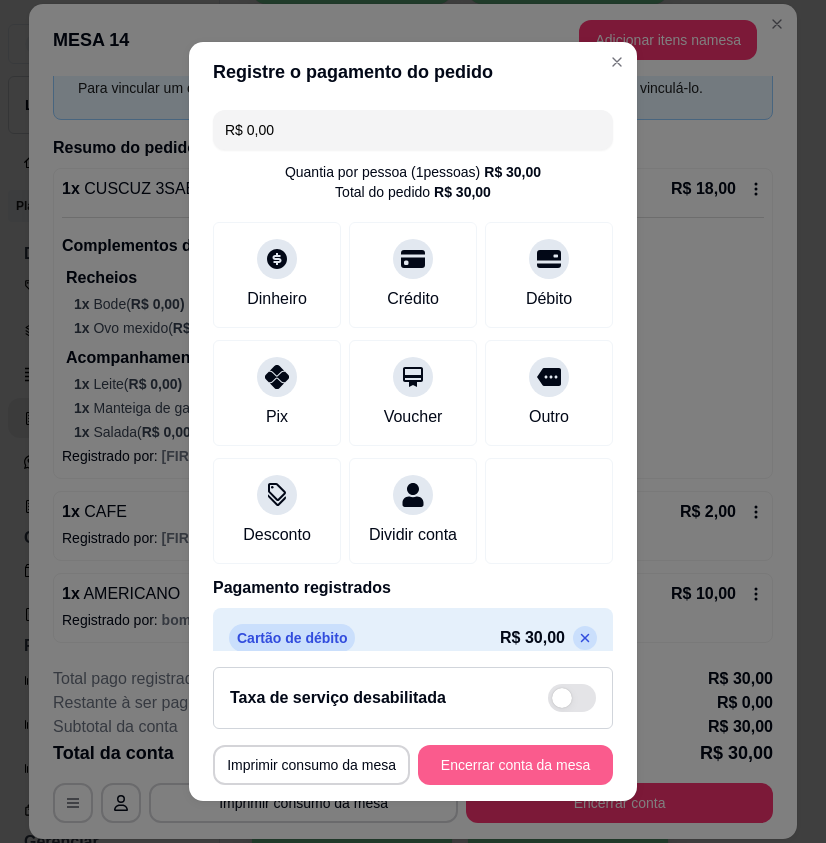 click on "Encerrar conta da mesa" at bounding box center [515, 765] 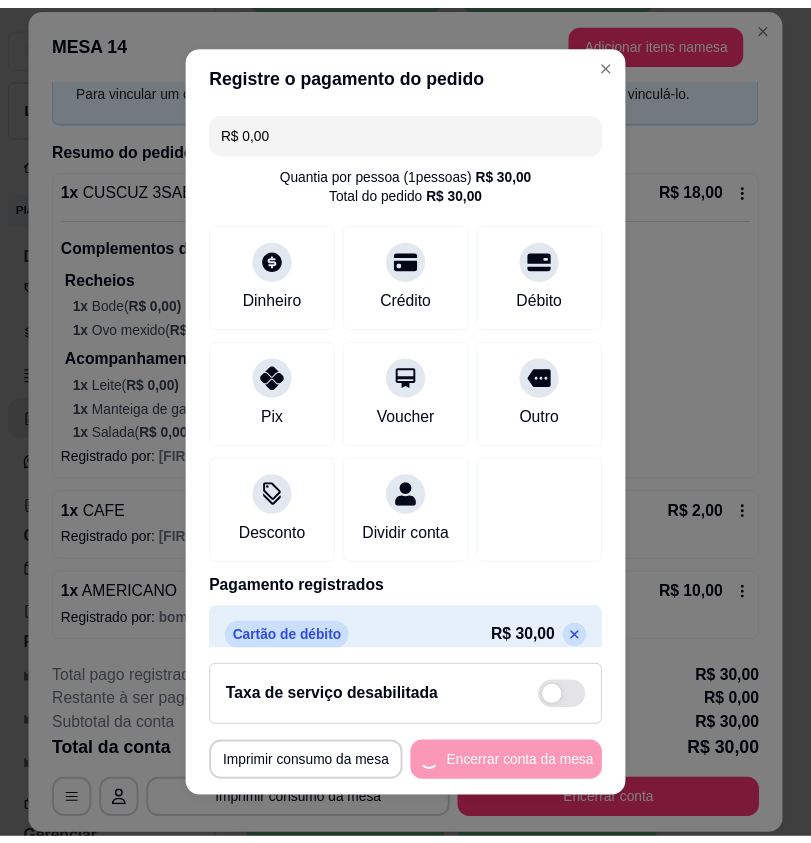 scroll, scrollTop: 0, scrollLeft: 0, axis: both 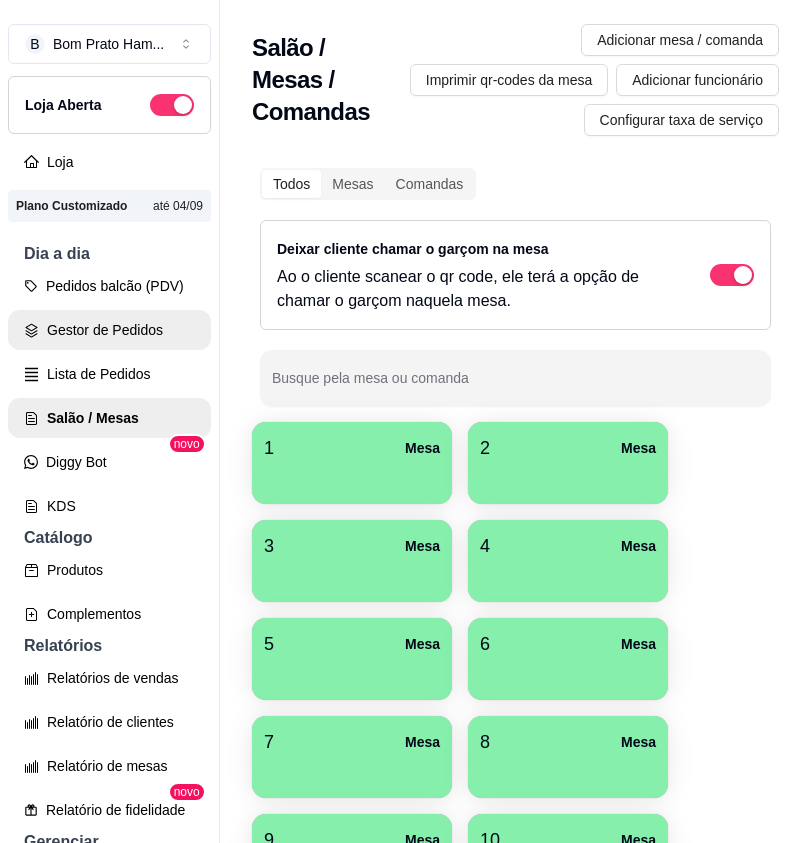 click on "Gestor de Pedidos" at bounding box center [109, 330] 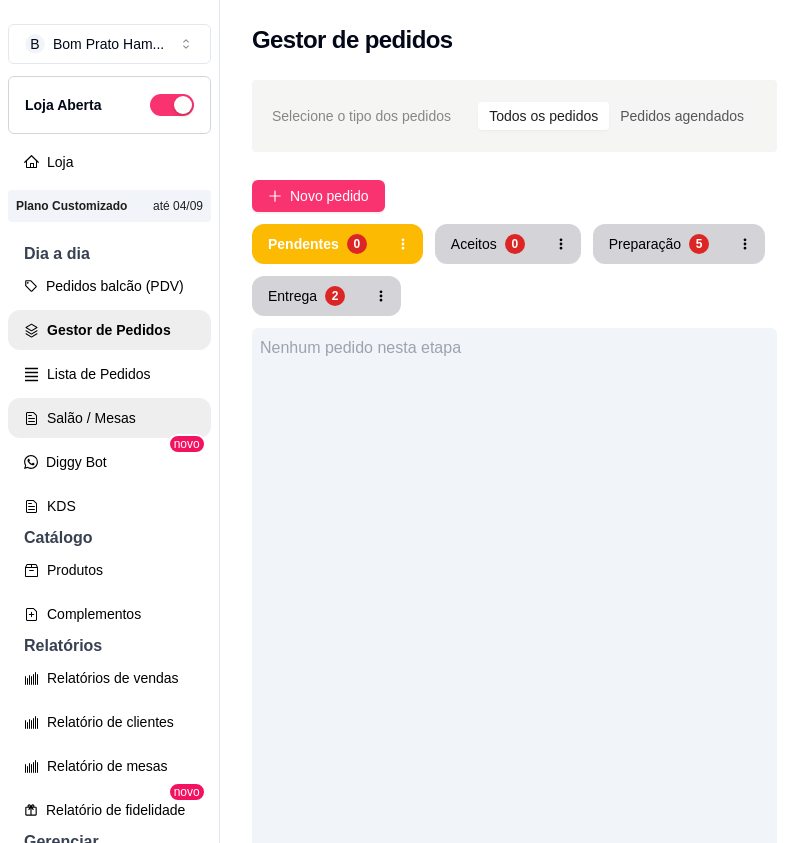 click on "Salão / Mesas" at bounding box center (109, 418) 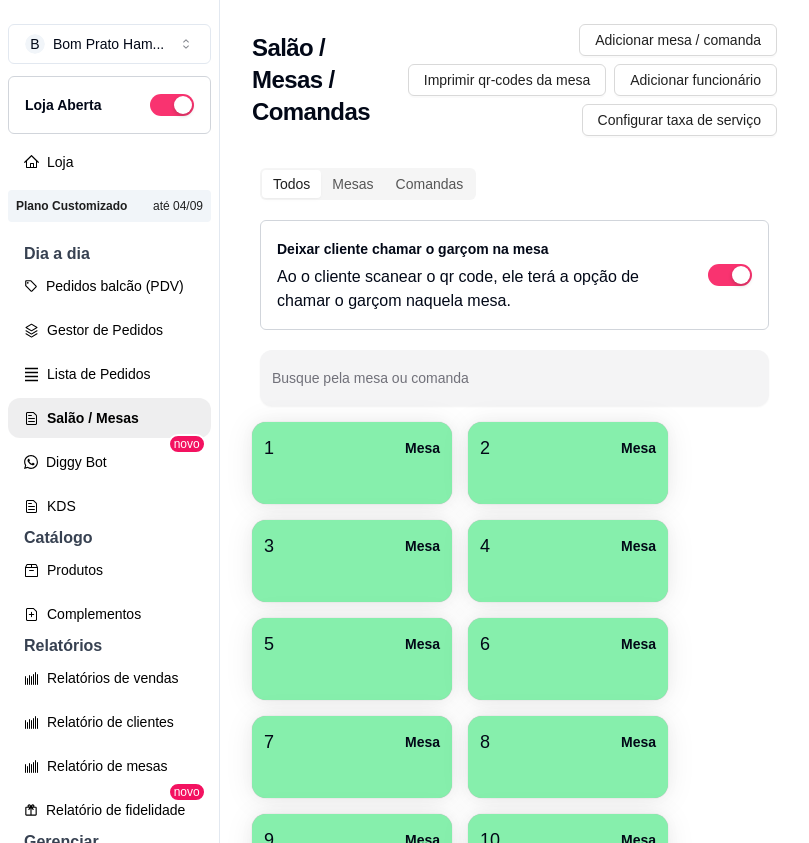 click at bounding box center [352, 673] 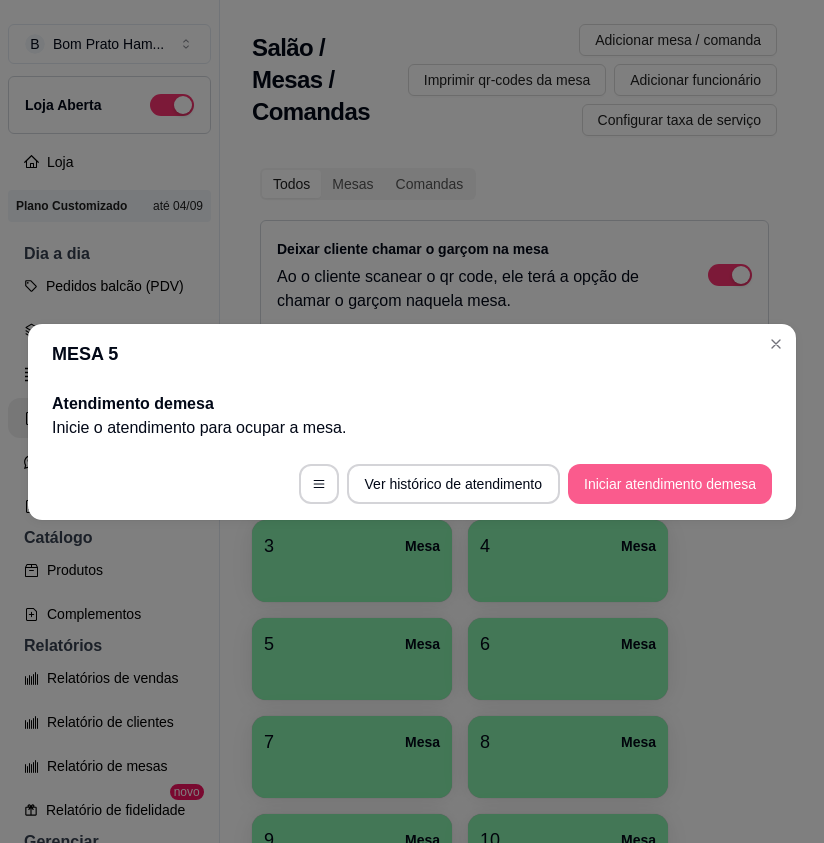 click on "Iniciar atendimento de  mesa" at bounding box center (670, 484) 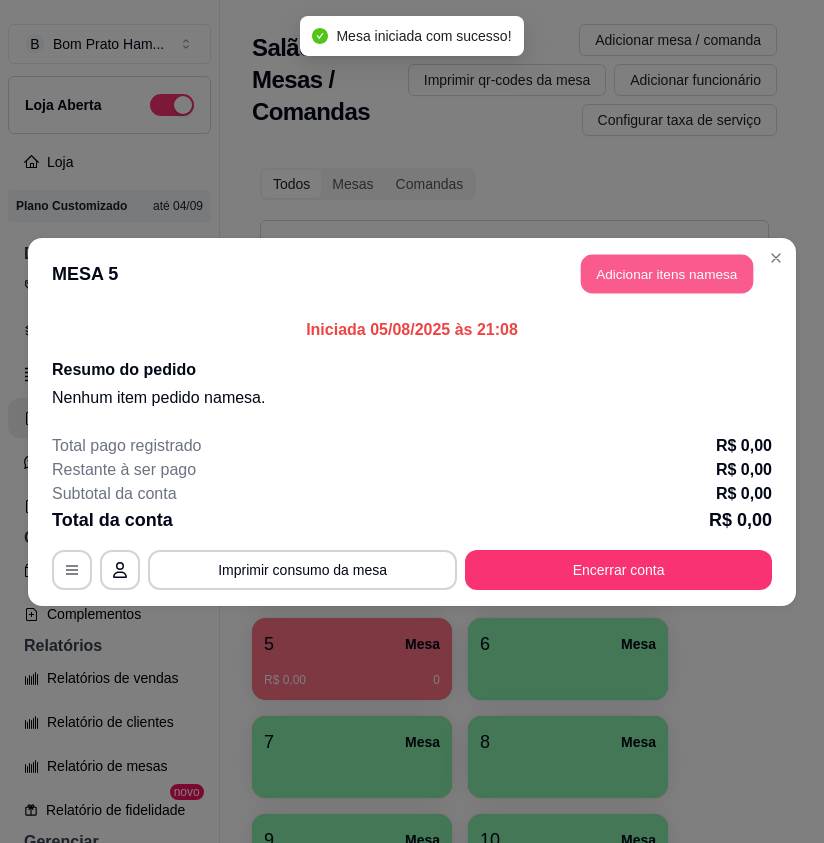 click on "Adicionar itens na  mesa" at bounding box center [667, 273] 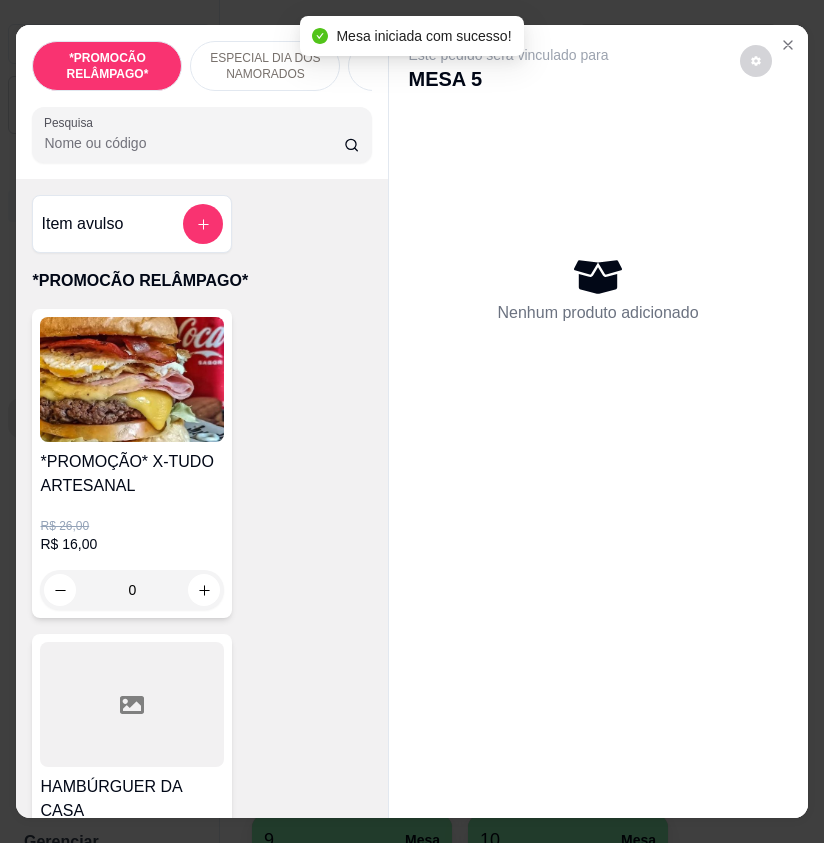 click at bounding box center [132, 379] 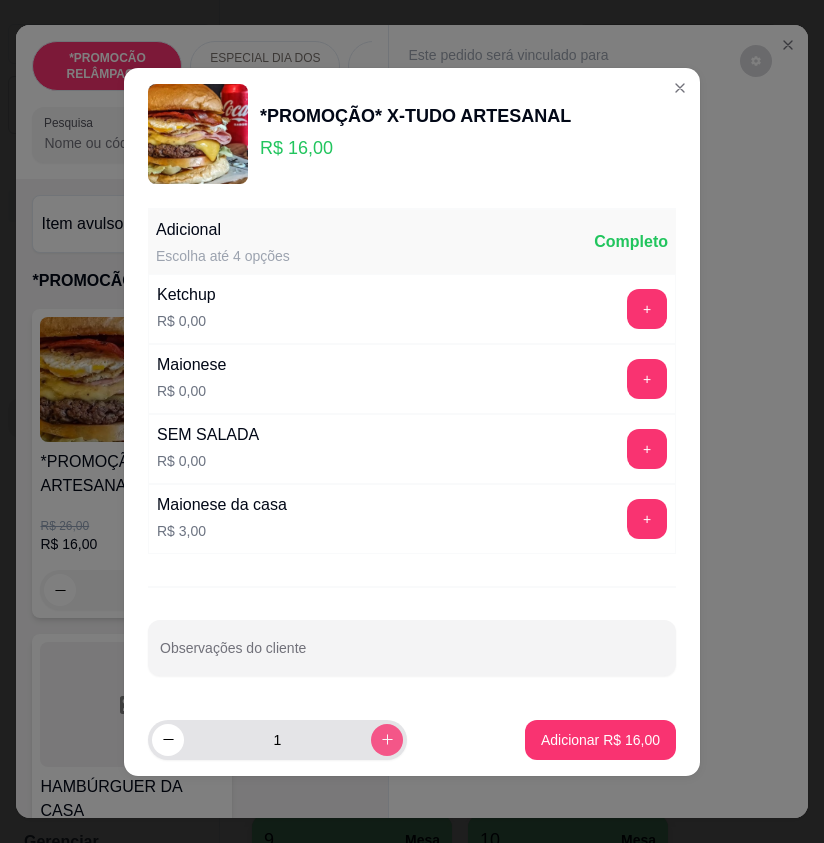 click 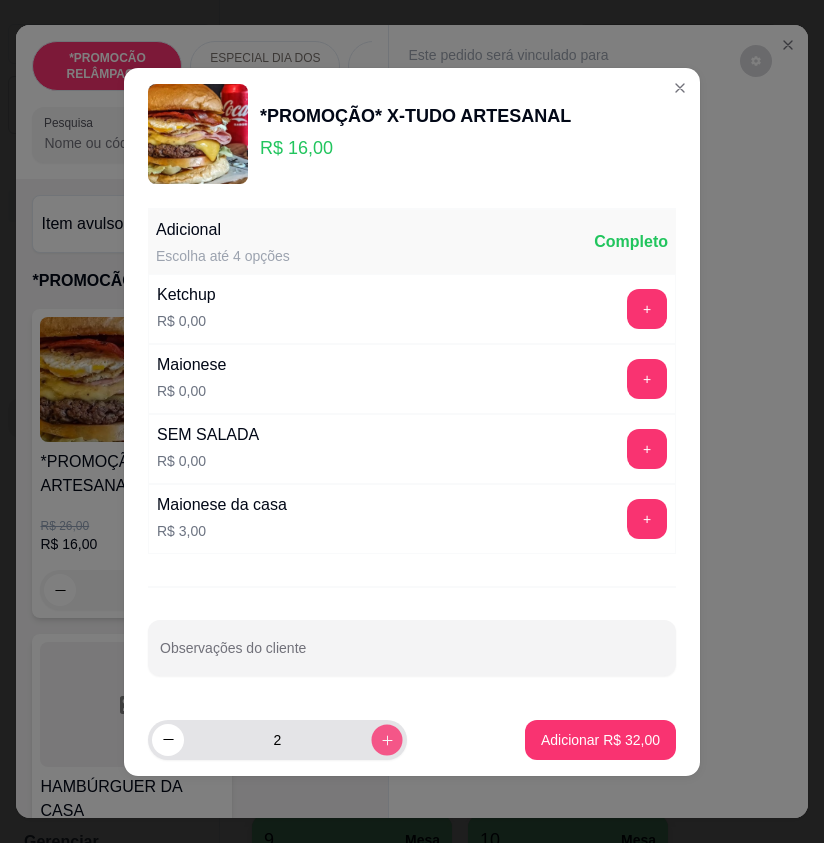 click 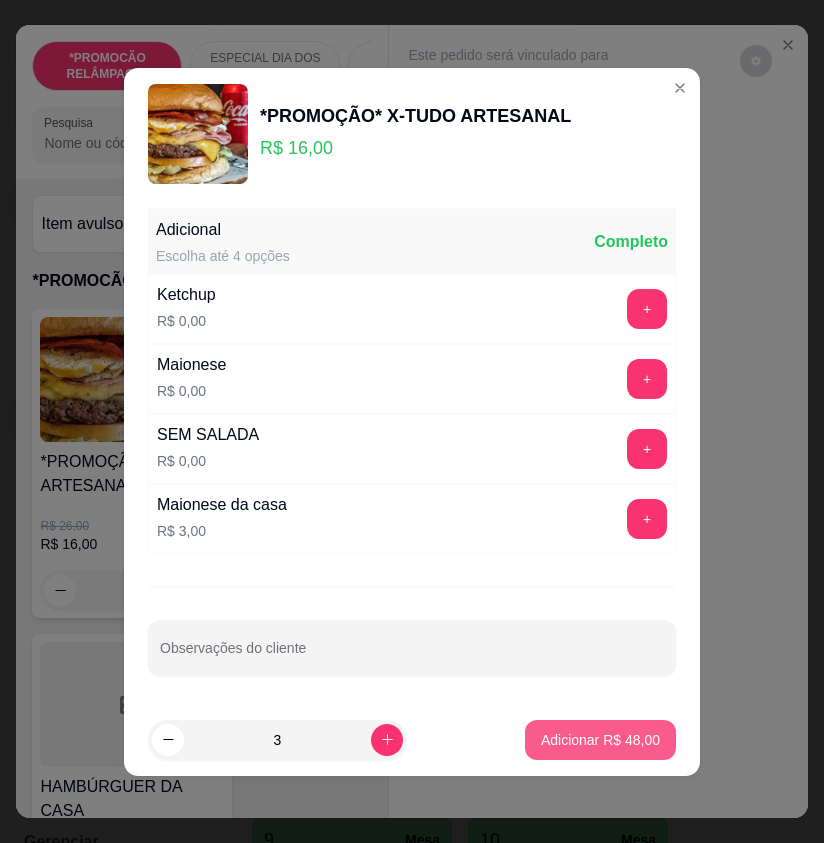 click on "Adicionar   R$ 48,00" at bounding box center [600, 740] 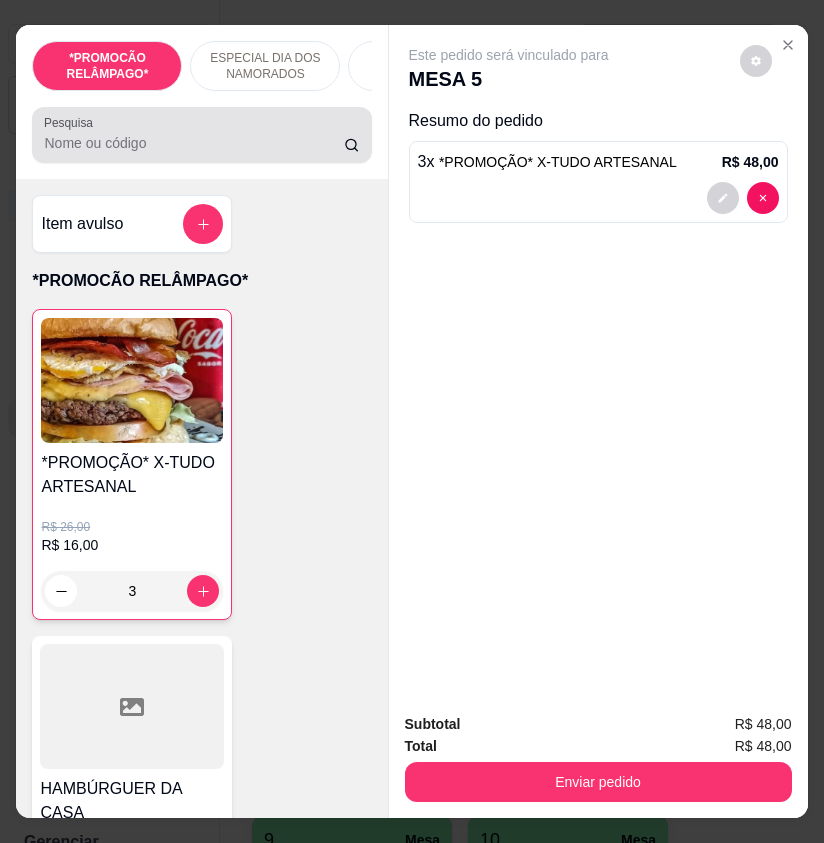 click at bounding box center (201, 135) 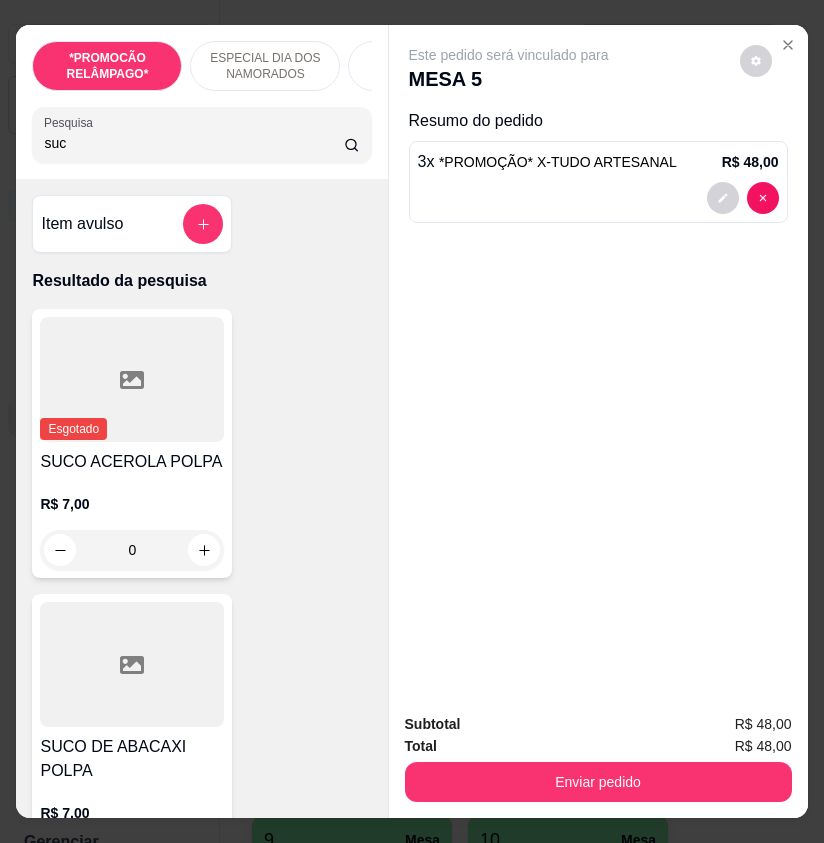 type on "suc" 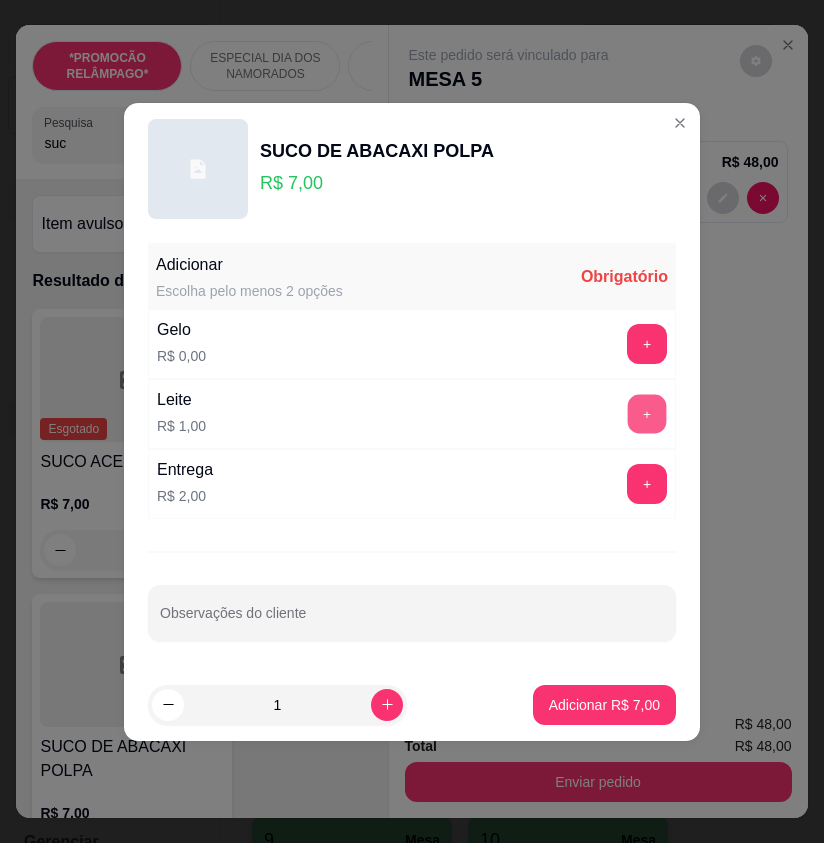click on "+" at bounding box center [647, 413] 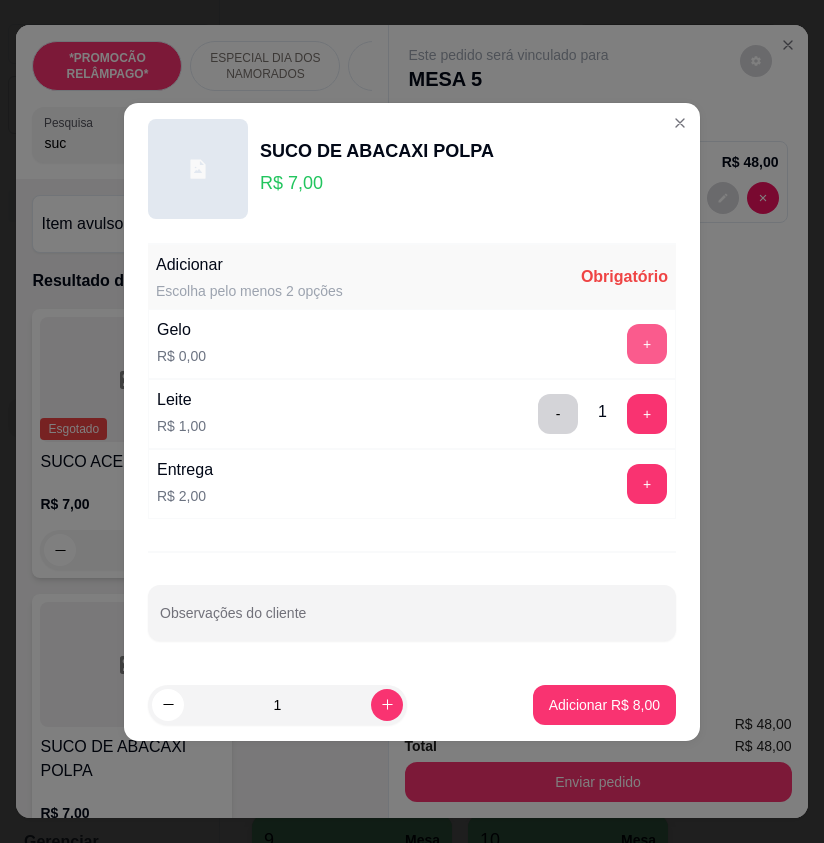 click on "+" at bounding box center (647, 344) 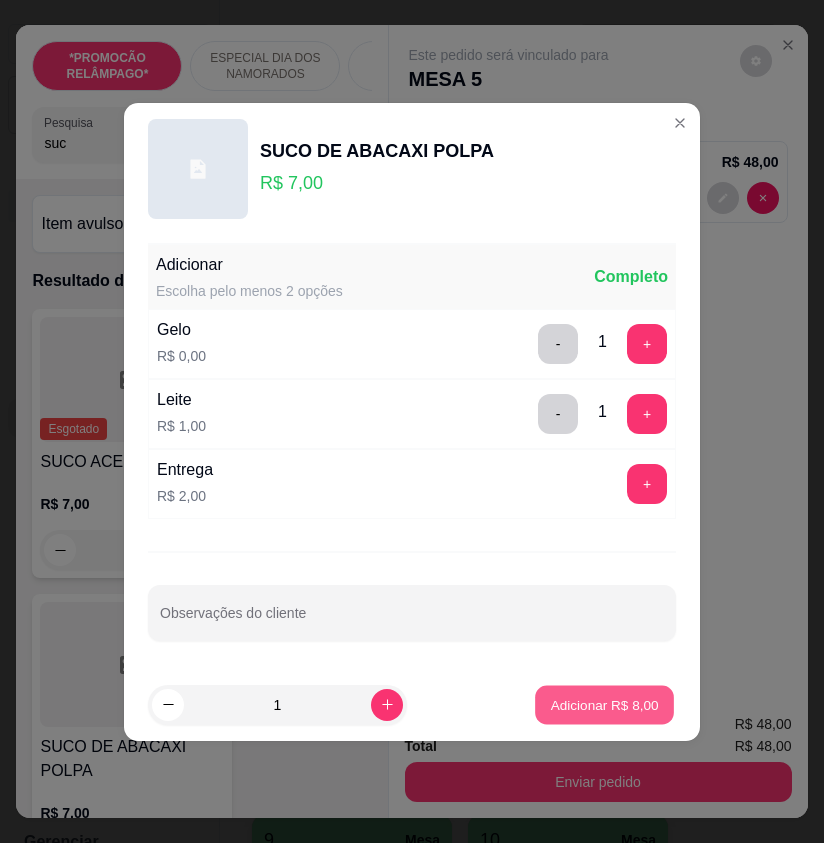 click on "Adicionar   R$ 8,00" at bounding box center [604, 704] 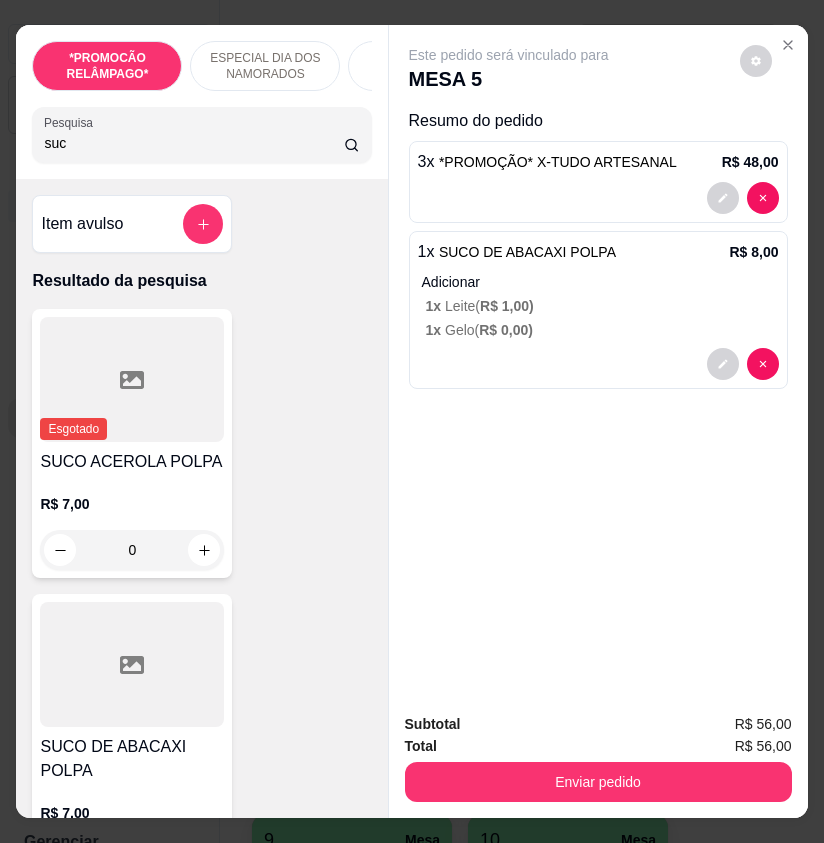 click on "Subtotal R$ 56,00 Total R$ 56,00 Enviar pedido" at bounding box center (598, 757) 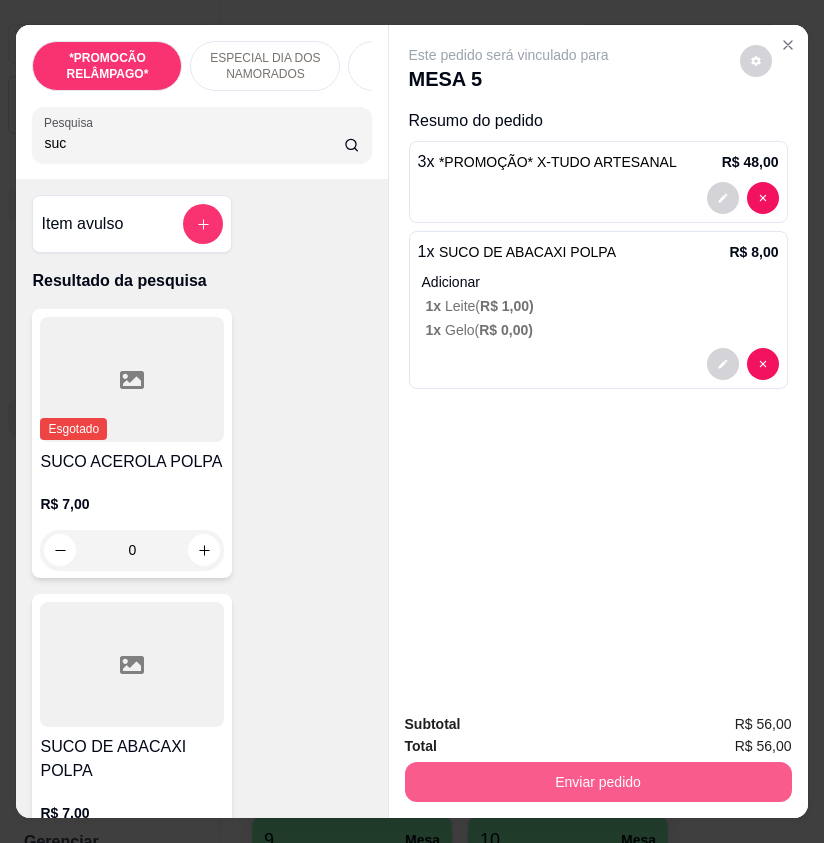 click on "Enviar pedido" at bounding box center [598, 782] 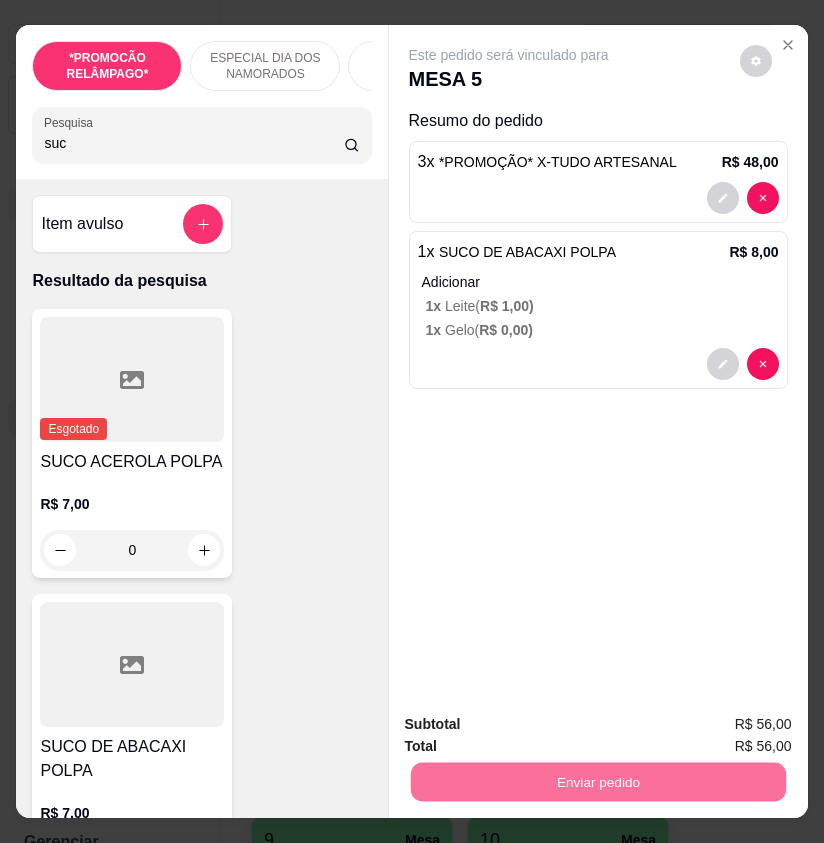 click on "Não registrar e enviar pedido" at bounding box center (529, 724) 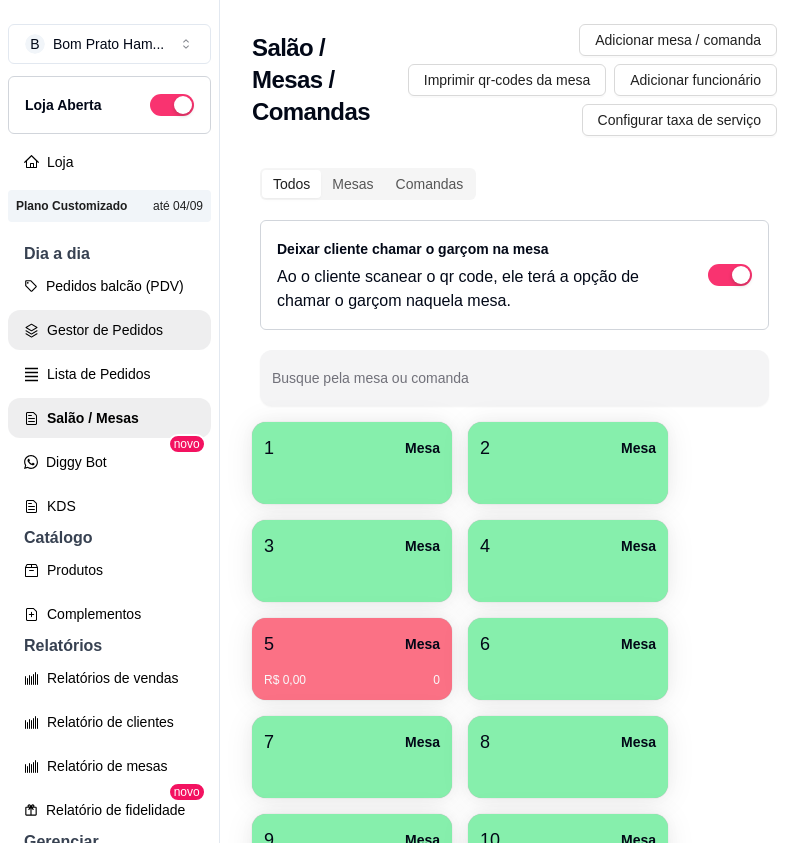 click on "Gestor de Pedidos" at bounding box center [109, 330] 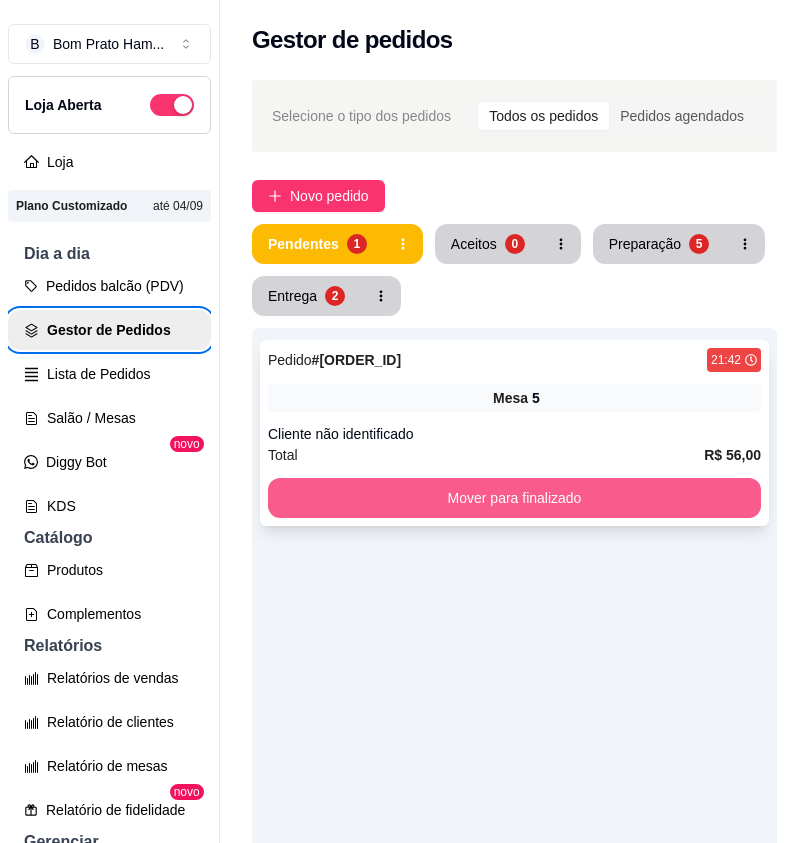 click on "Mover para finalizado" at bounding box center [514, 498] 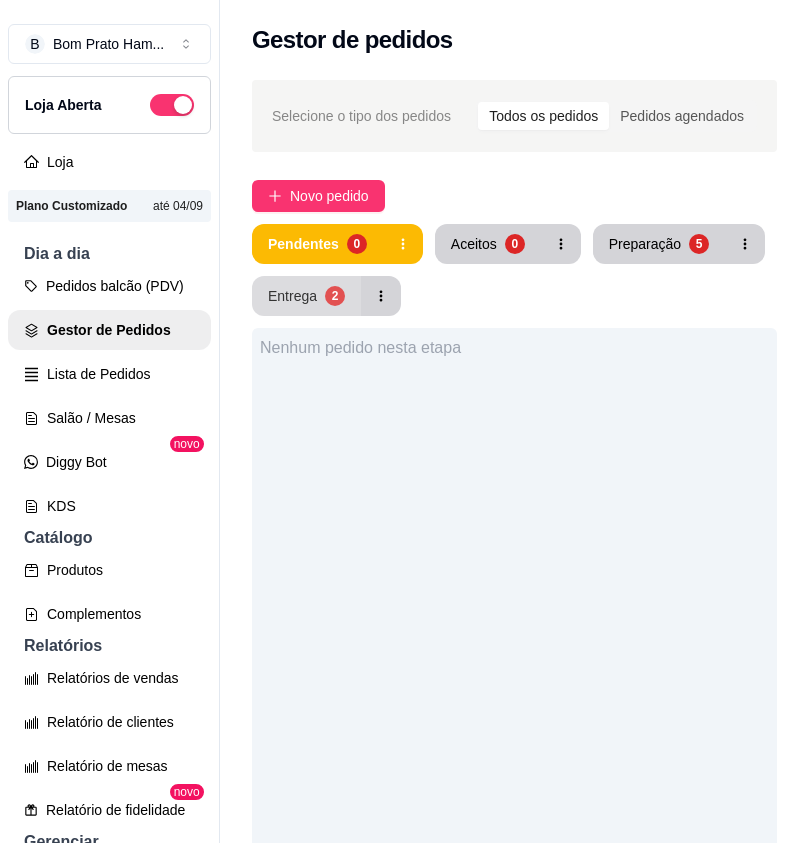 click on "2" at bounding box center (335, 296) 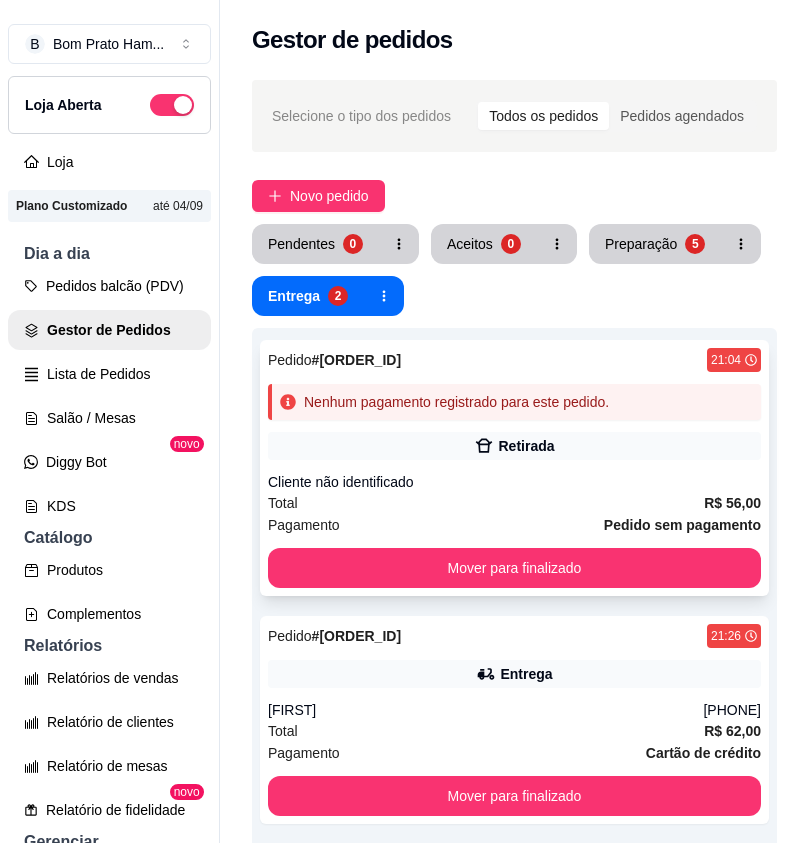 click on "Pedido # 05d99 21:04 Nenhum pagamento registrado para este pedido. Retirada Cliente não identificado Total R$ 56,00 Pagamento Pedido sem pagamento Mover para finalizado" at bounding box center [514, 468] 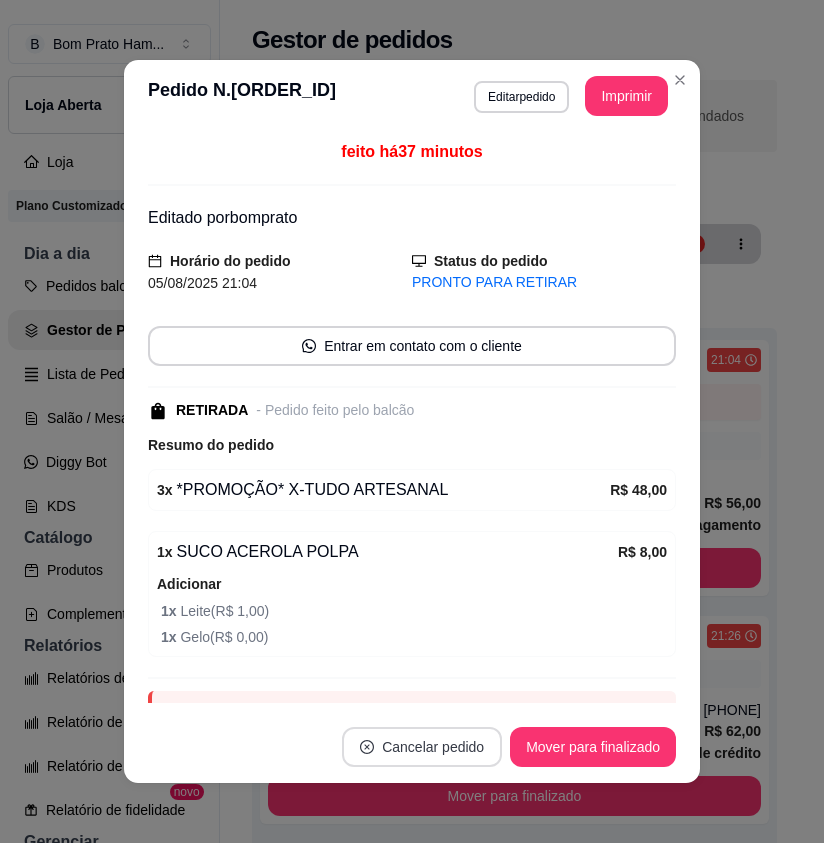 click on "Cancelar pedido" at bounding box center (422, 747) 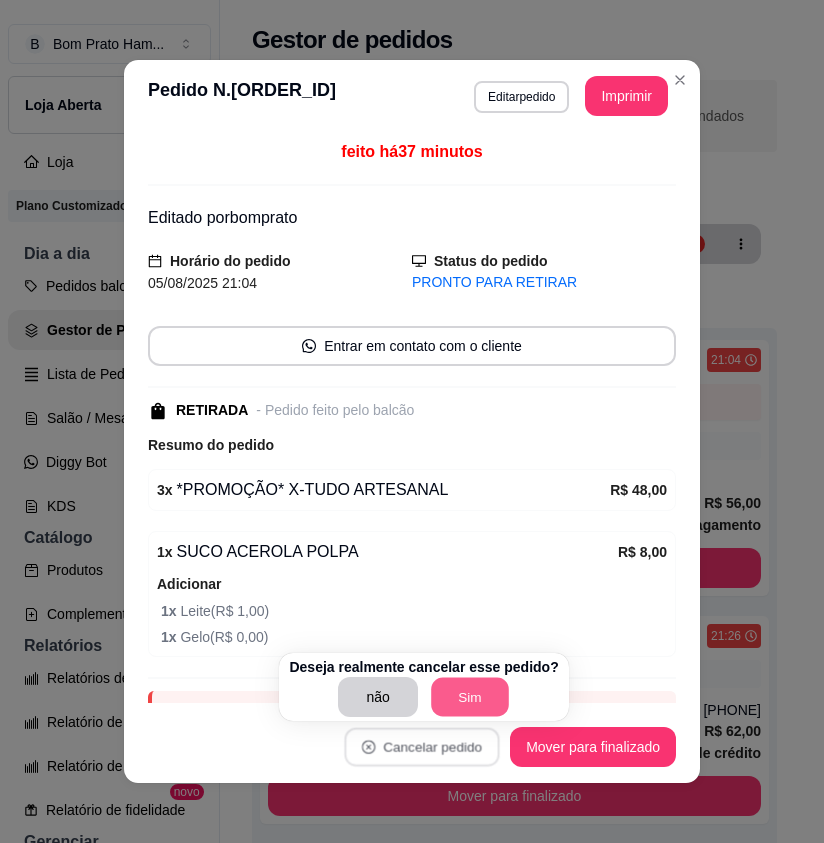 click on "Sim" at bounding box center [470, 697] 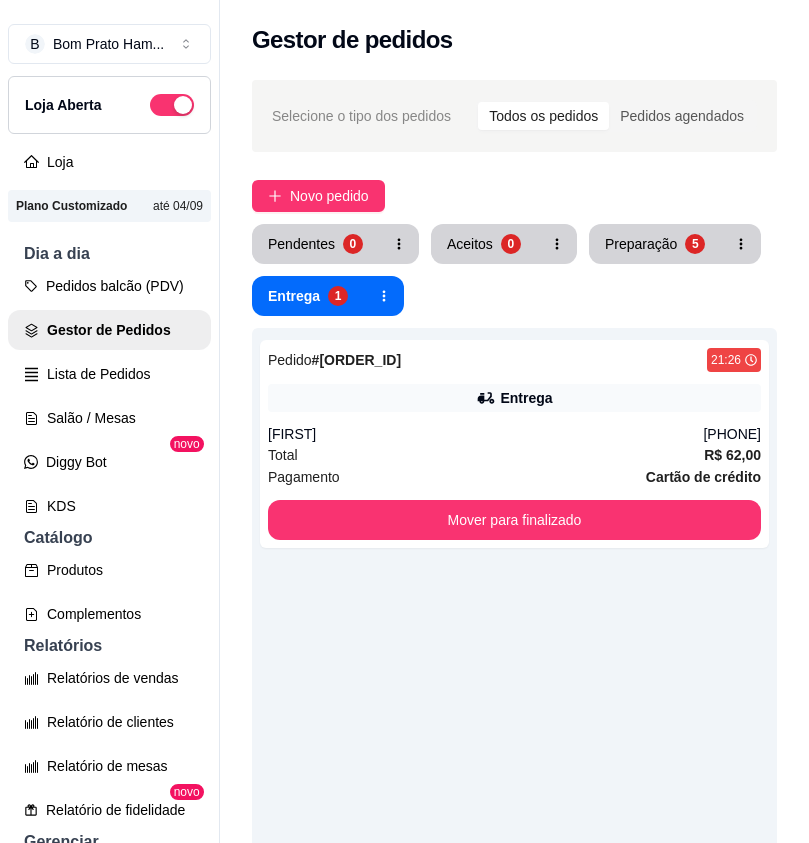 click on "Pedido # [ORDER_ID] 21:26 Entrega [FIRST] ([PHONE]) Total R$ 62,00 Pagamento Cartão de crédito Mover para finalizado" at bounding box center (514, 749) 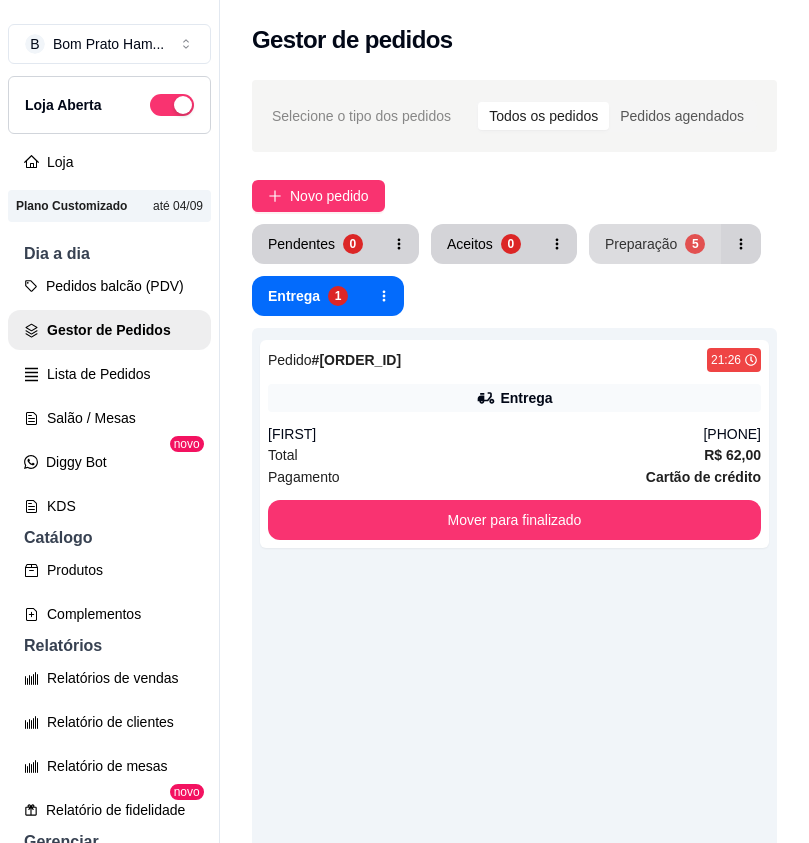 click on "Preparação 5" at bounding box center (655, 244) 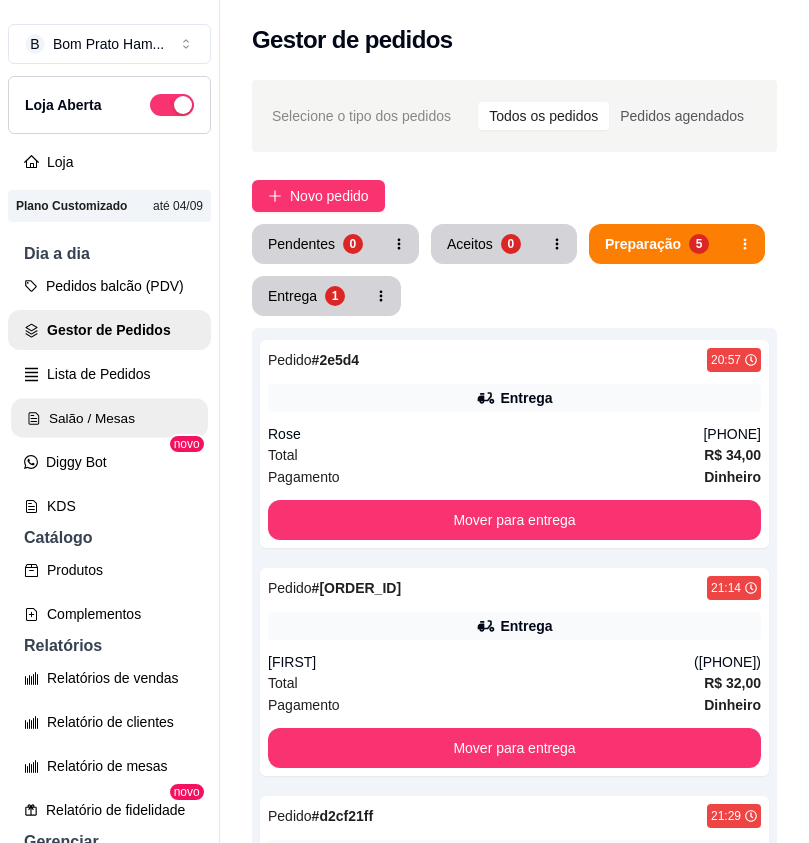 click on "Salão / Mesas" at bounding box center [109, 418] 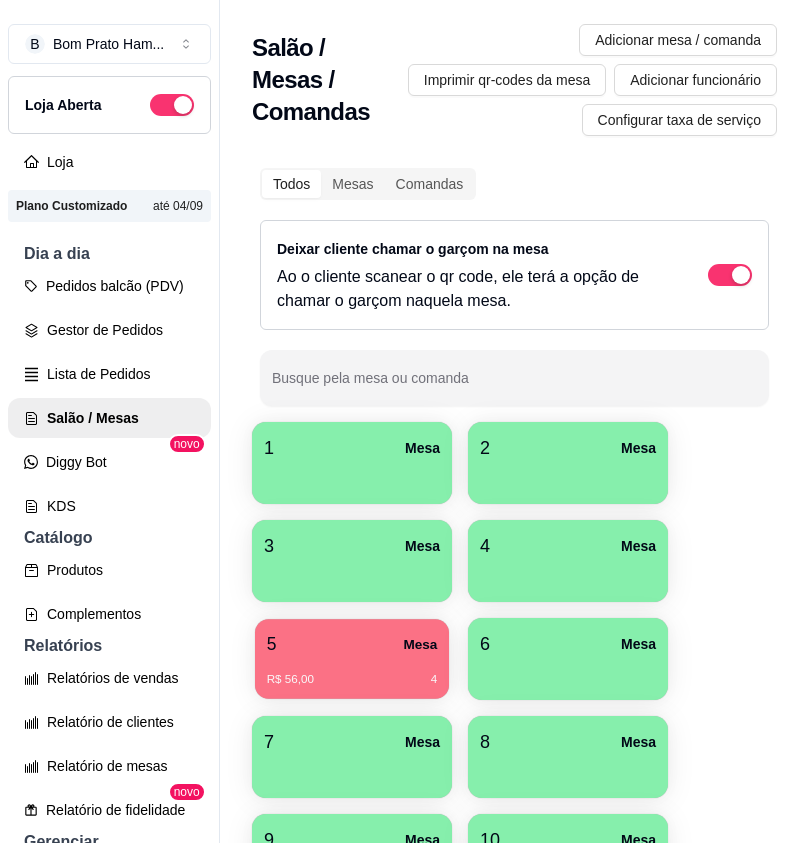 click on "R$ 56,00 4" at bounding box center (352, 672) 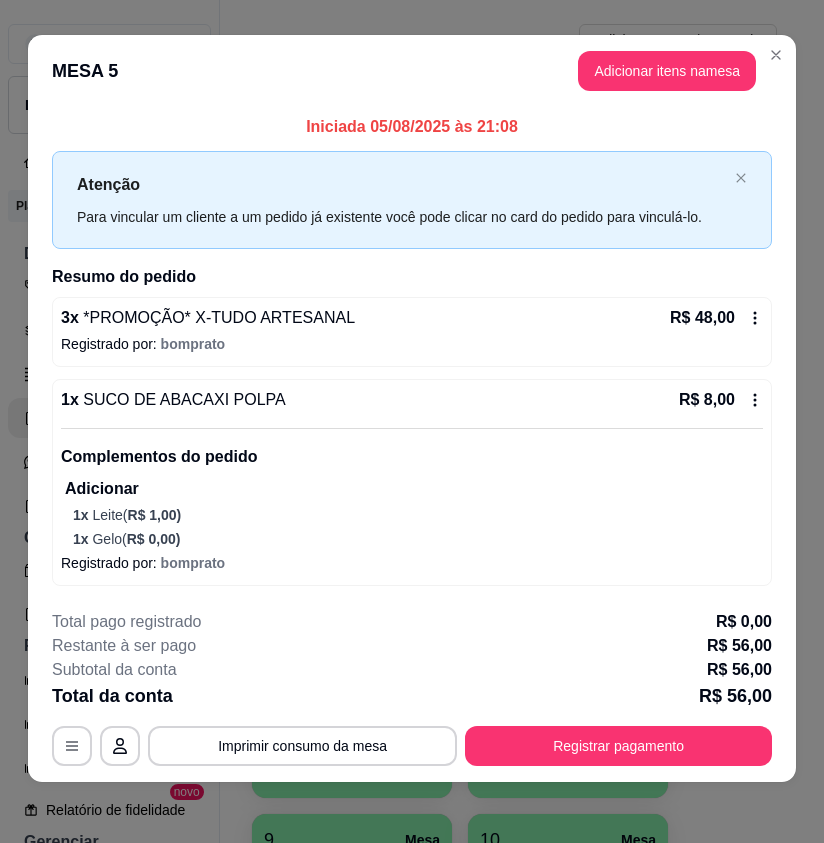 scroll, scrollTop: 16, scrollLeft: 0, axis: vertical 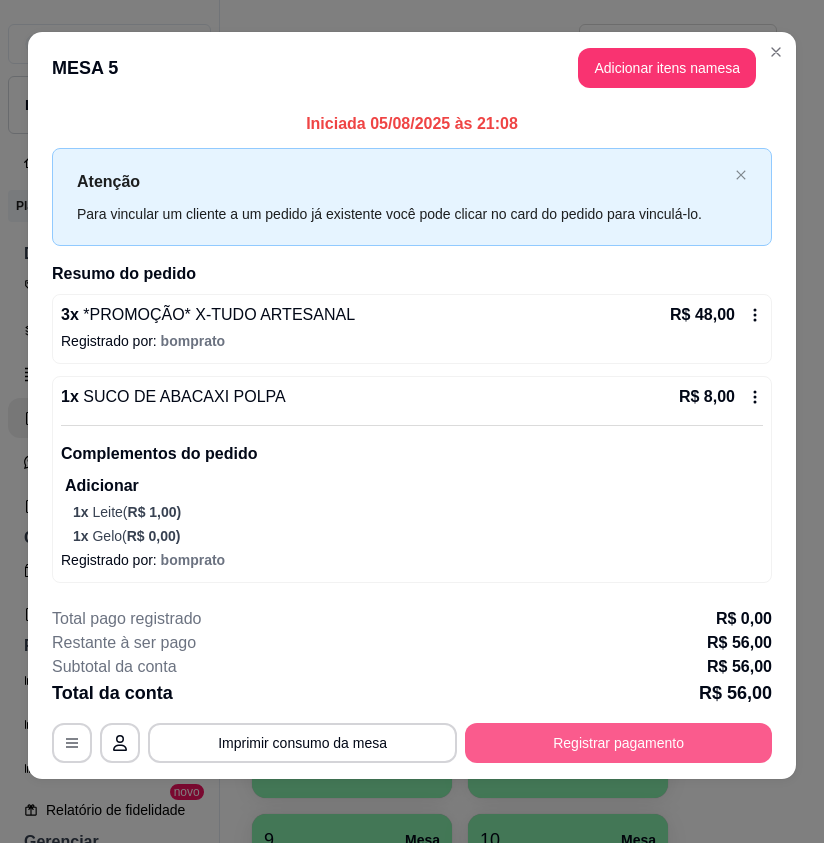 click on "Registrar pagamento" at bounding box center (618, 743) 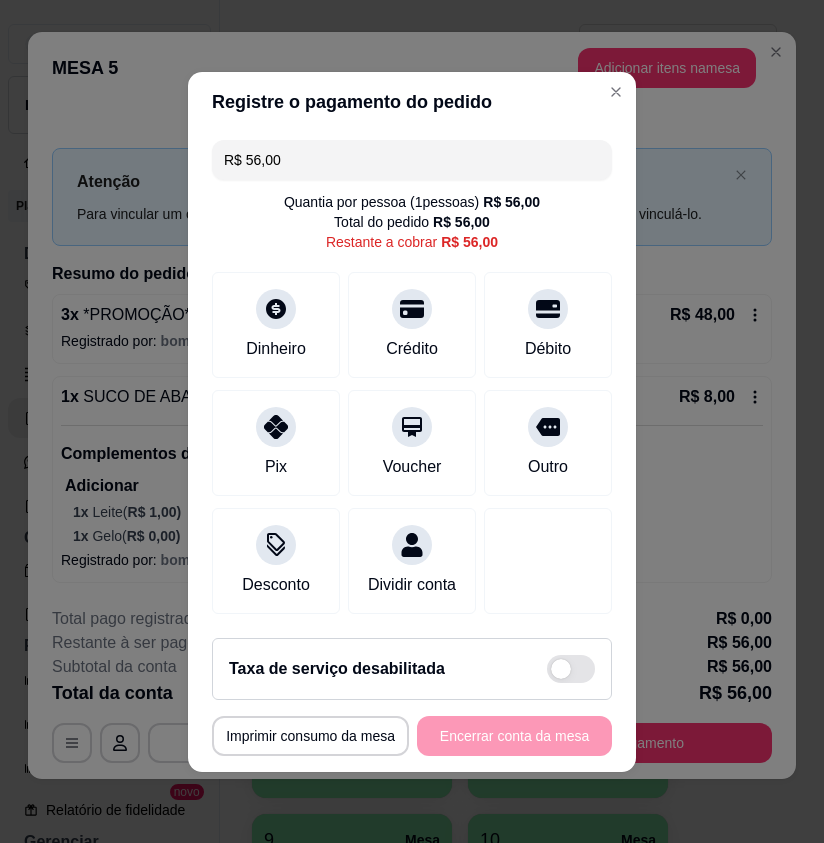 drag, startPoint x: 270, startPoint y: 152, endPoint x: 198, endPoint y: 143, distance: 72.56032 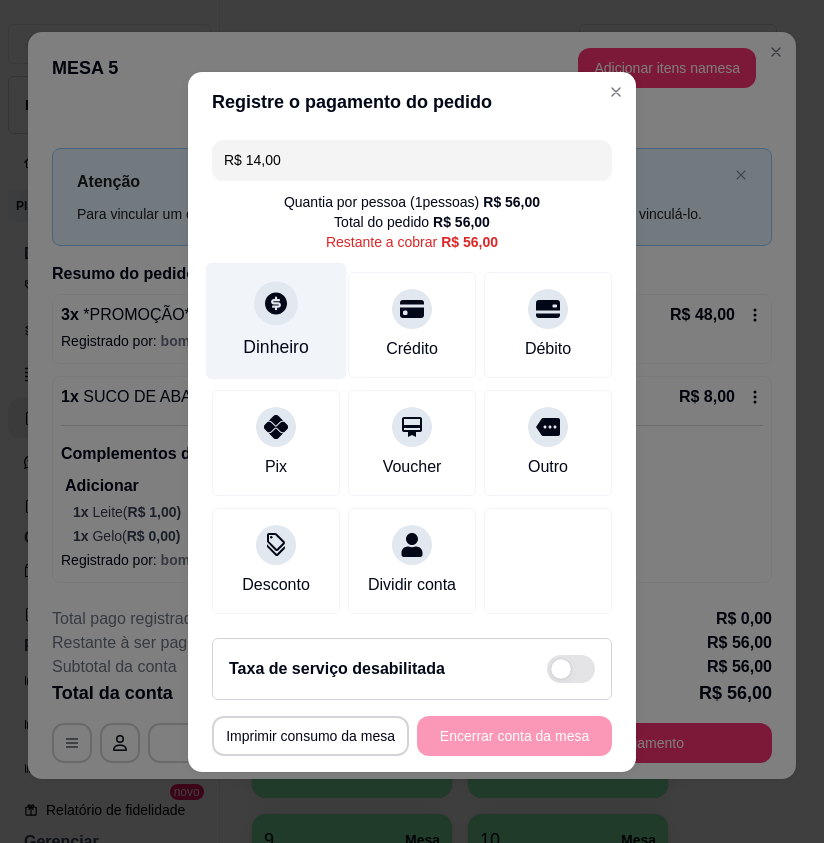 click on "Dinheiro" at bounding box center [276, 347] 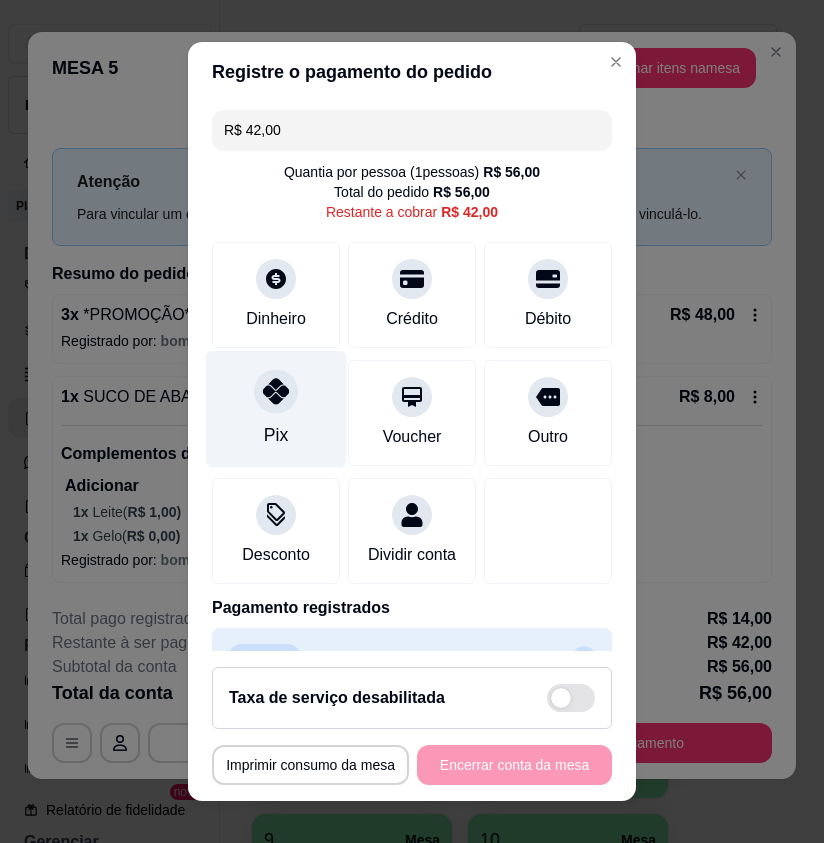 click on "Pix" at bounding box center (276, 409) 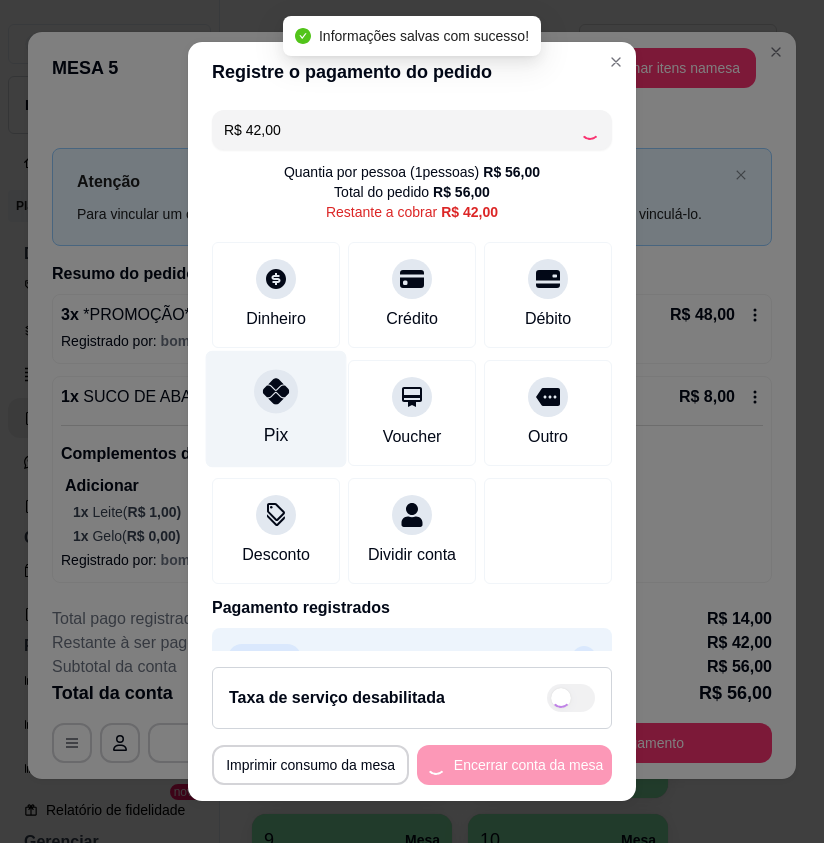 type on "R$ 0,00" 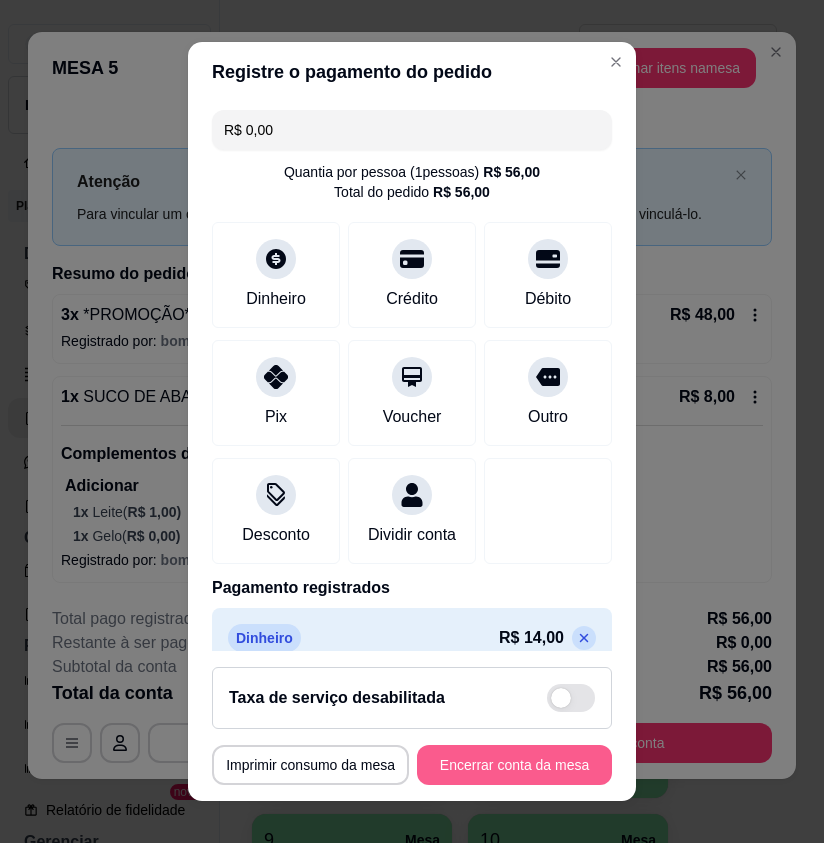 click on "Encerrar conta da mesa" at bounding box center (514, 765) 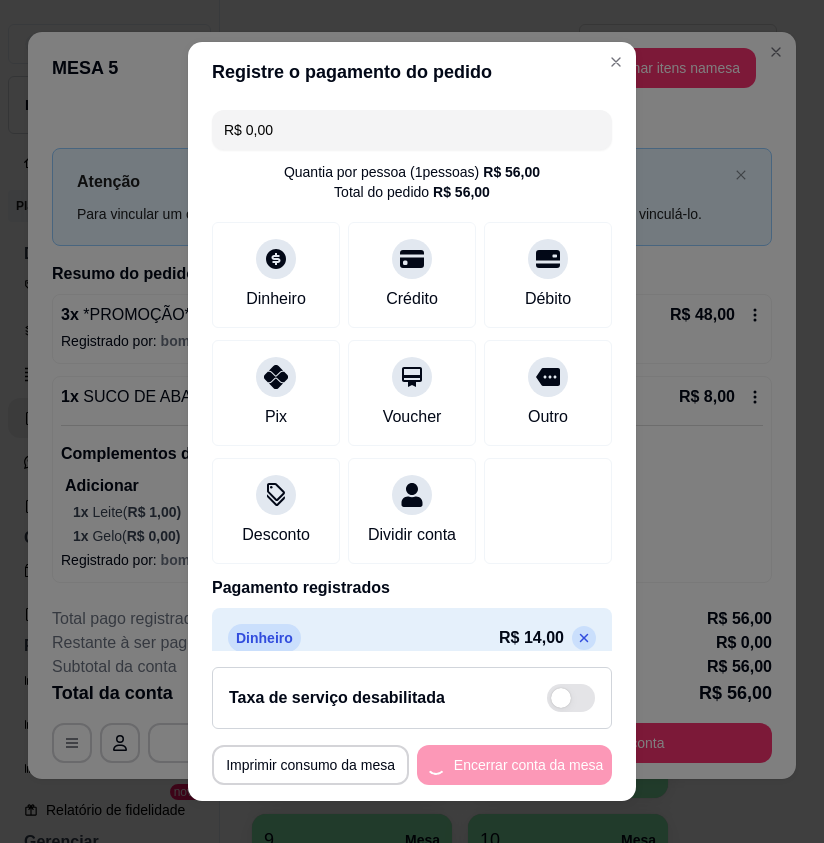 scroll, scrollTop: 0, scrollLeft: 0, axis: both 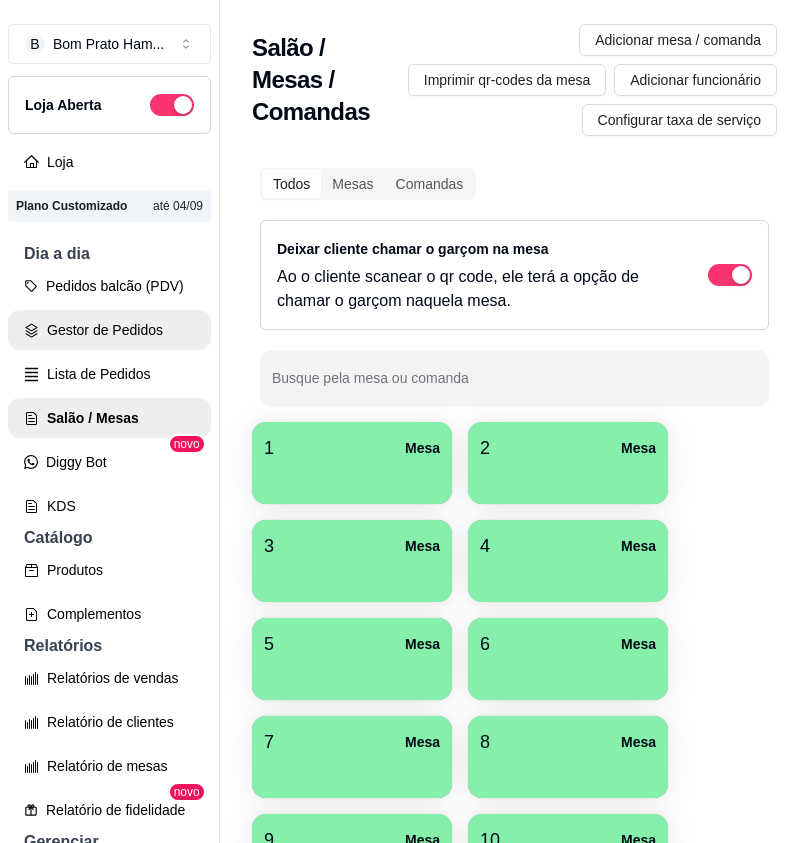 click on "Gestor de Pedidos" at bounding box center (109, 330) 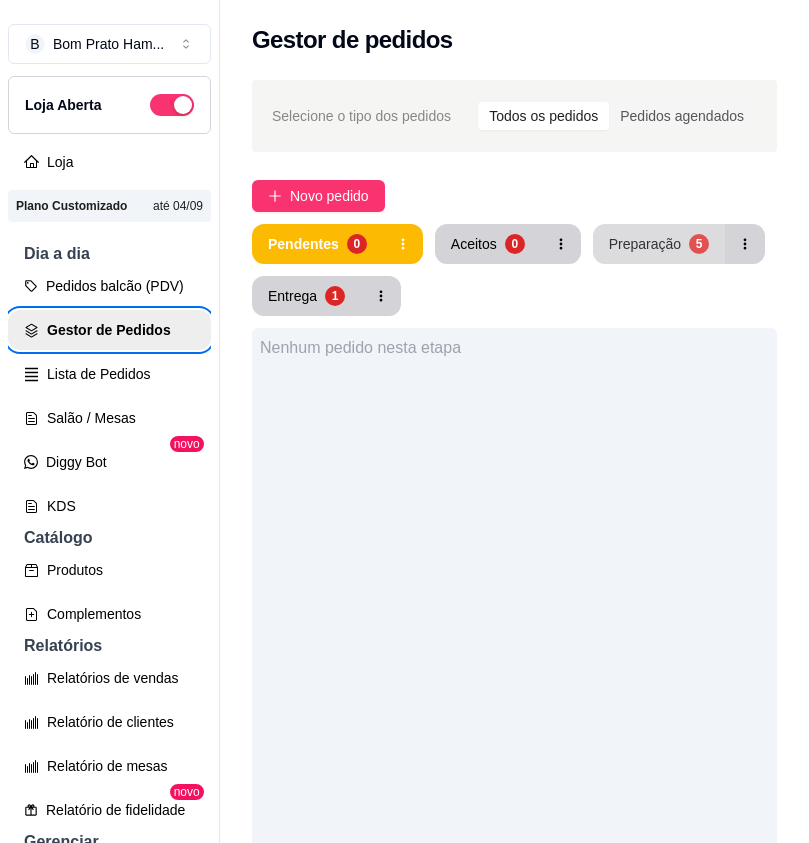 click on "Preparação" at bounding box center [645, 244] 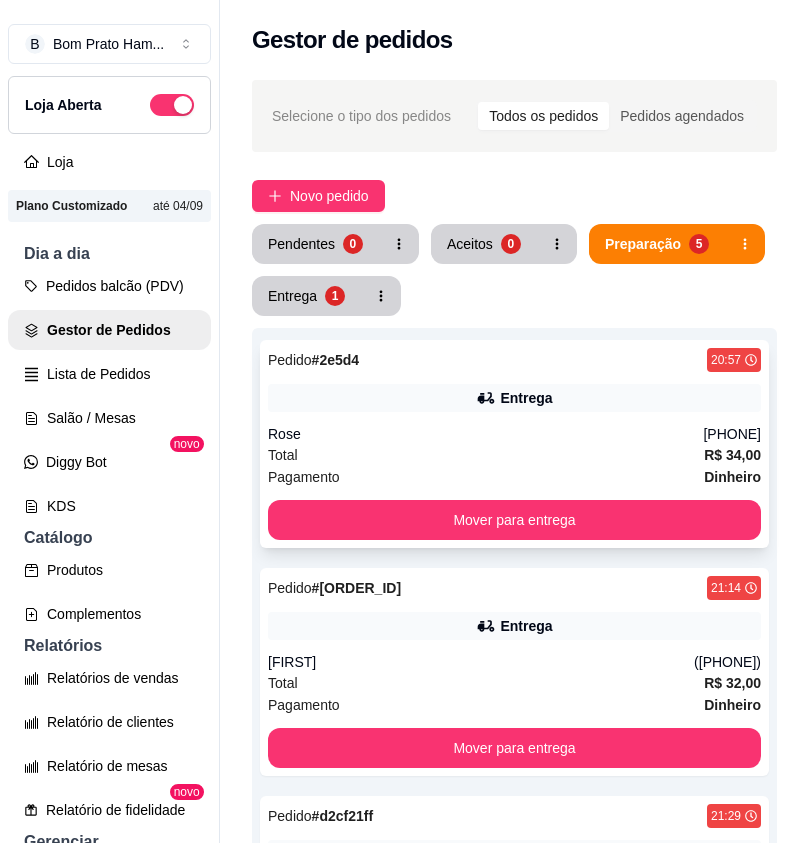 click on "Pagamento Dinheiro" at bounding box center (514, 477) 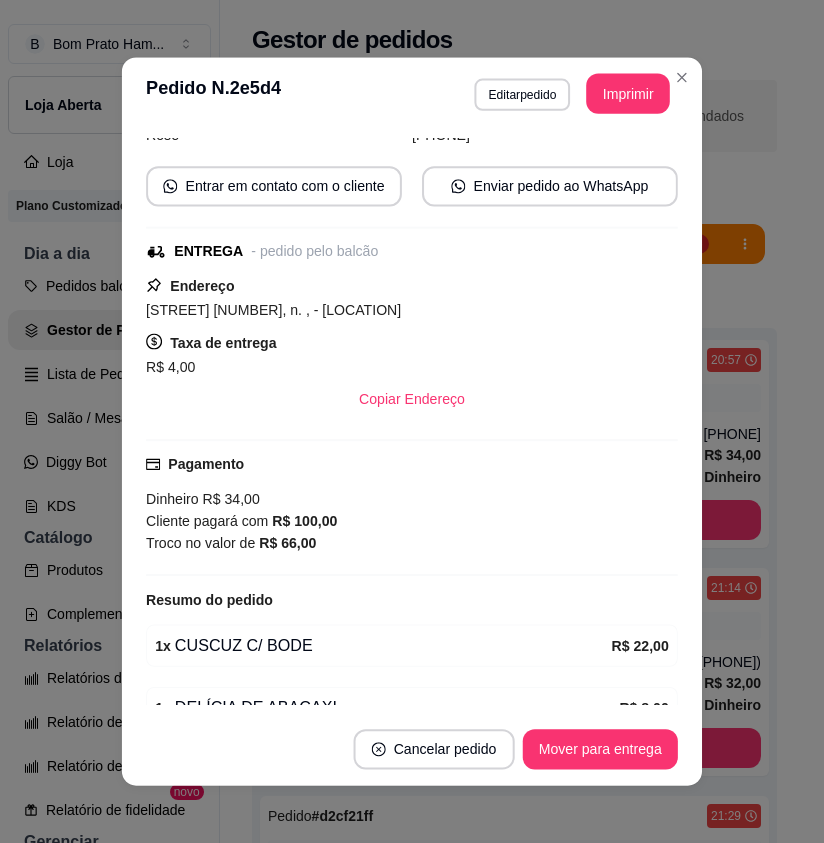 scroll, scrollTop: 260, scrollLeft: 0, axis: vertical 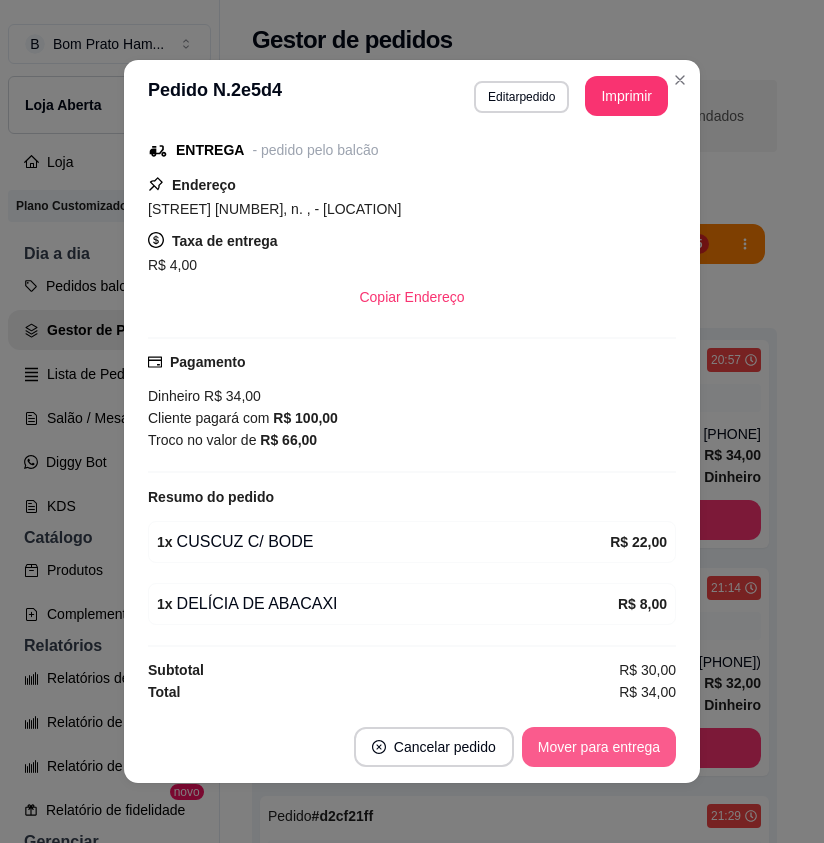 click on "Mover para entrega" at bounding box center [599, 747] 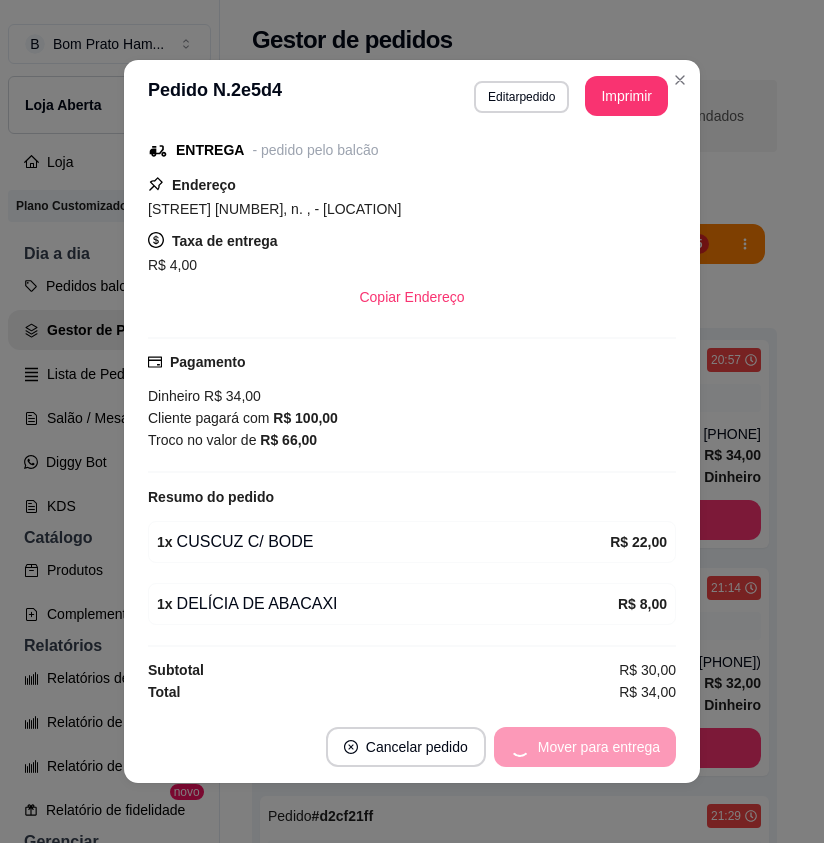 click on "feito há 52 minutos Horário do pedido 05/08/2025 20:57 Status do pedido PREPARANDO Nome do cliente [FIRST] Telefone ([PHONE]) Entrar em contato com o cliente Enviar pedido ao WhatsApp ENTREGA - pedido pelo balcão Endereço [STREET] [NUMBER], n. , - [LOCATION] Taxa de entrega R$ 4,00 Copiar Endereço Pagamento Dinheiro R$ 34,00 Cliente pagará com R$ 100,00 Troco no valor de R$ 66,00 Resumo do pedido 1 x CUSCUZ C/ BODE R$ 22,00 1 x DELÍCIA DE ABACAXI R$ 8,00 Subtotal R$ 30,00 Total R$ 34,00" at bounding box center [412, 421] 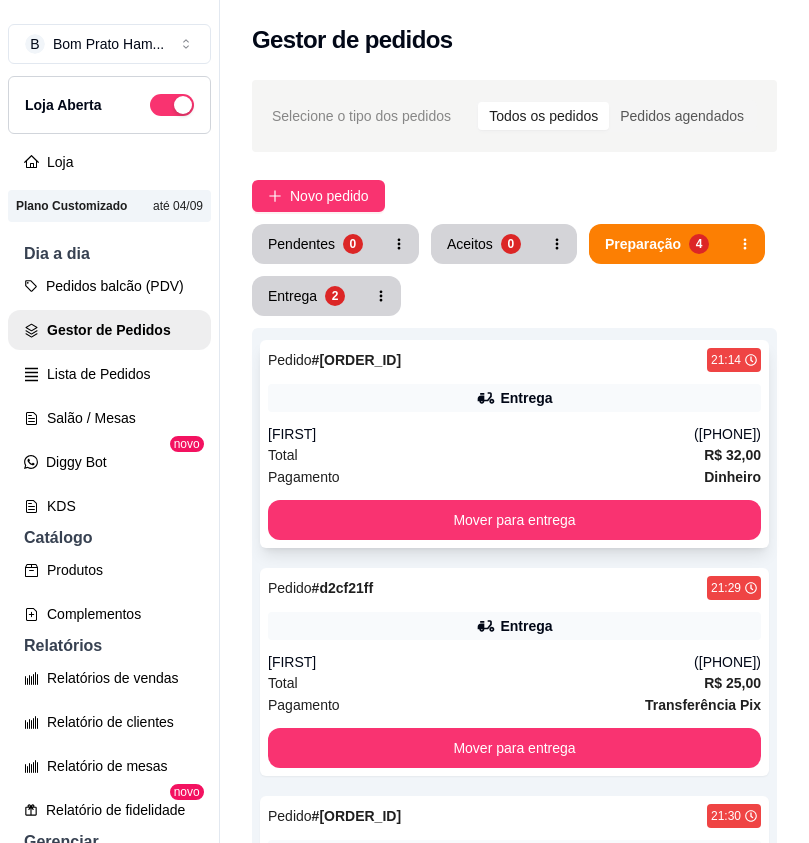 click on "Total R$ 32,00" at bounding box center (514, 455) 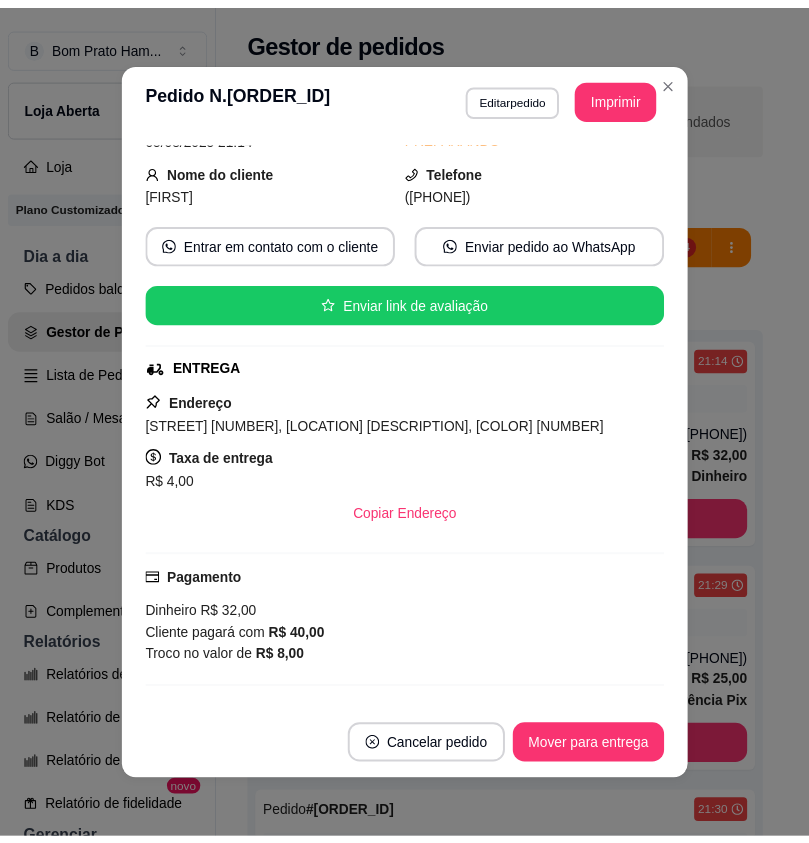 scroll, scrollTop: 320, scrollLeft: 0, axis: vertical 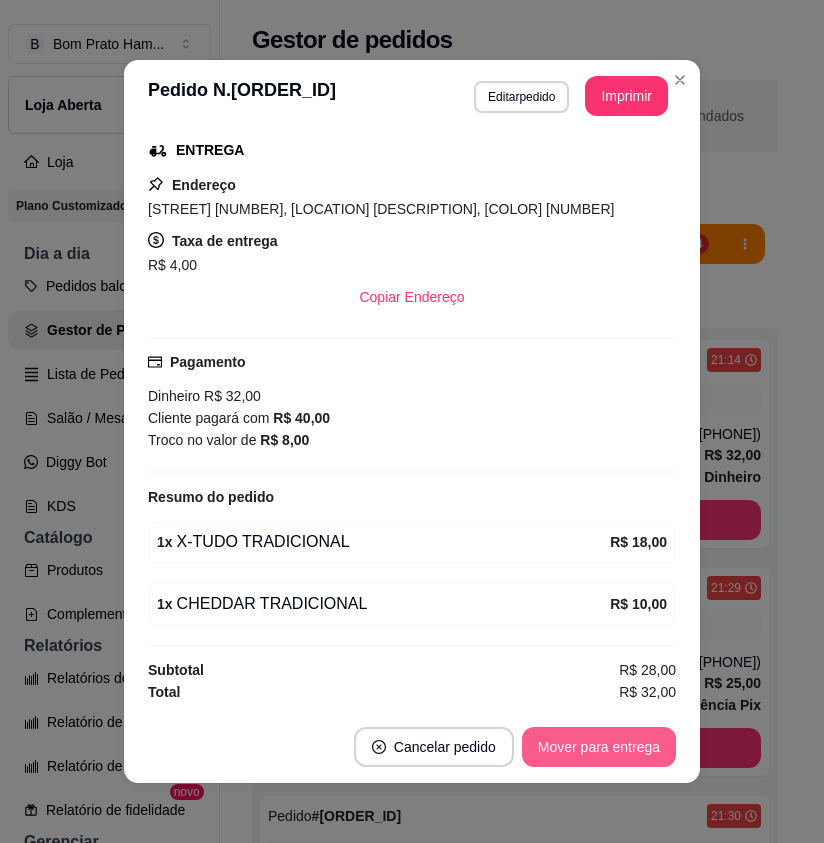 click on "Mover para entrega" at bounding box center [599, 747] 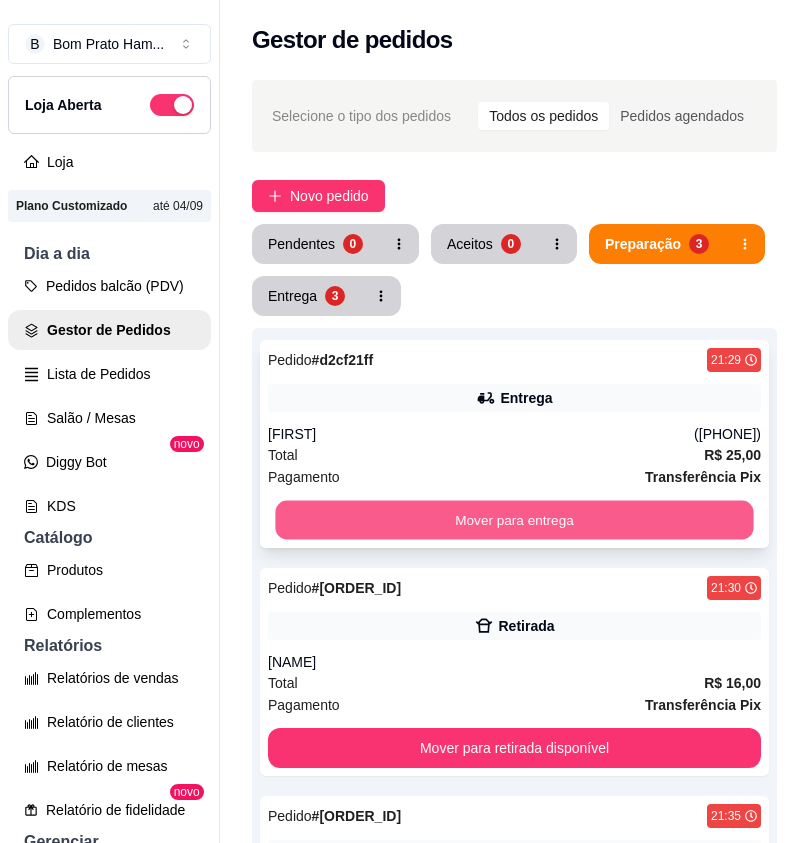 click on "Mover para entrega" at bounding box center (514, 520) 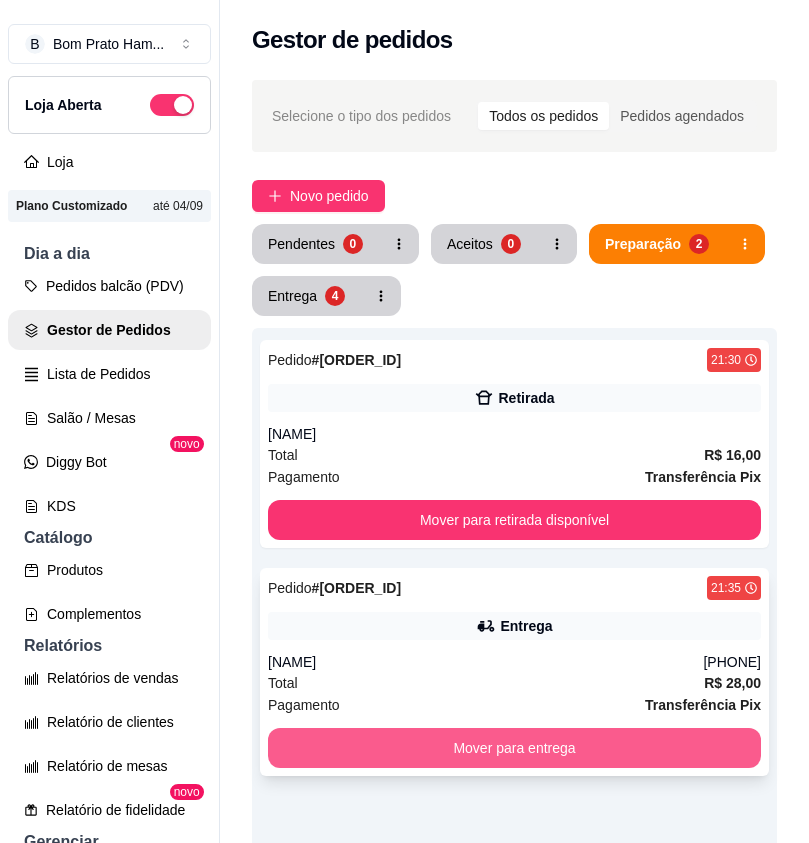click on "Mover para entrega" at bounding box center [514, 748] 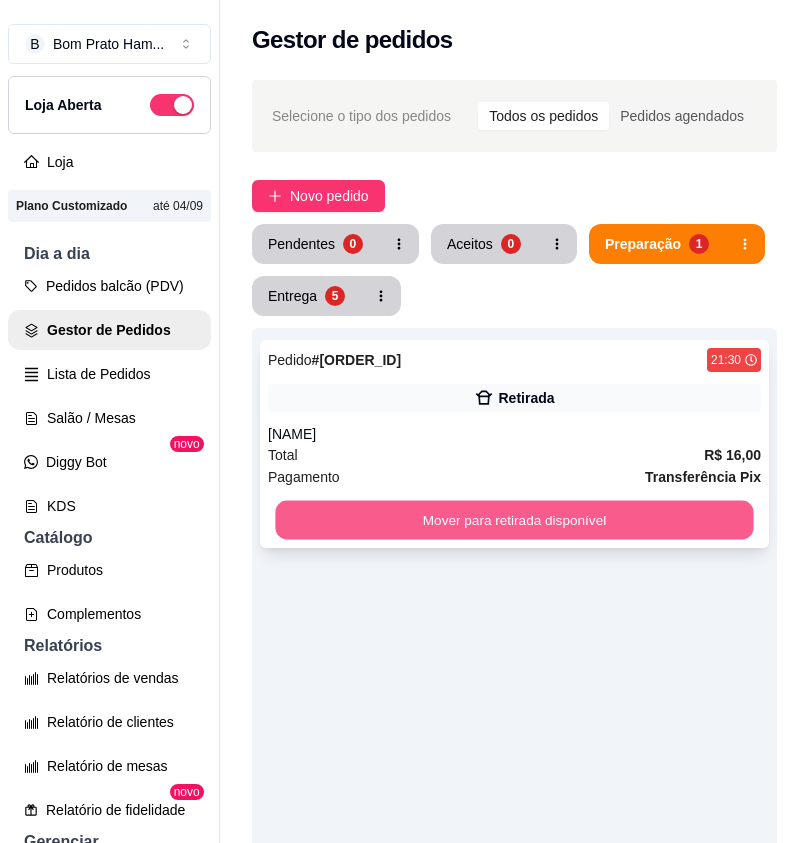 click on "Mover para retirada disponível" at bounding box center [514, 520] 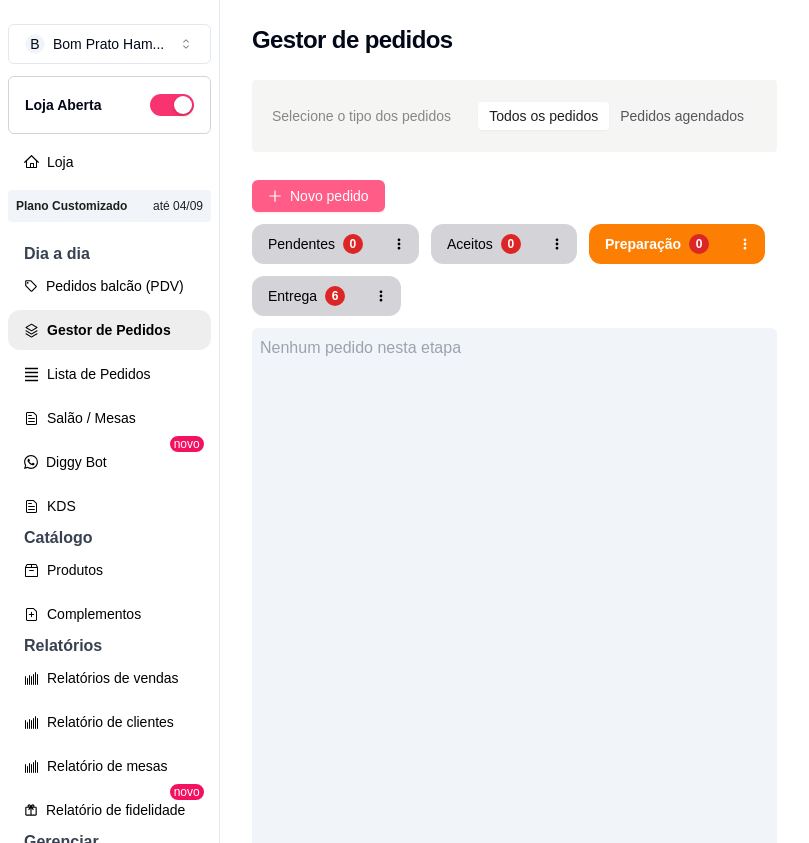 click on "Novo pedido" at bounding box center (329, 196) 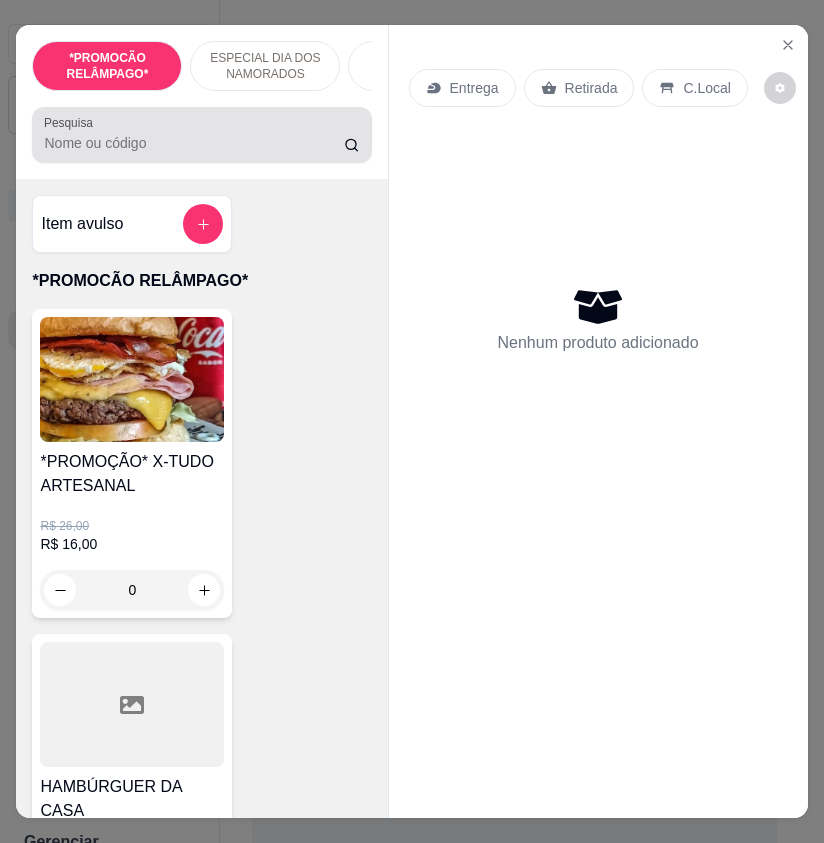 click on "Pesquisa" at bounding box center [201, 135] 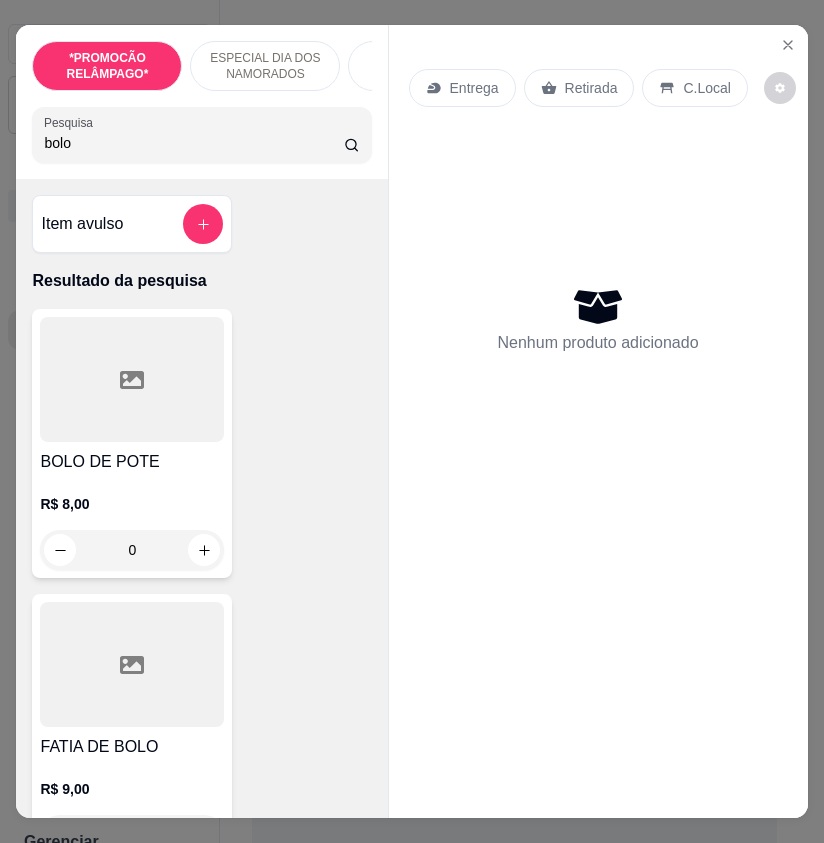 type on "bolo" 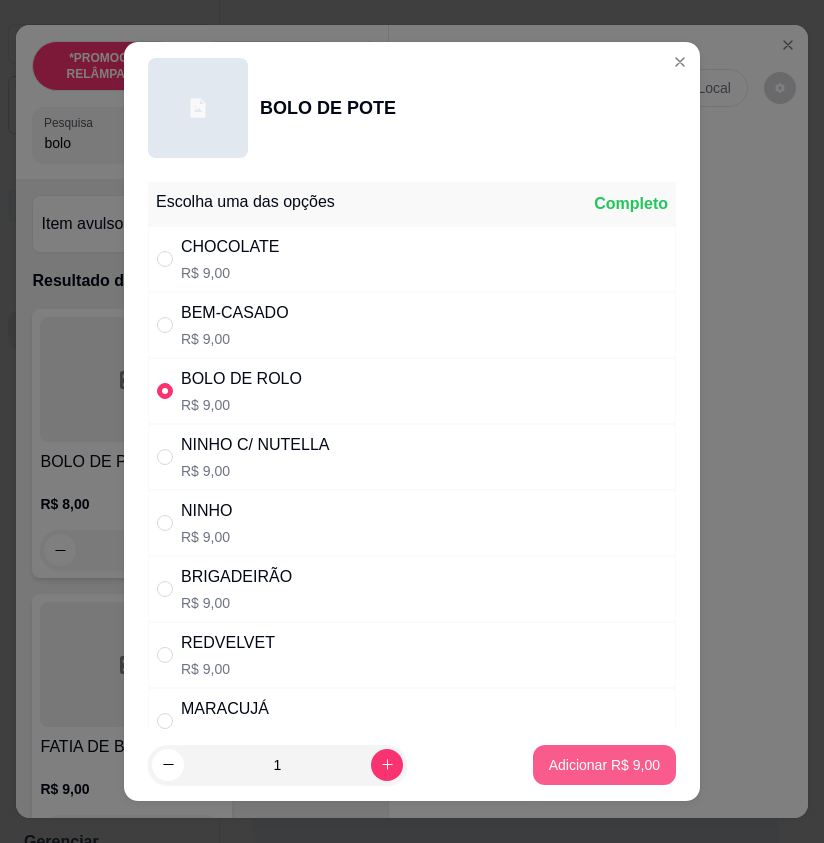 click on "Adicionar   R$ 9,00" at bounding box center [604, 765] 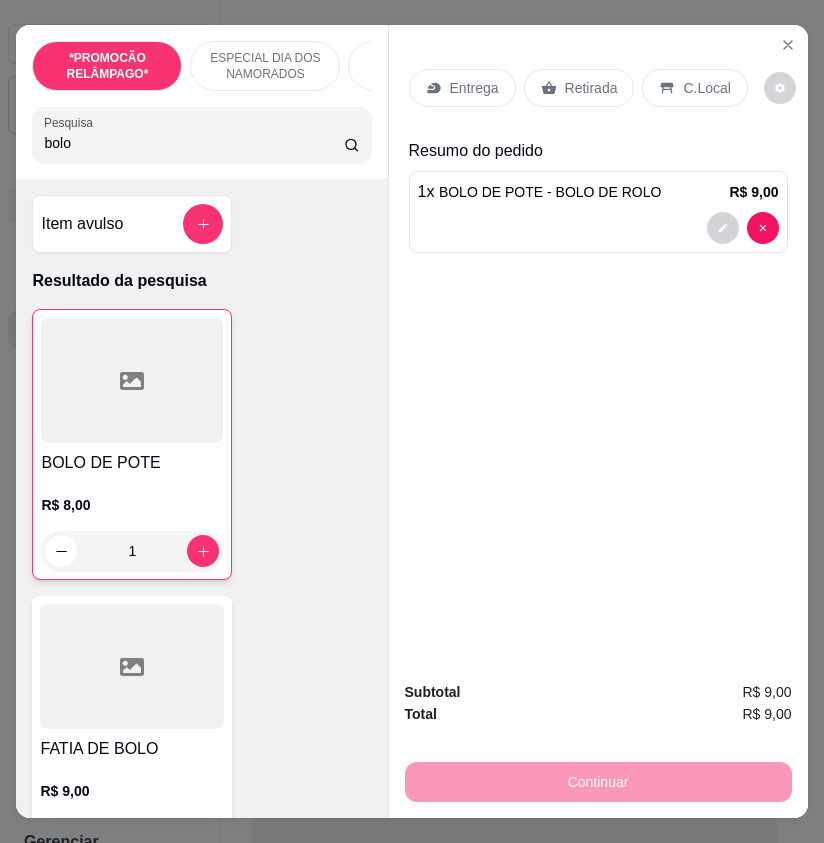 click on "Continuar" at bounding box center [598, 779] 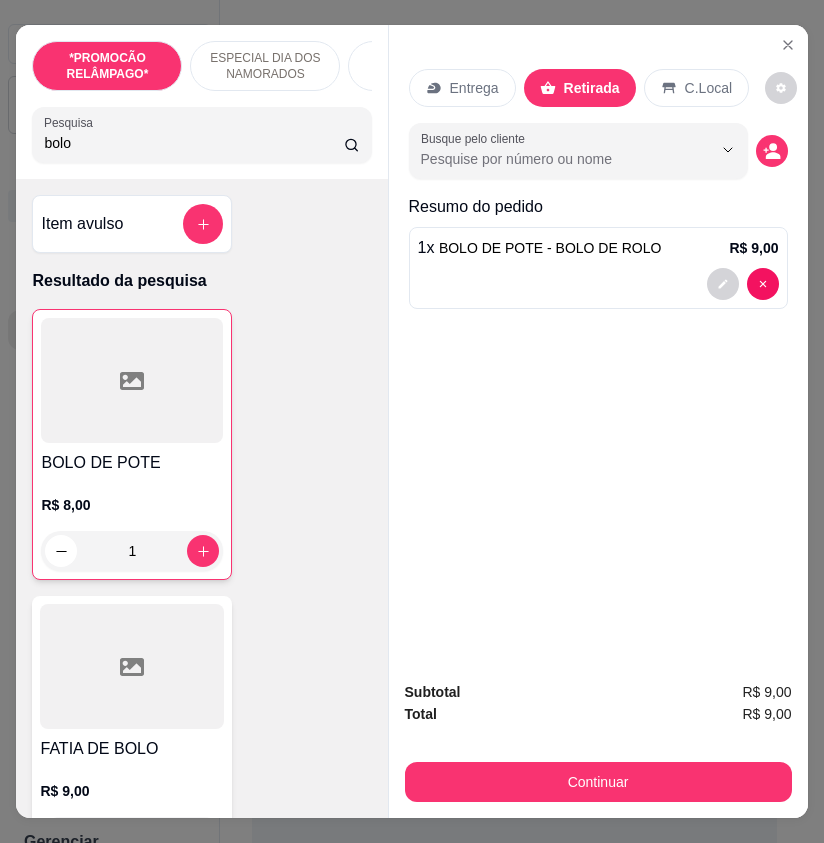click on "Continuar" at bounding box center (598, 782) 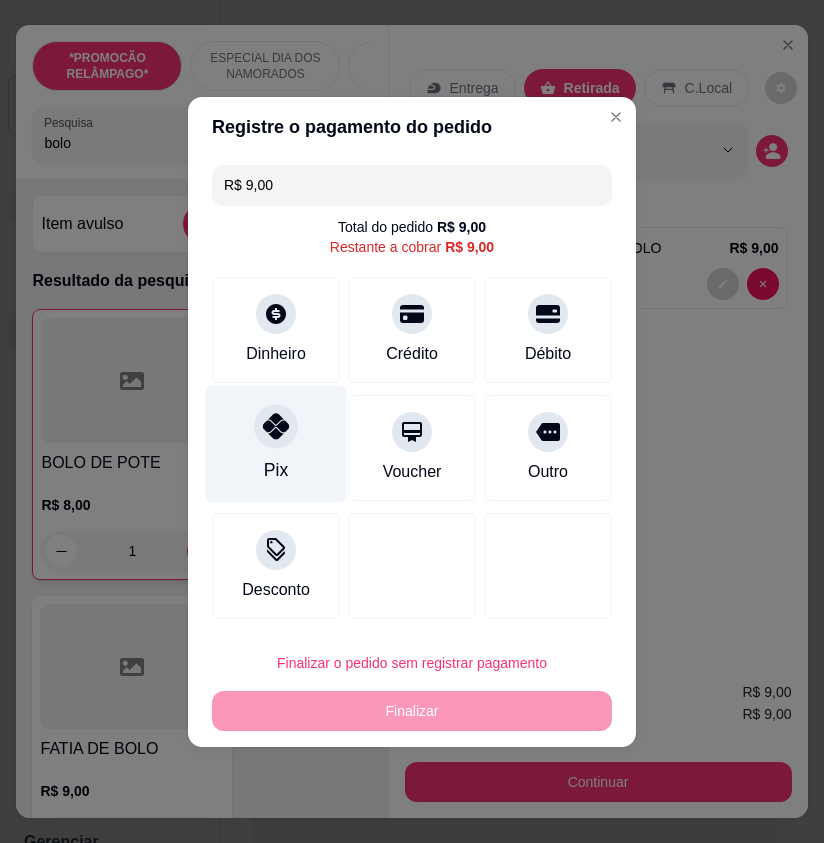 click on "Pix" at bounding box center [276, 443] 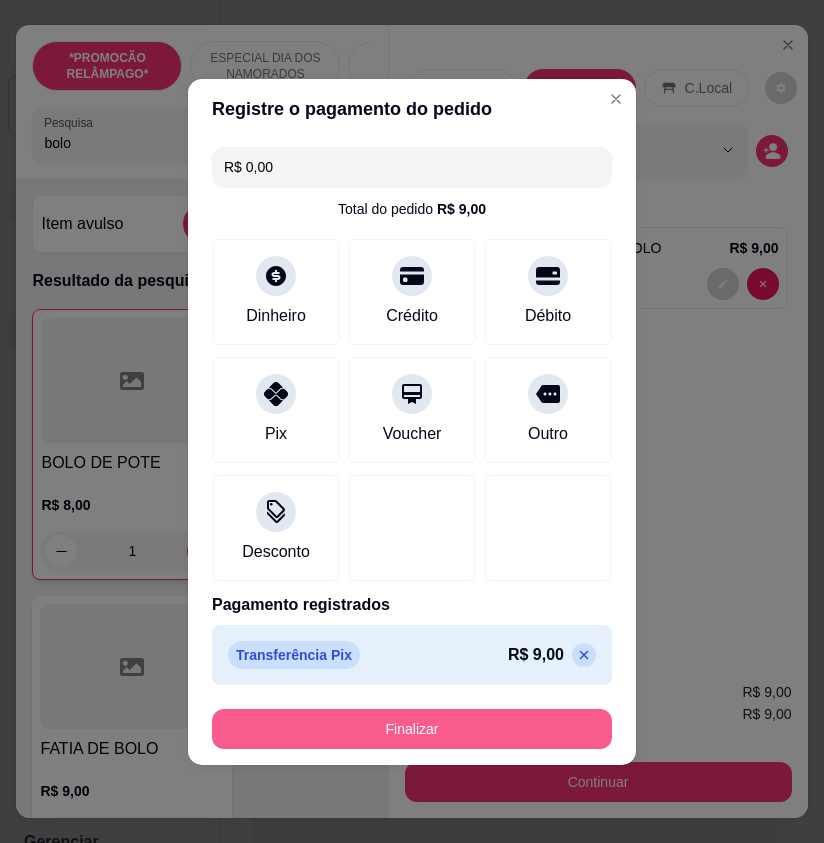 click on "Finalizar" at bounding box center [412, 729] 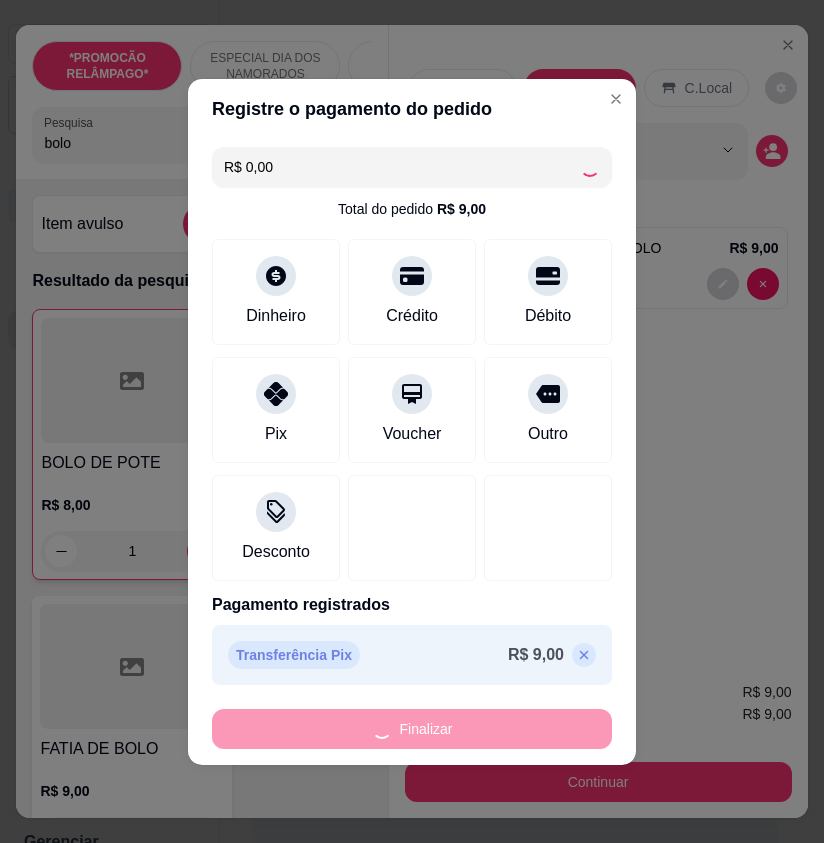 type on "0" 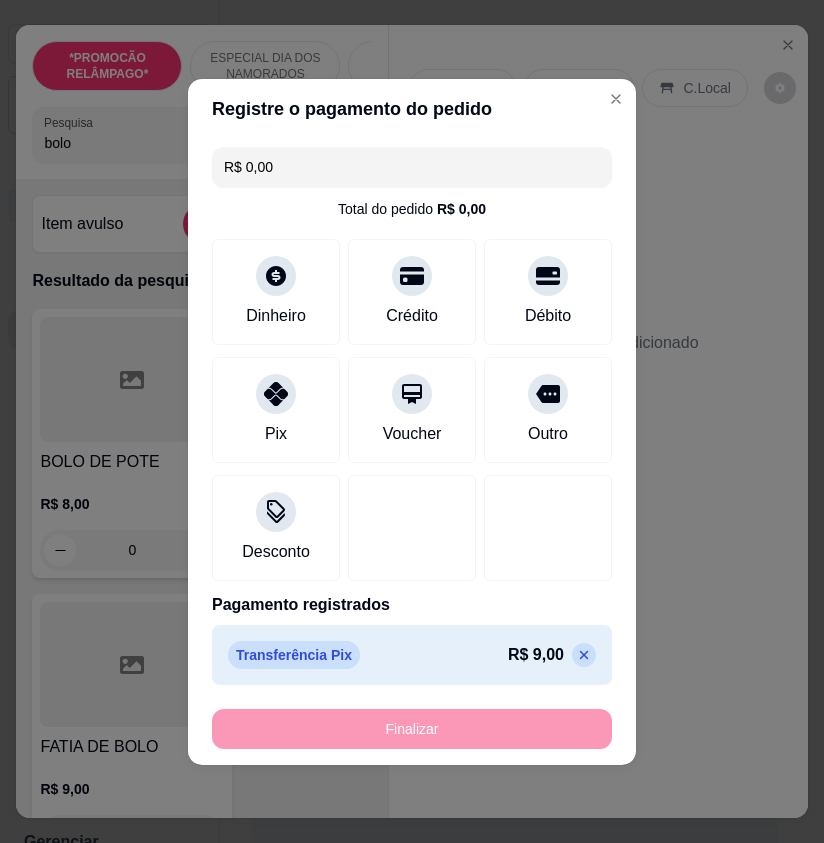 type on "-R$ 9,00" 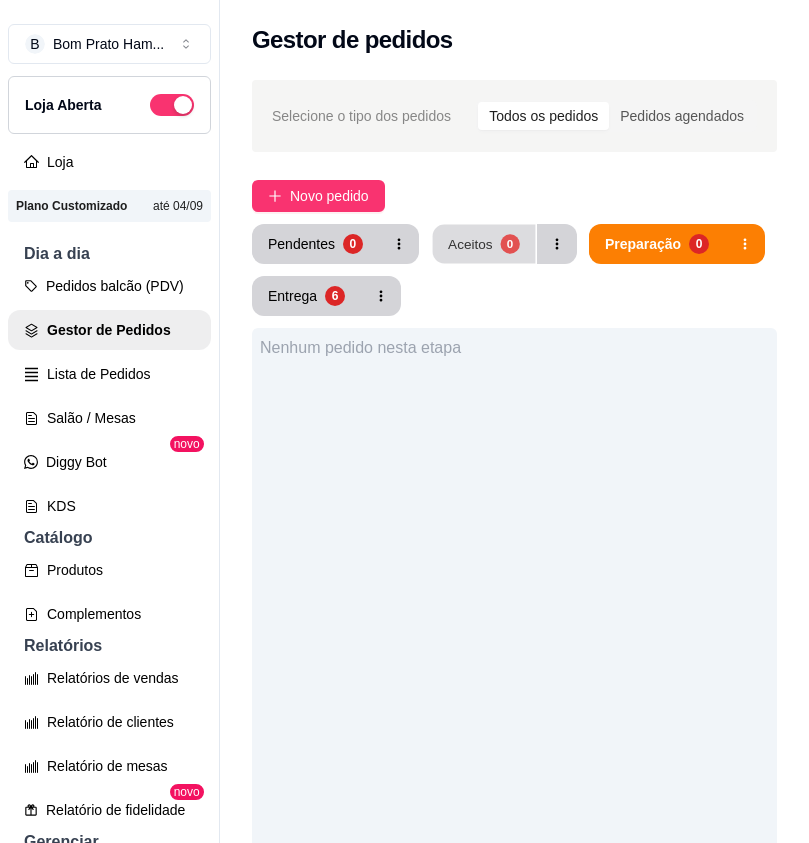 click on "Aceitos 0" at bounding box center [484, 244] 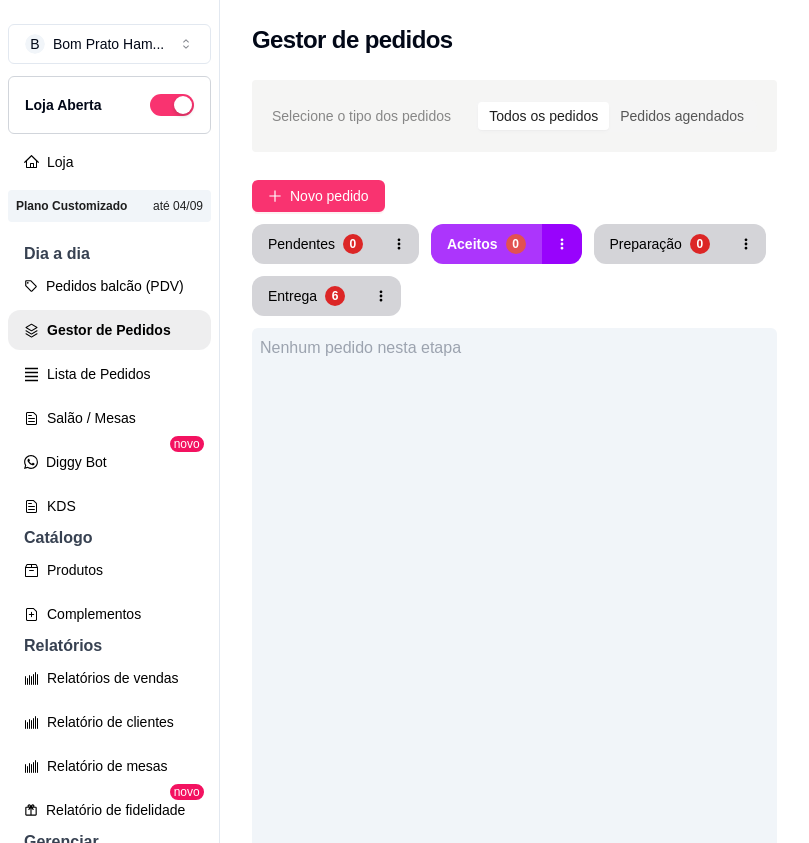 type 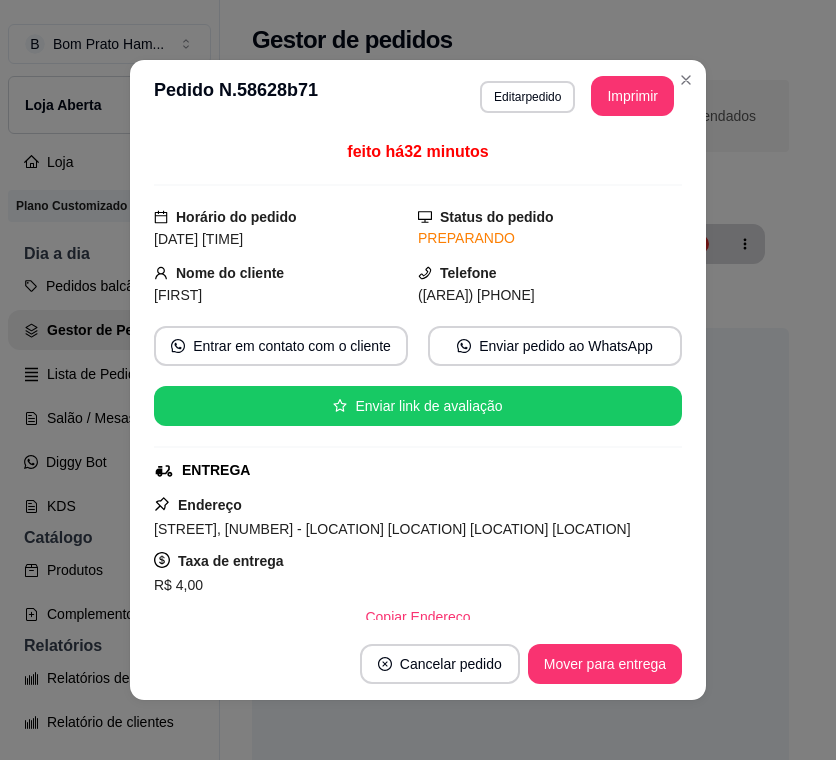 scroll, scrollTop: 0, scrollLeft: 0, axis: both 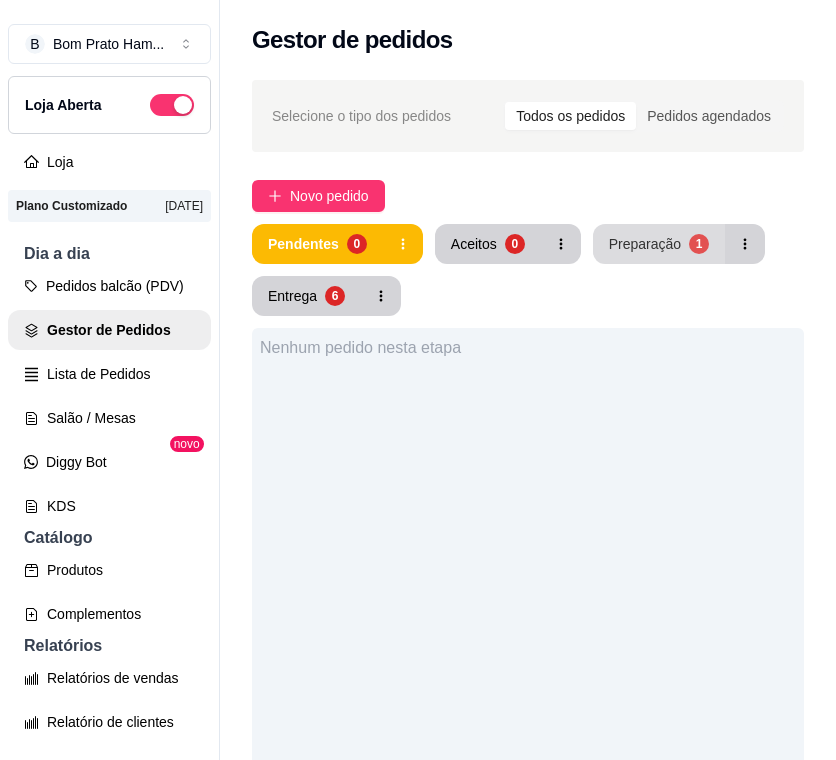 click on "Selecione o tipo dos pedidos Todos os pedidos Pedidos agendados Novo pedido Pendentes 0 Aceitos 0 Preparação 1 Entrega 6 Nenhum pedido nesta etapa" at bounding box center [528, 590] 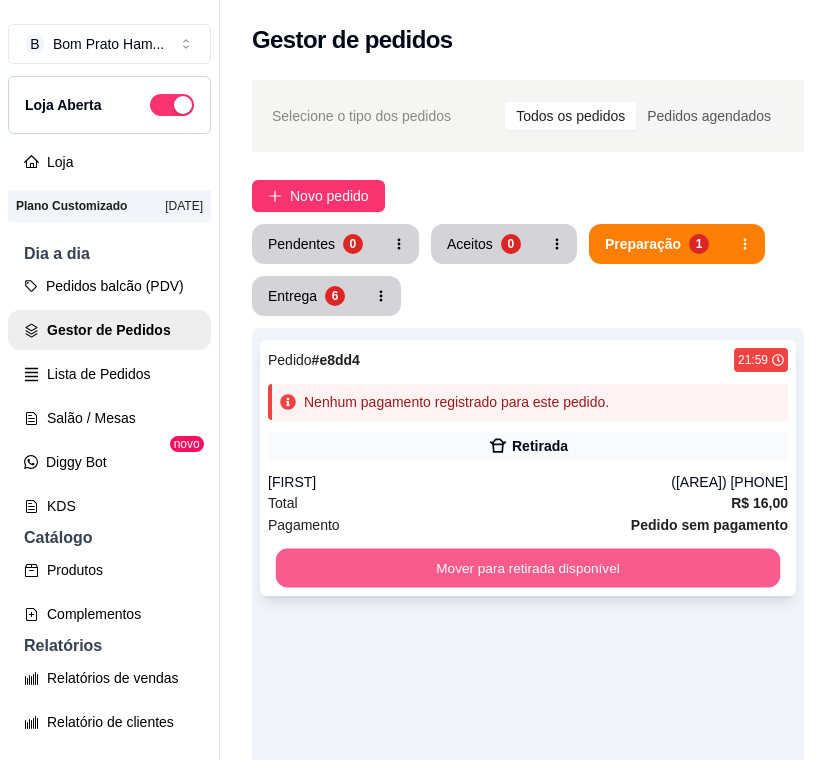 click on "Mover para retirada disponível" at bounding box center (528, 568) 